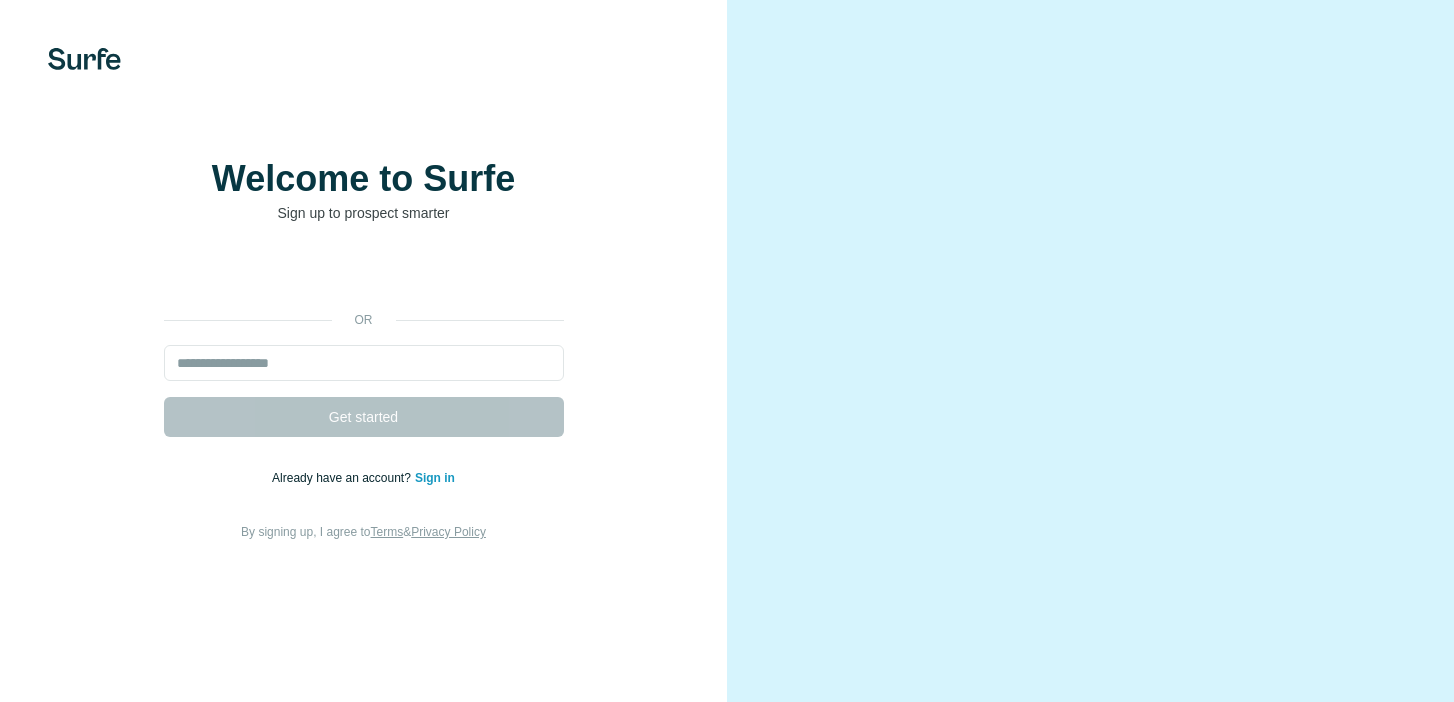 scroll, scrollTop: 0, scrollLeft: 0, axis: both 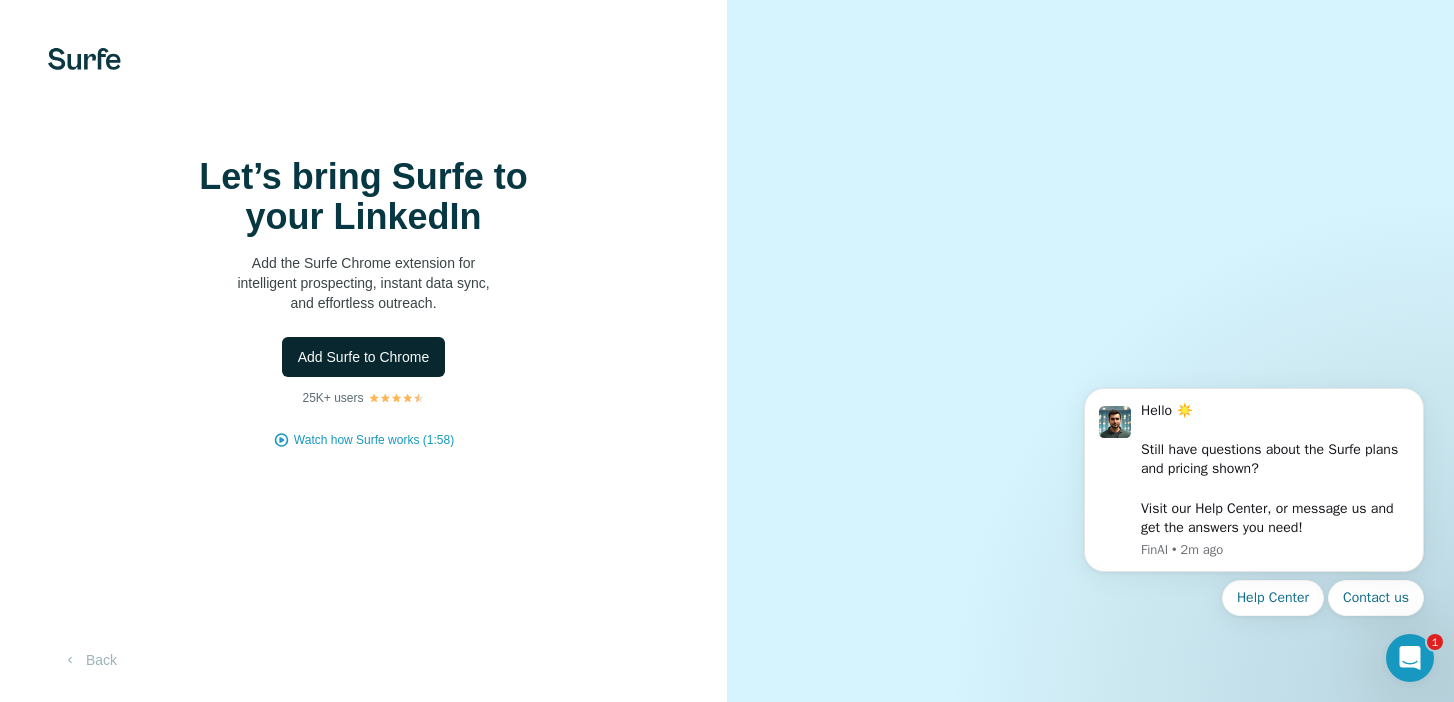 click on "Add Surfe to Chrome" at bounding box center (364, 357) 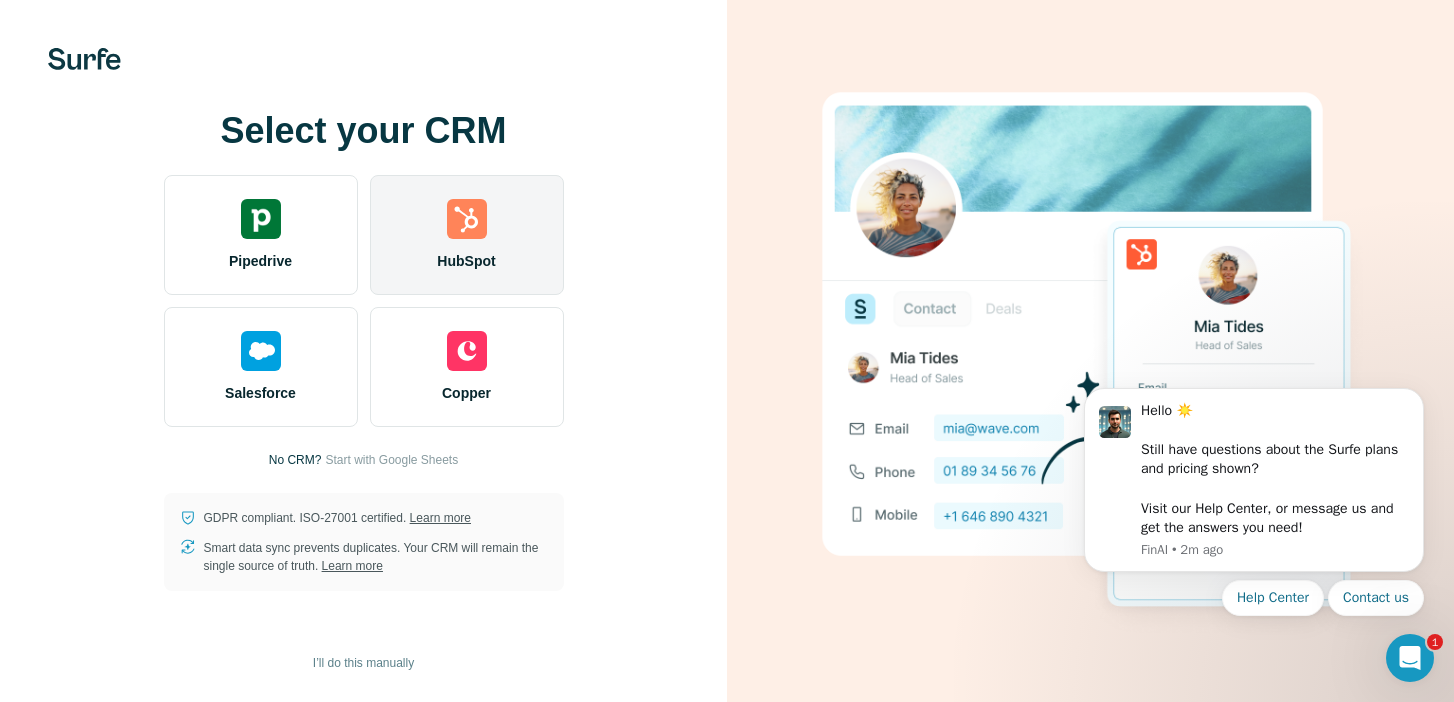 click at bounding box center (467, 219) 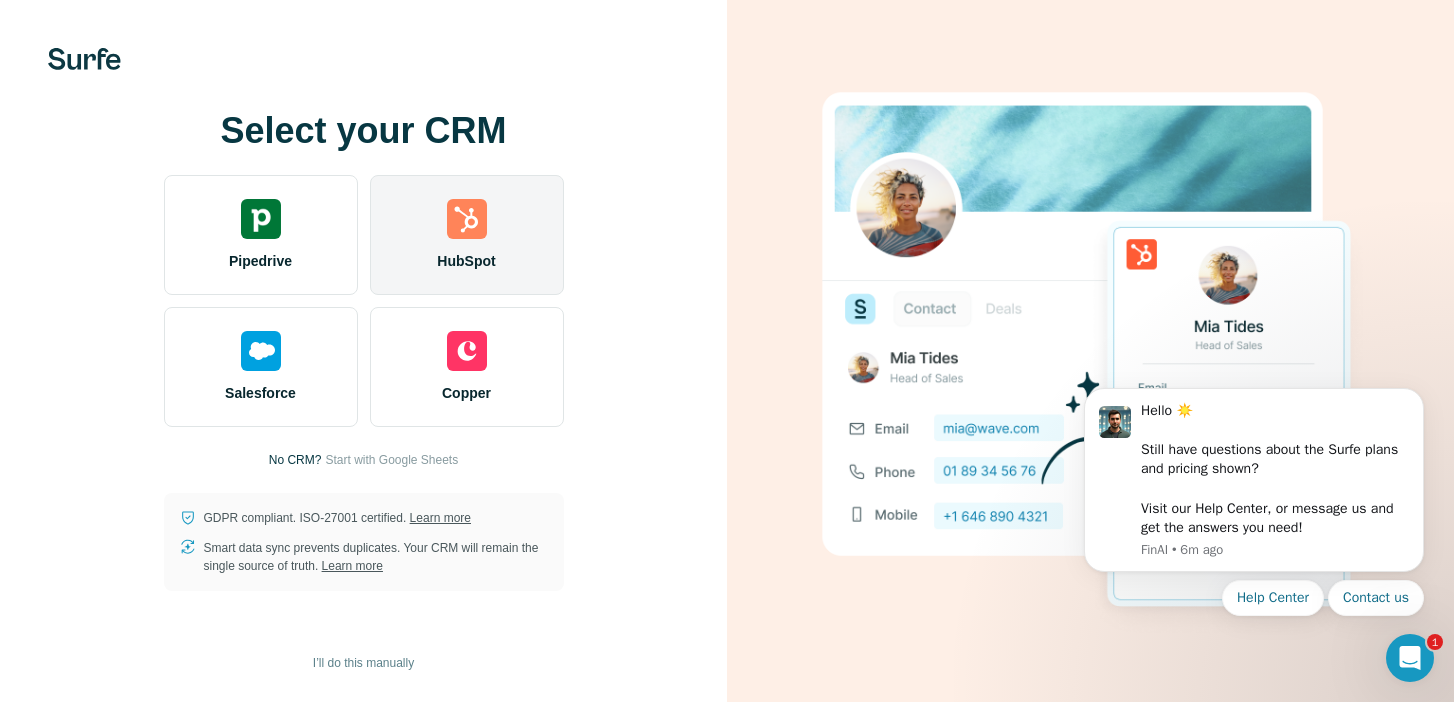 click on "HubSpot" at bounding box center [467, 235] 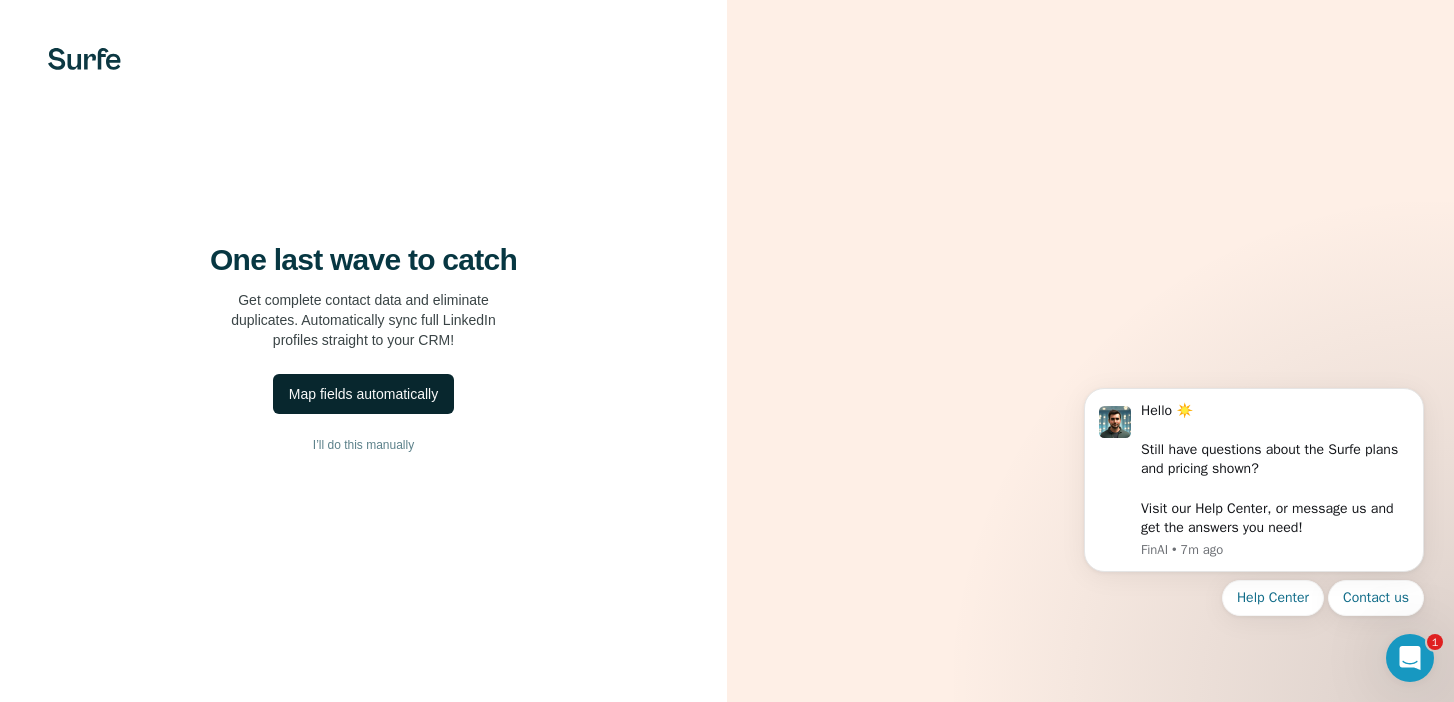 click on "Map fields automatically" at bounding box center [363, 394] 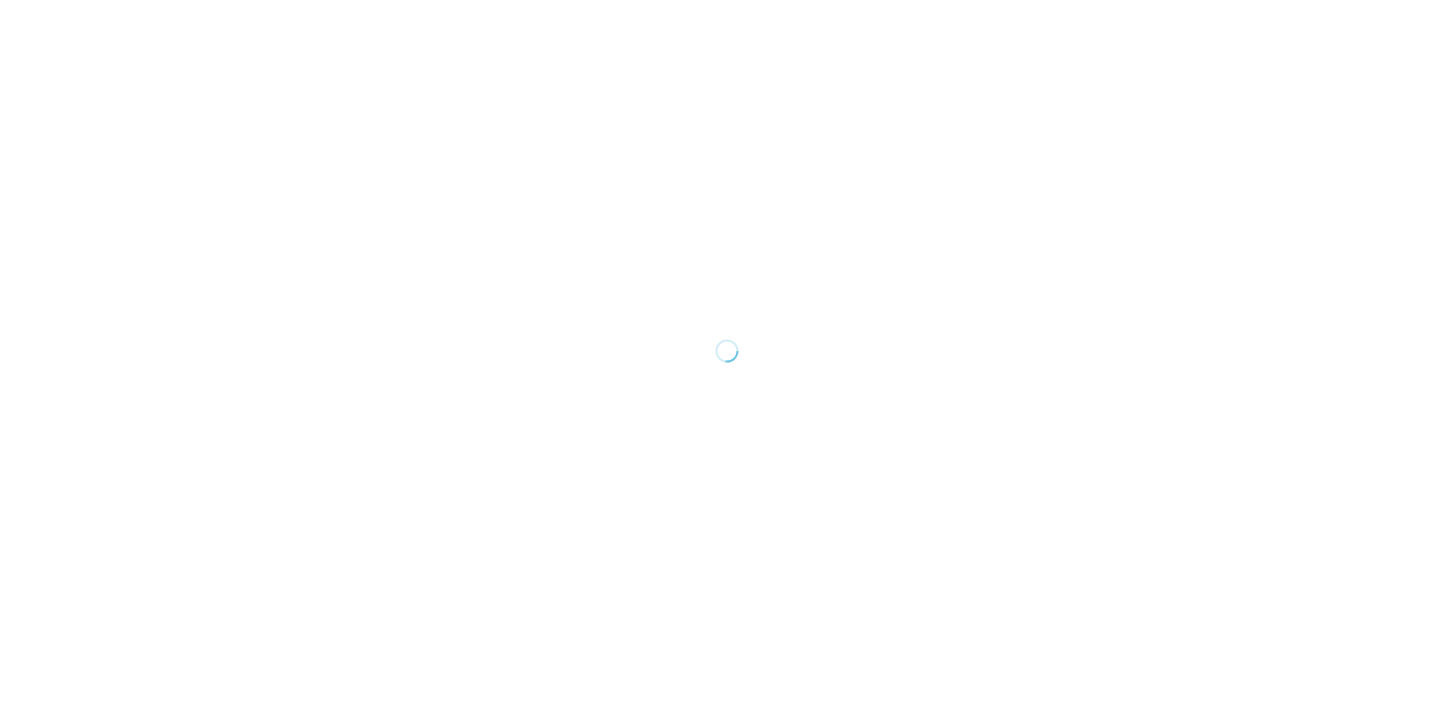 scroll, scrollTop: 0, scrollLeft: 0, axis: both 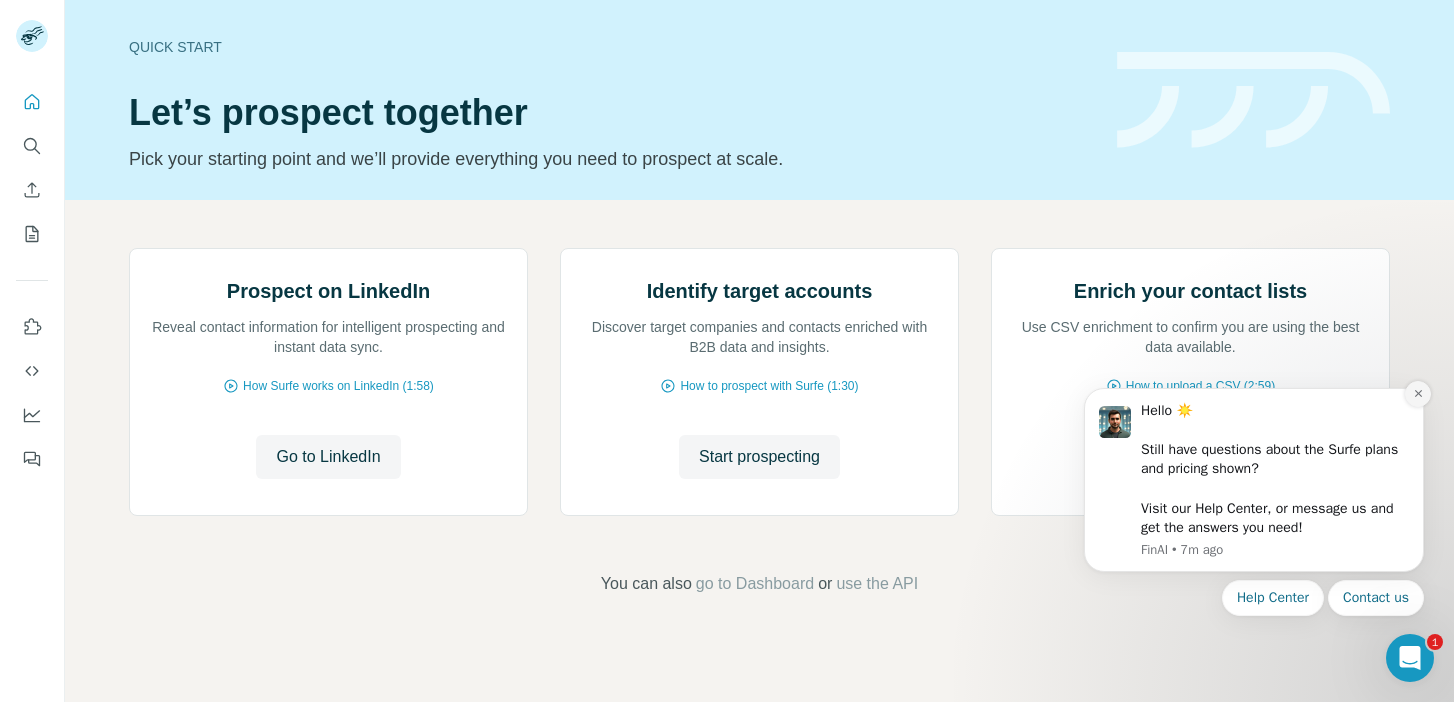click at bounding box center (1418, 394) 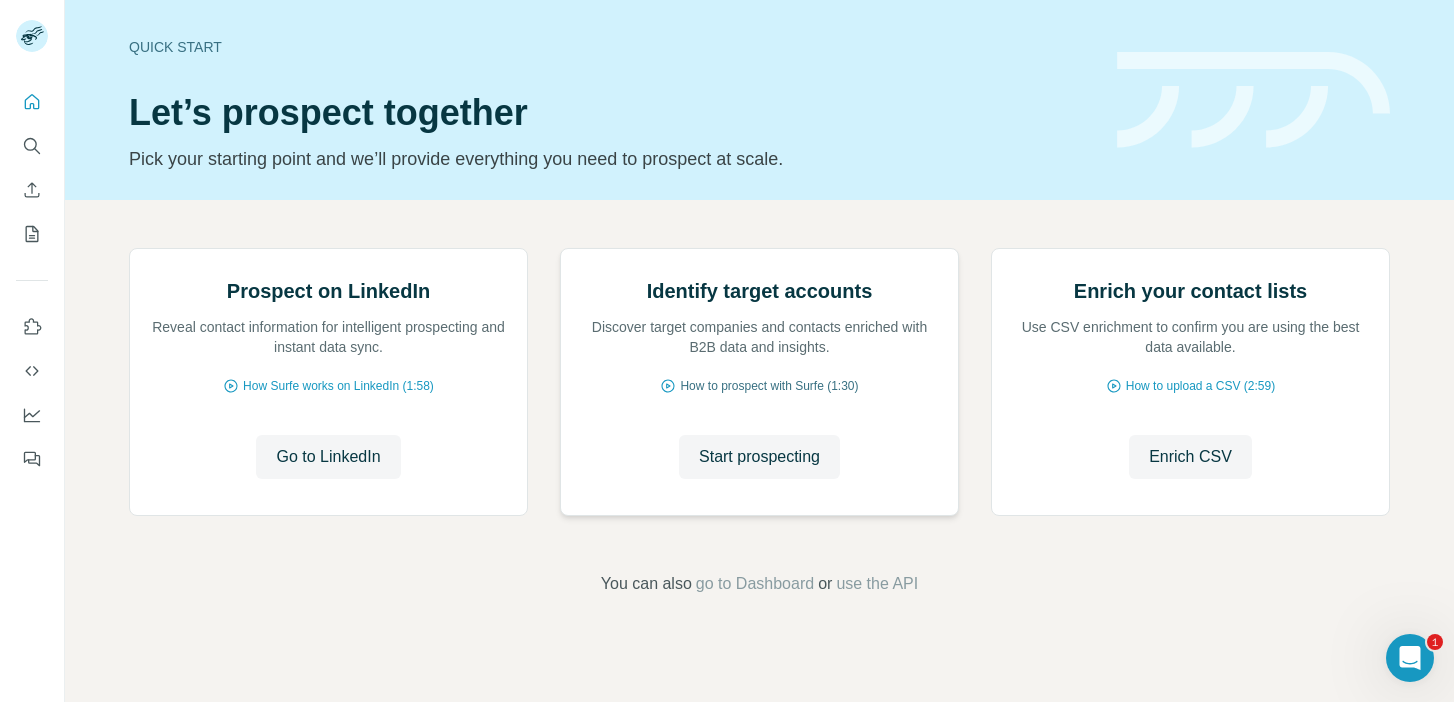 click on "How to prospect with Surfe (1:30)" at bounding box center (769, 386) 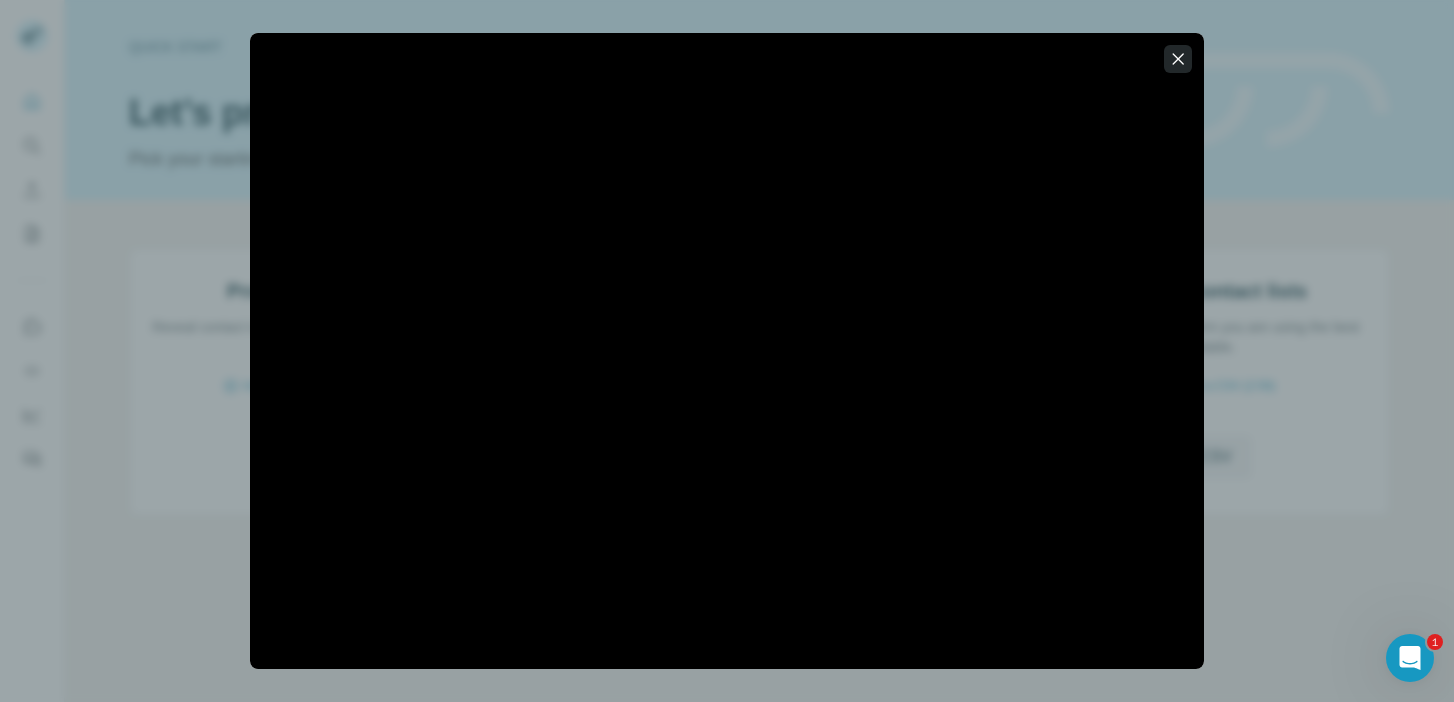 click 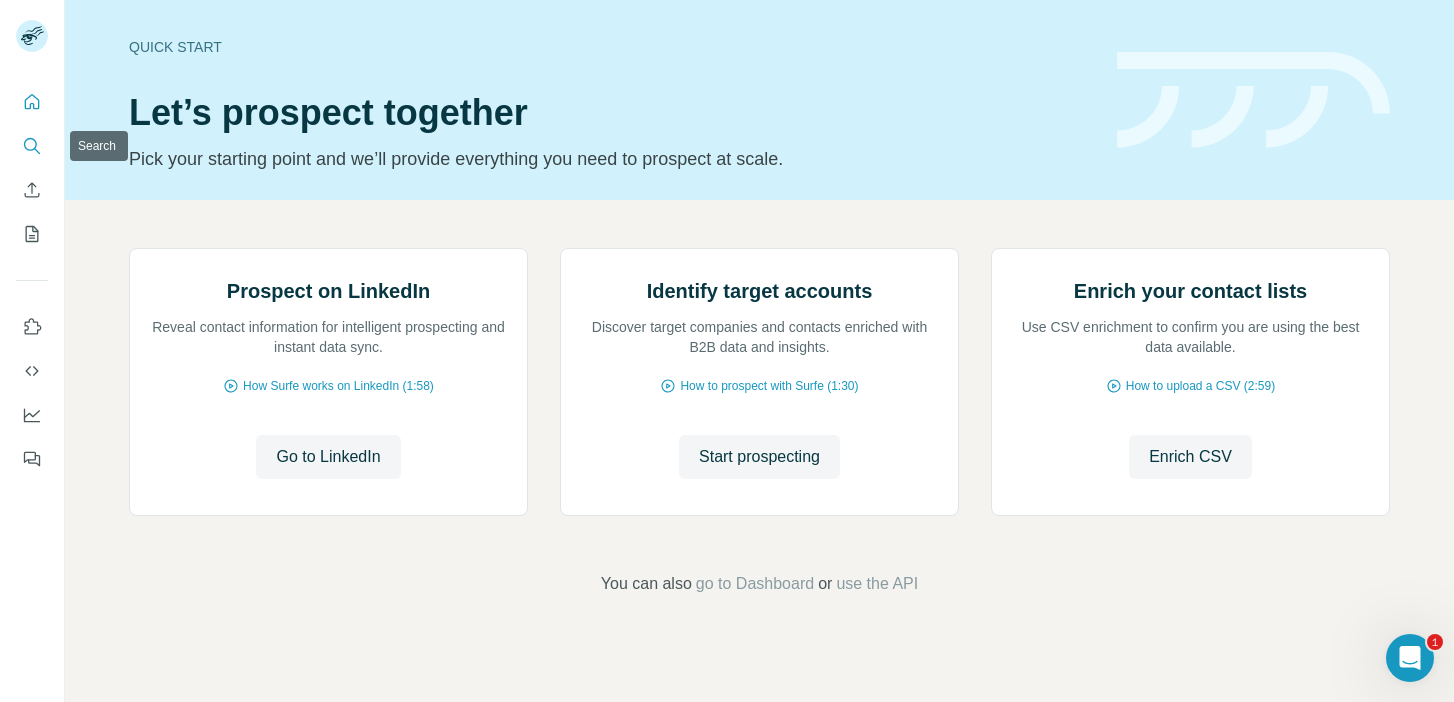 click 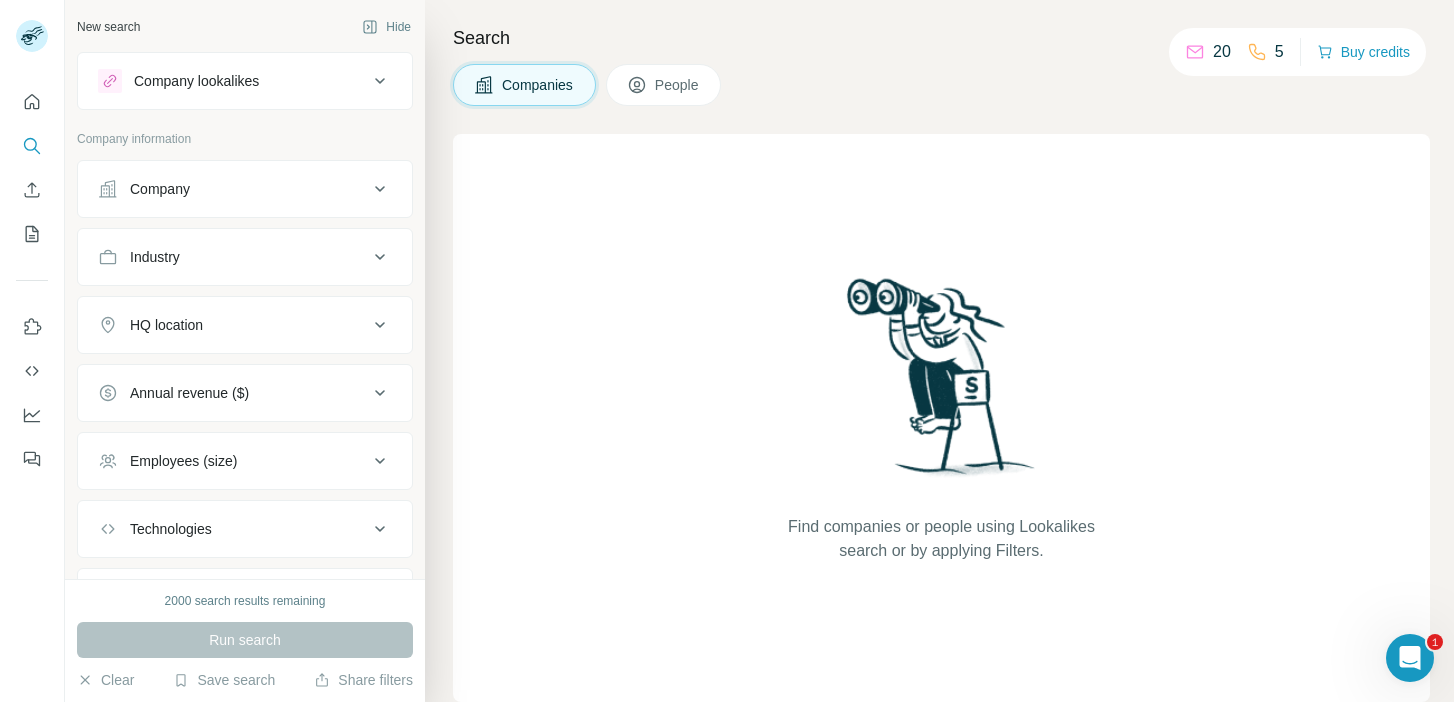click on "Company lookalikes" at bounding box center (245, 81) 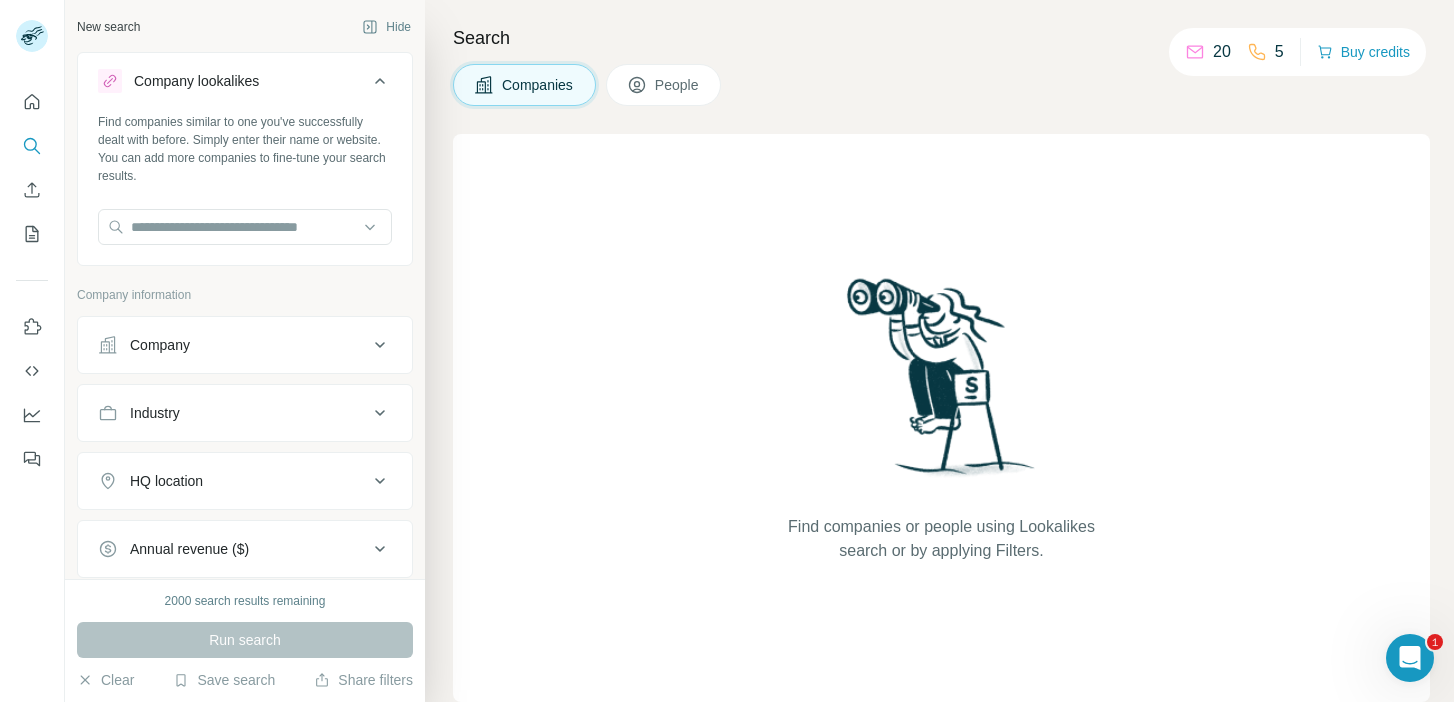 click 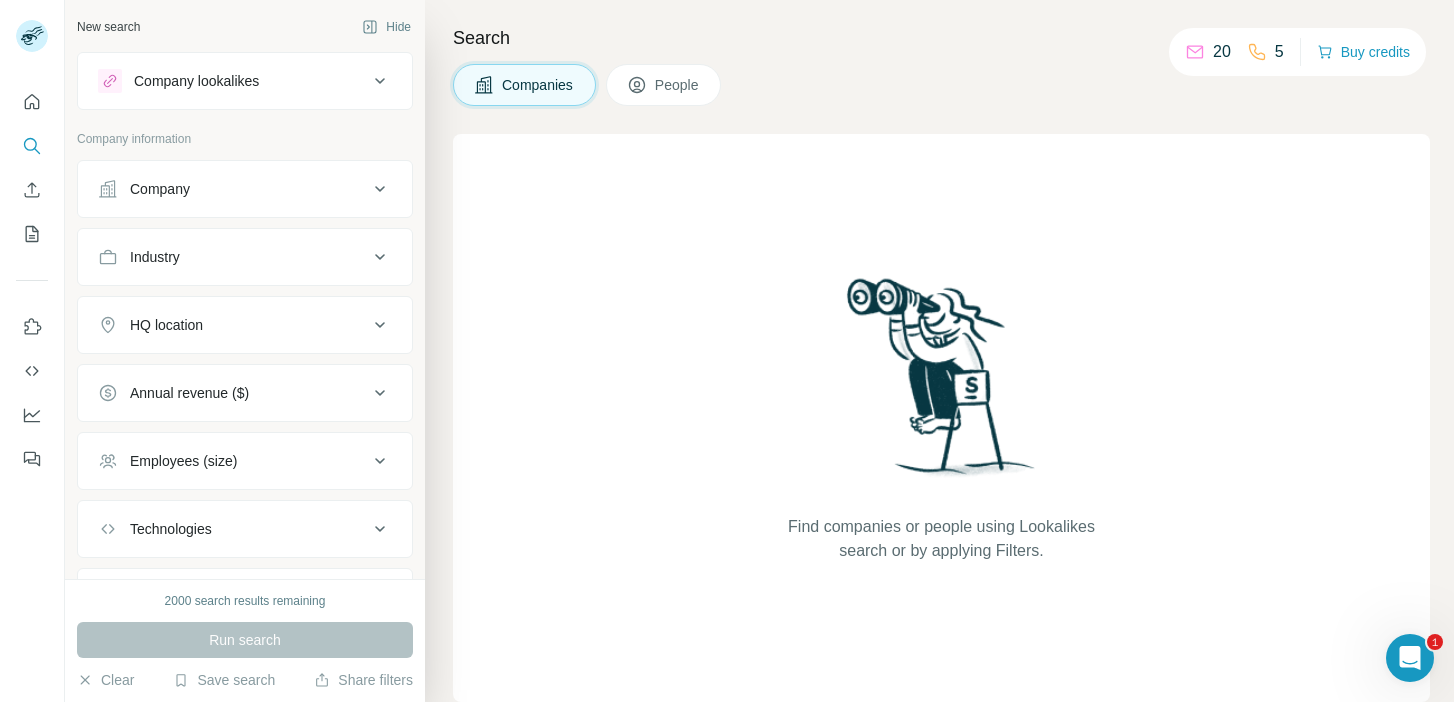 click on "Company" at bounding box center [245, 189] 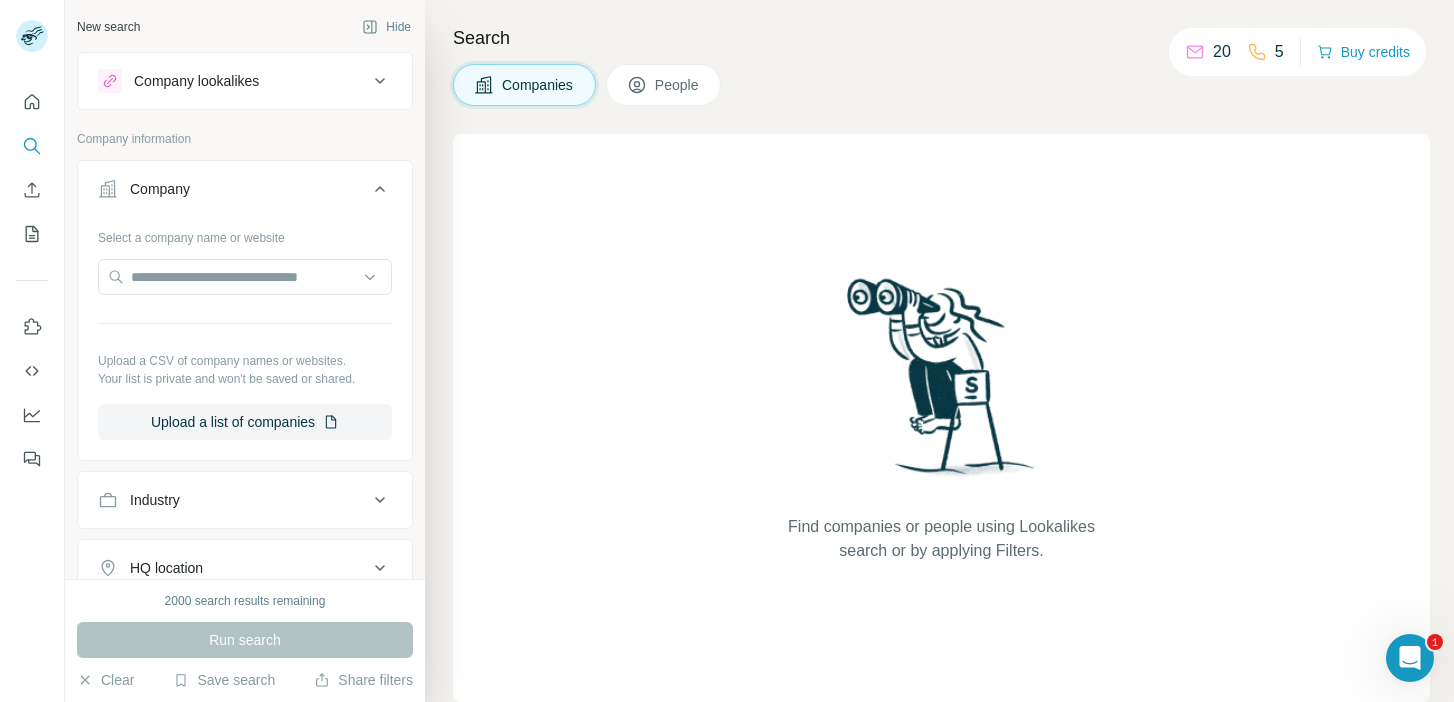 click on "Company" at bounding box center (233, 189) 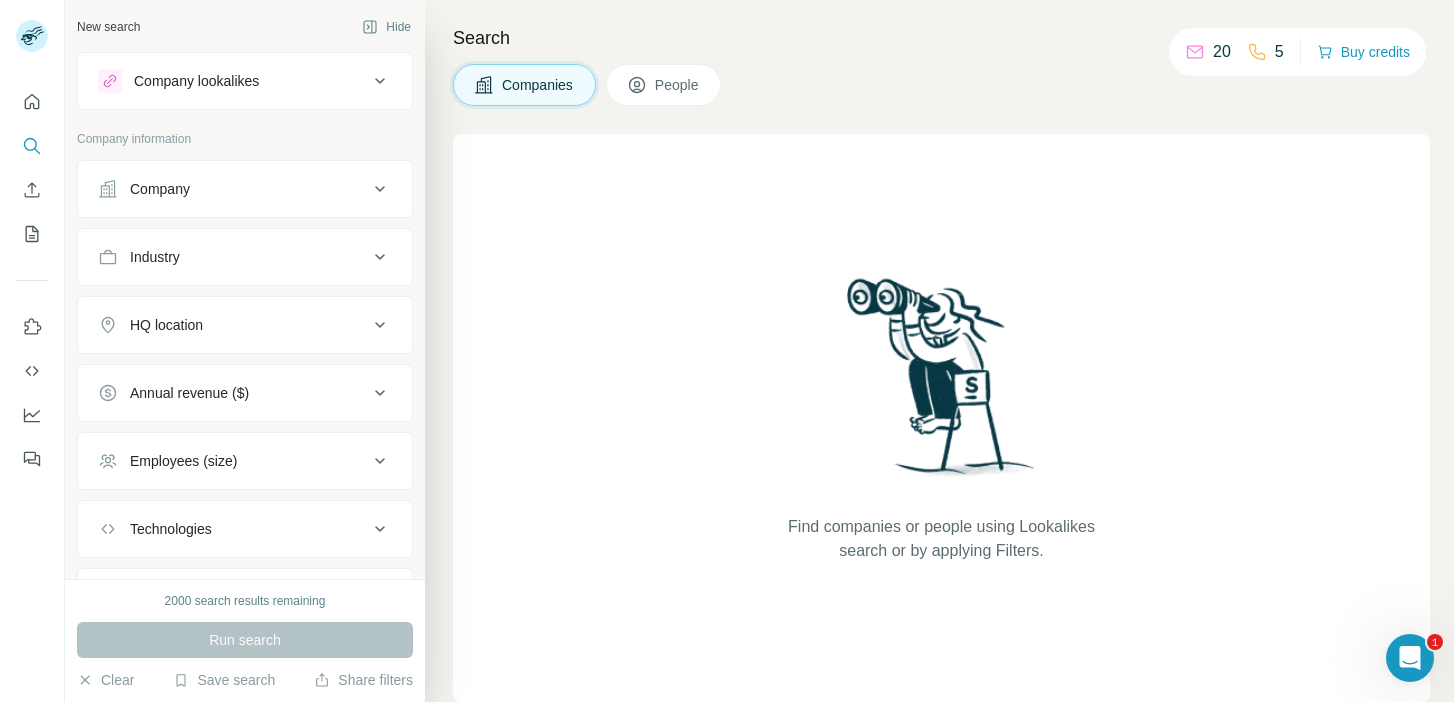 click on "People" at bounding box center (678, 85) 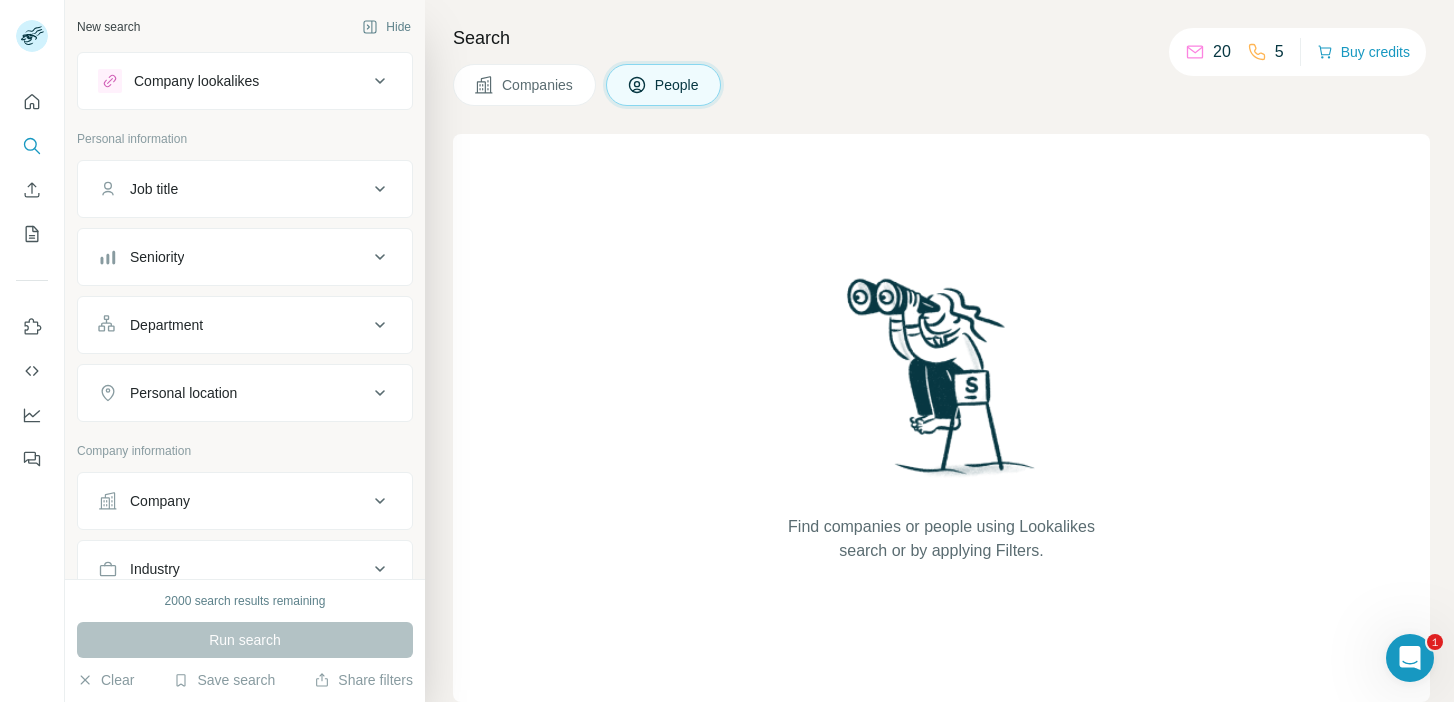 click on "Job title" at bounding box center (233, 189) 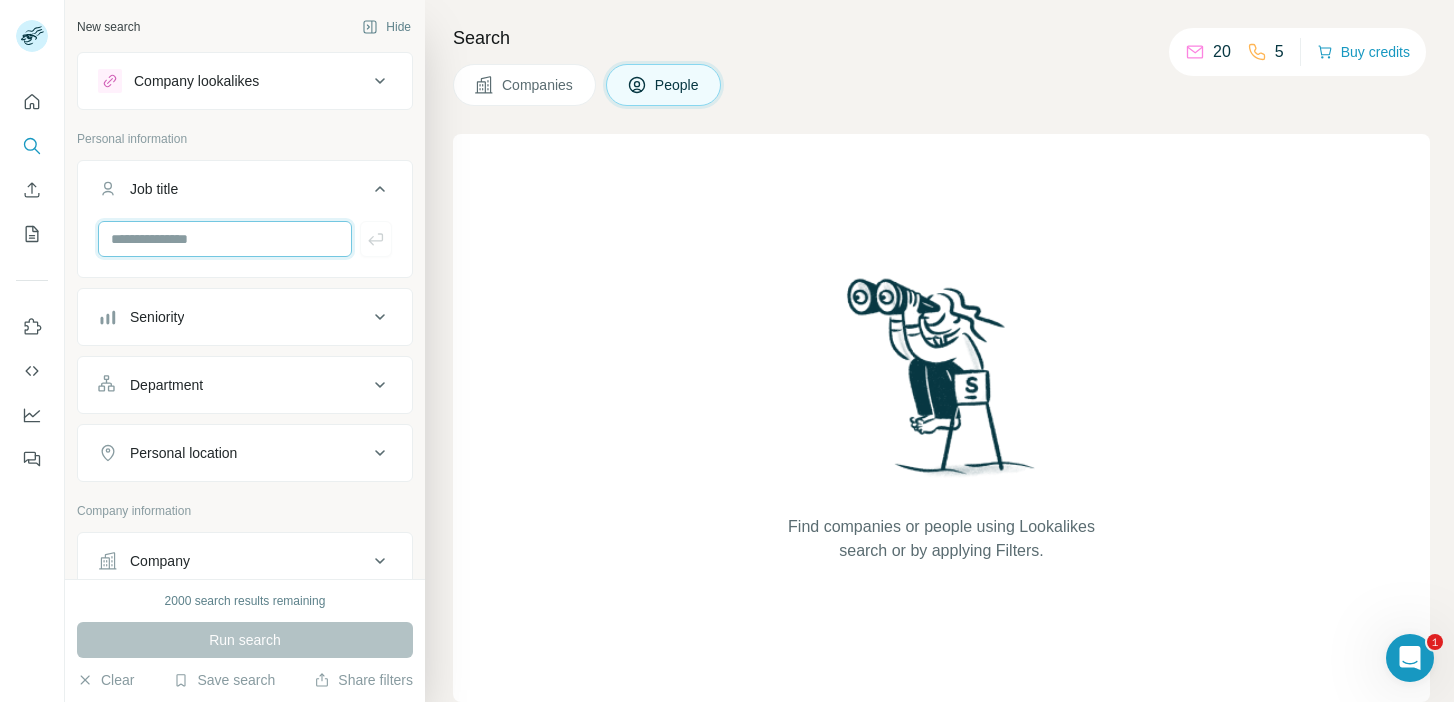 click at bounding box center [225, 239] 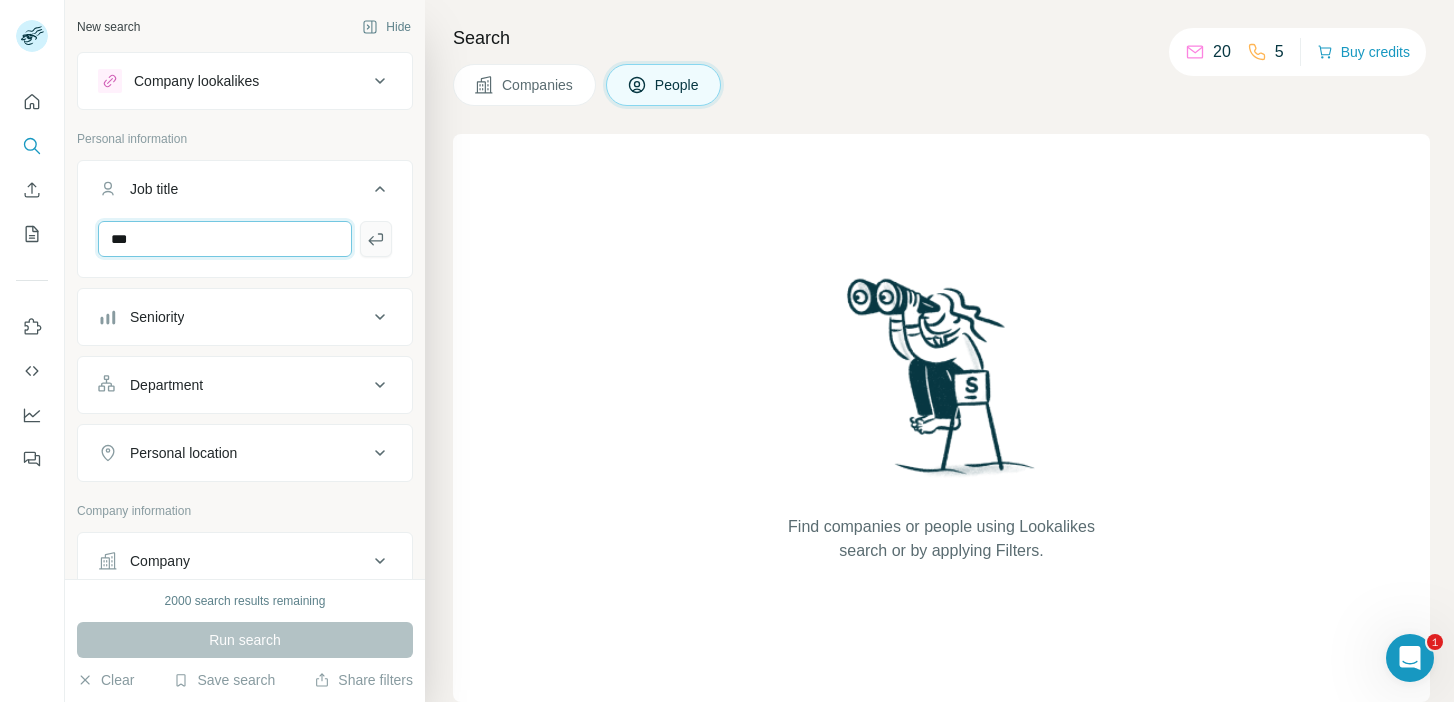 type on "***" 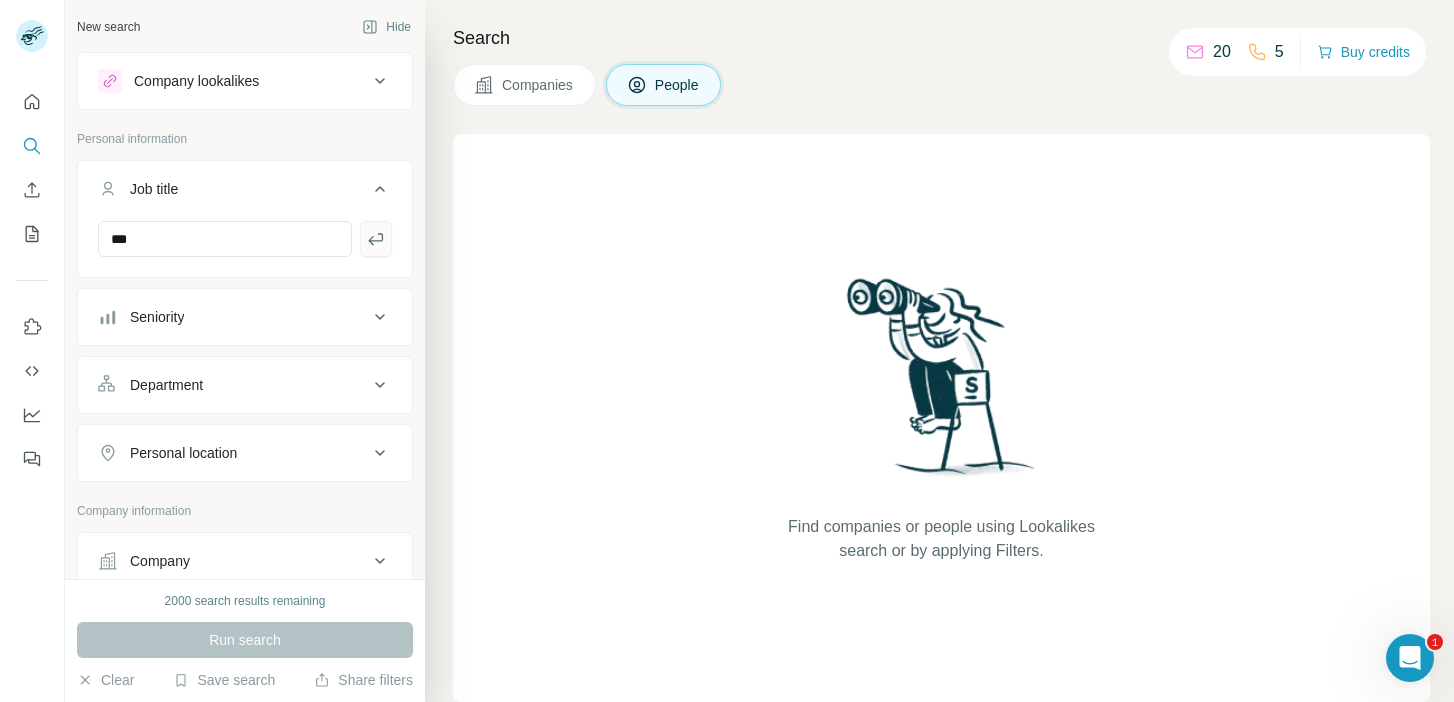 click 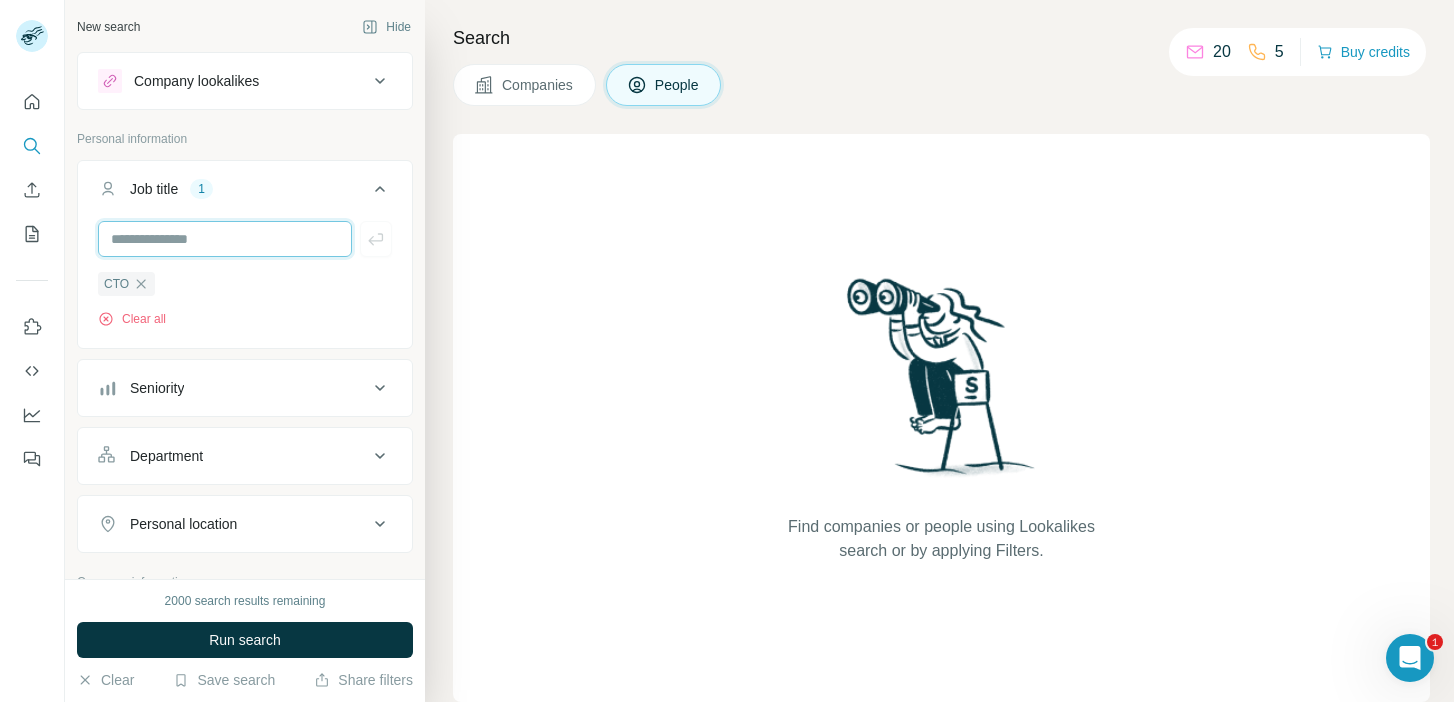 click at bounding box center [225, 239] 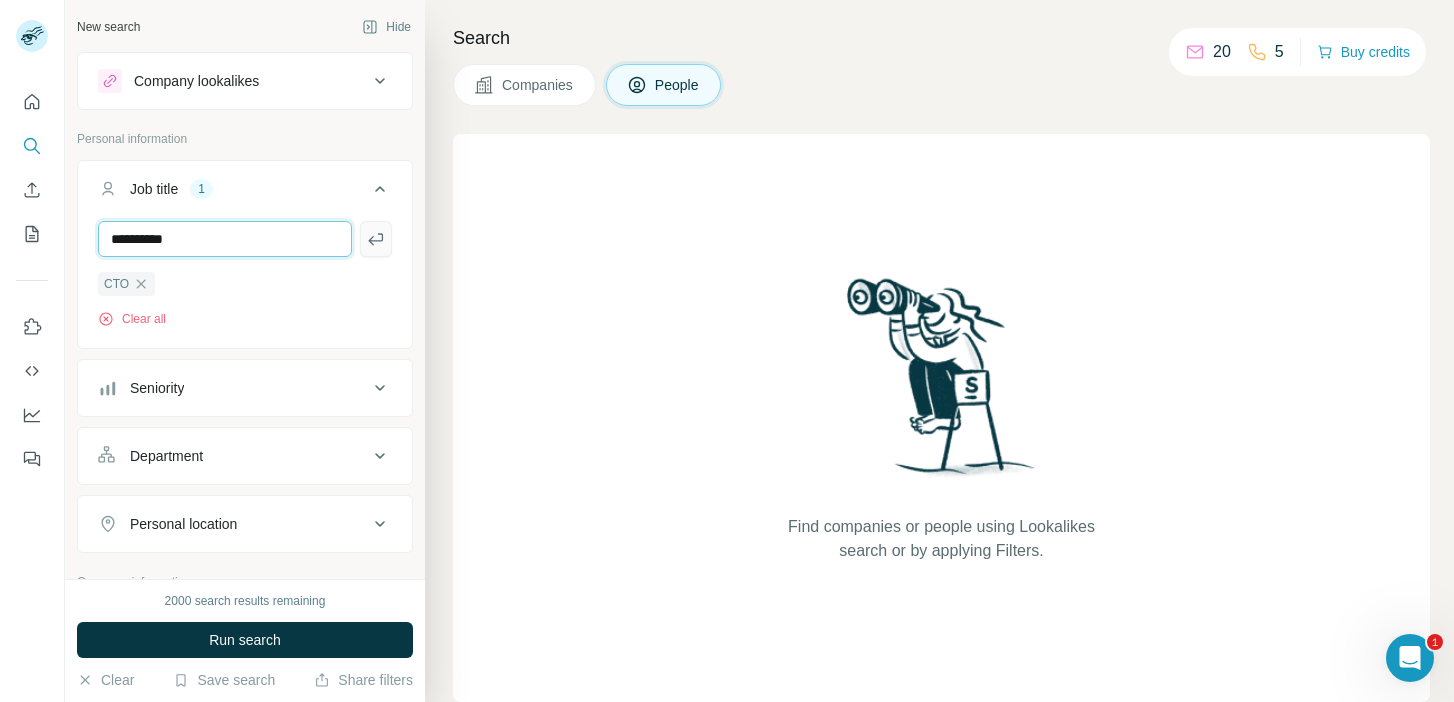type on "**********" 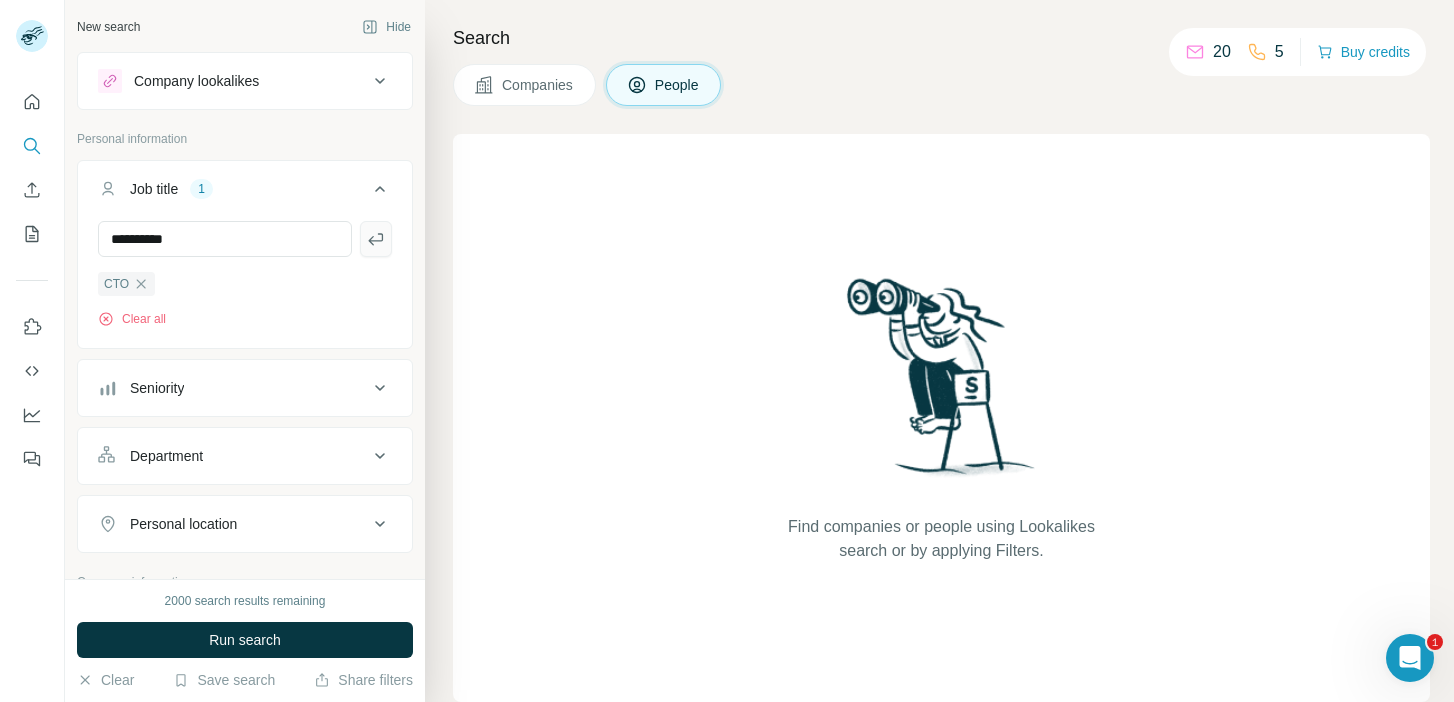 click 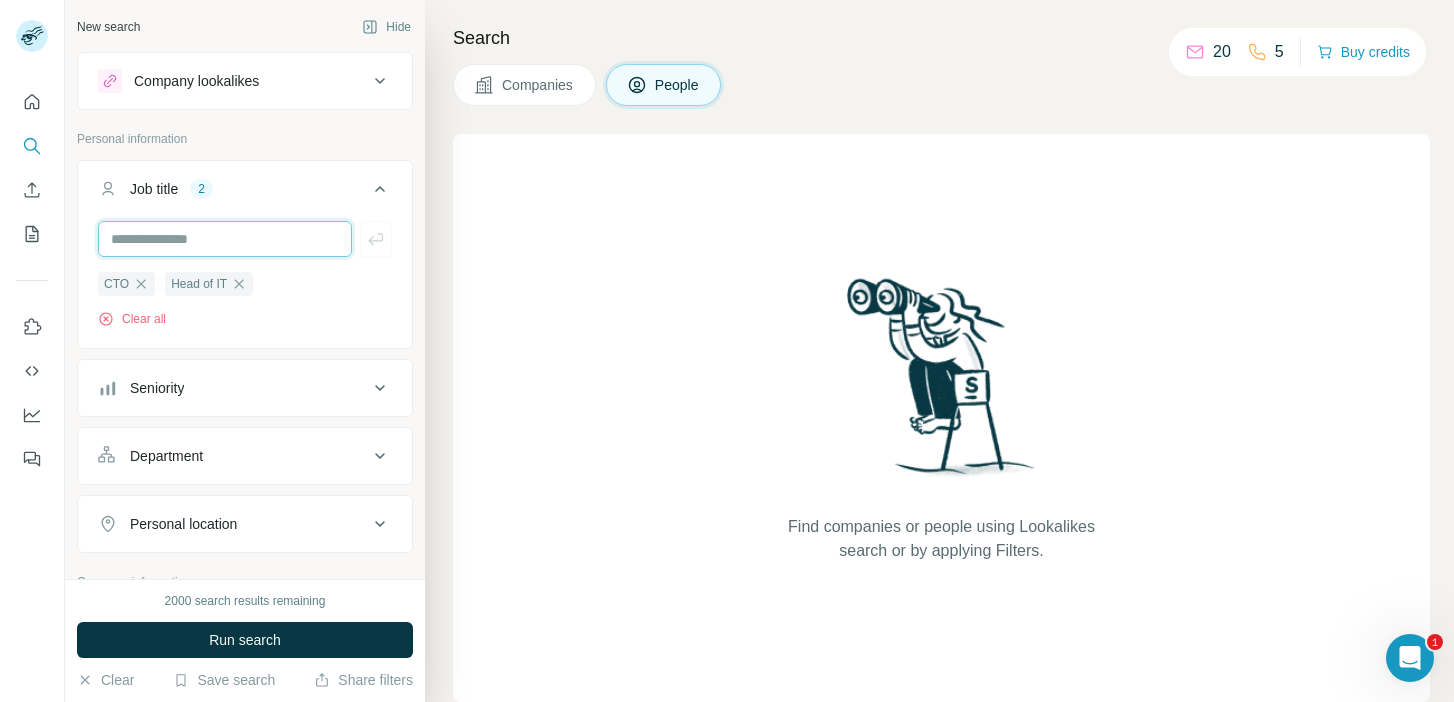 click at bounding box center (225, 239) 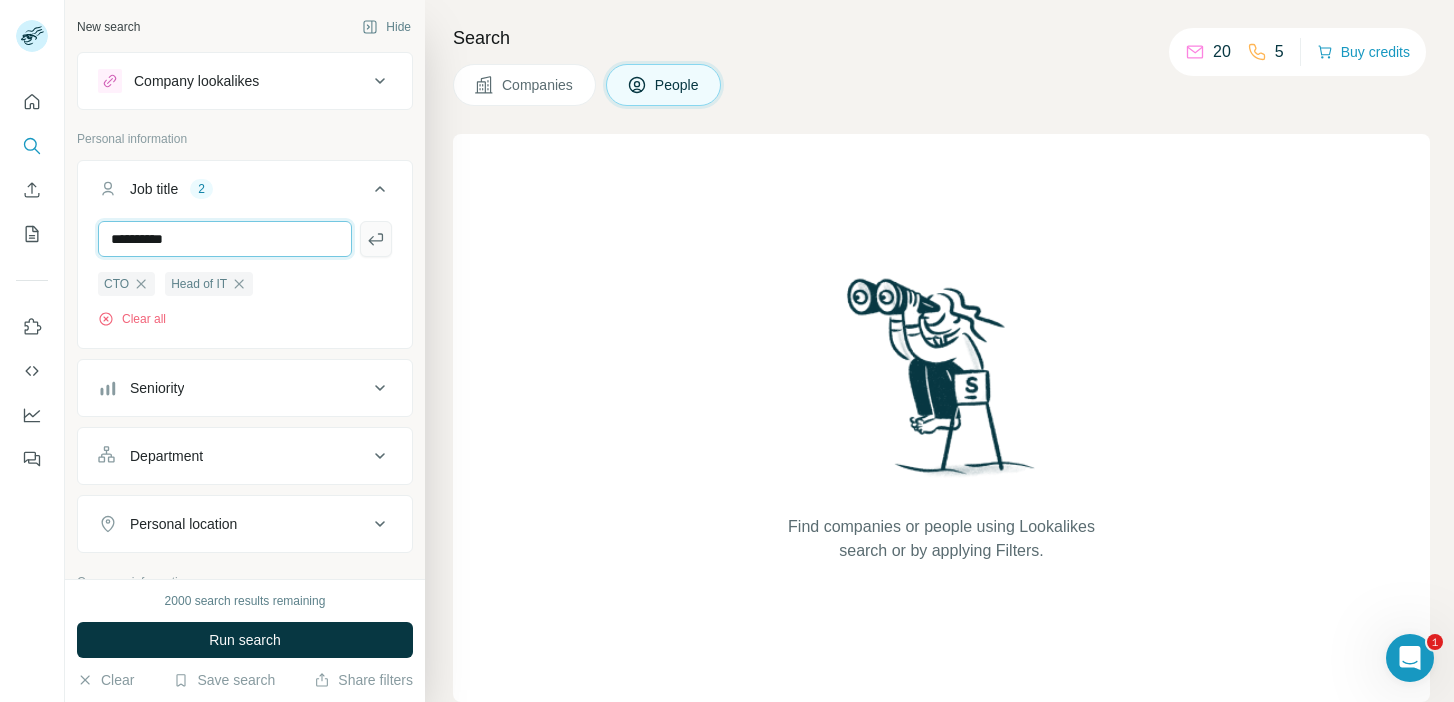 type on "**********" 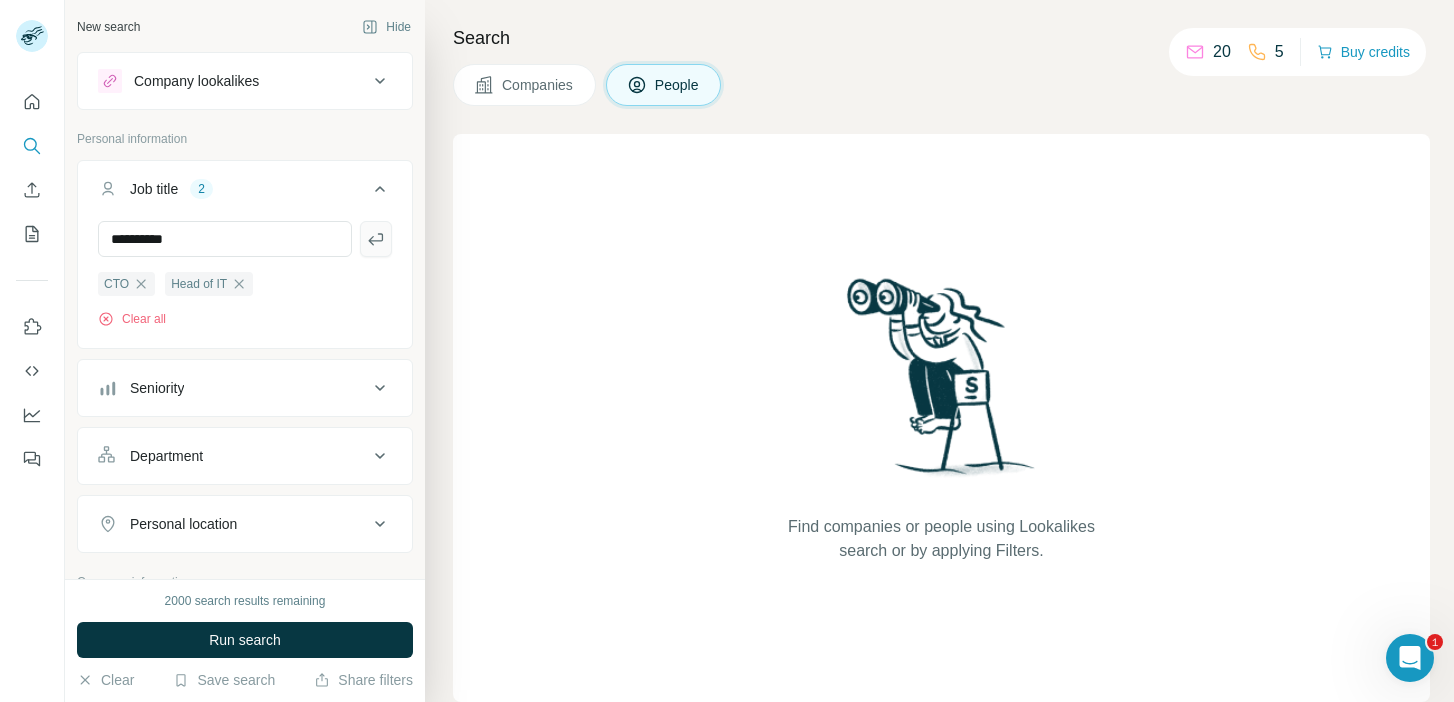 click 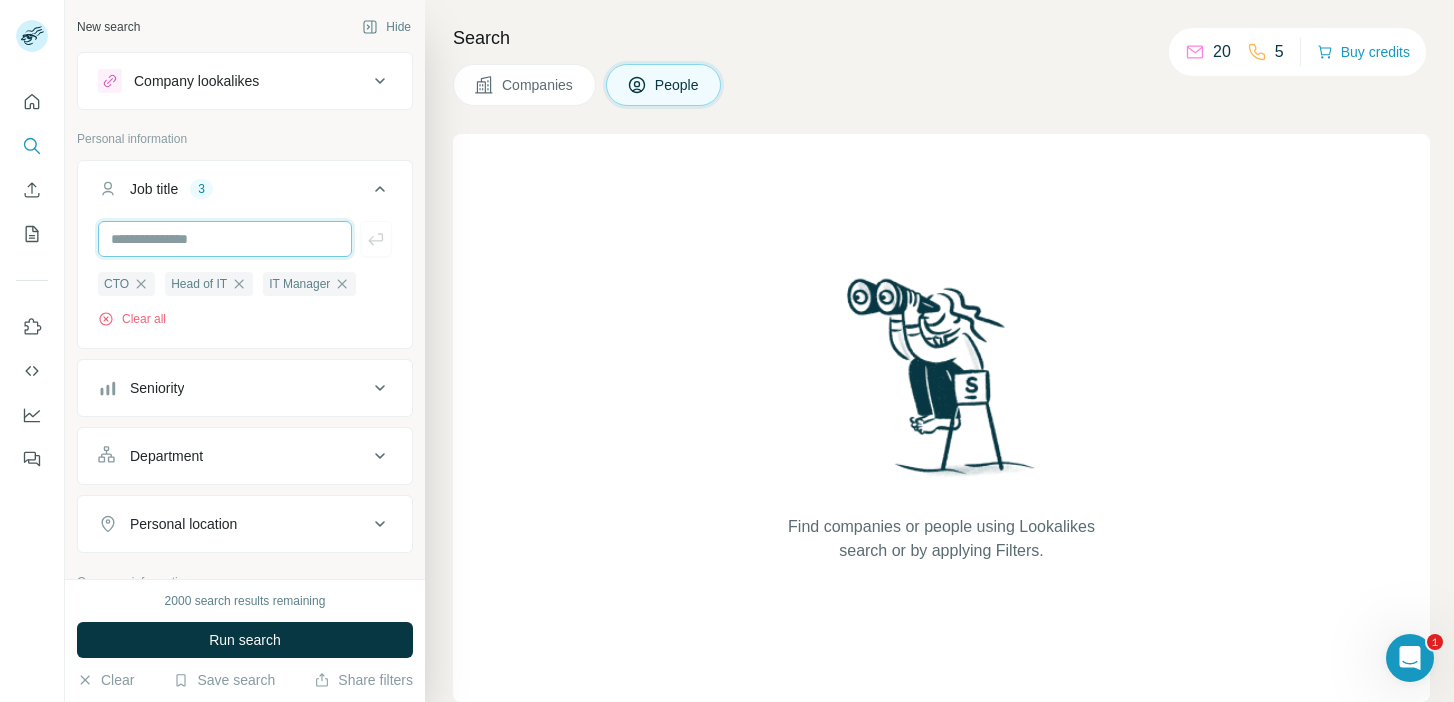 click at bounding box center [225, 239] 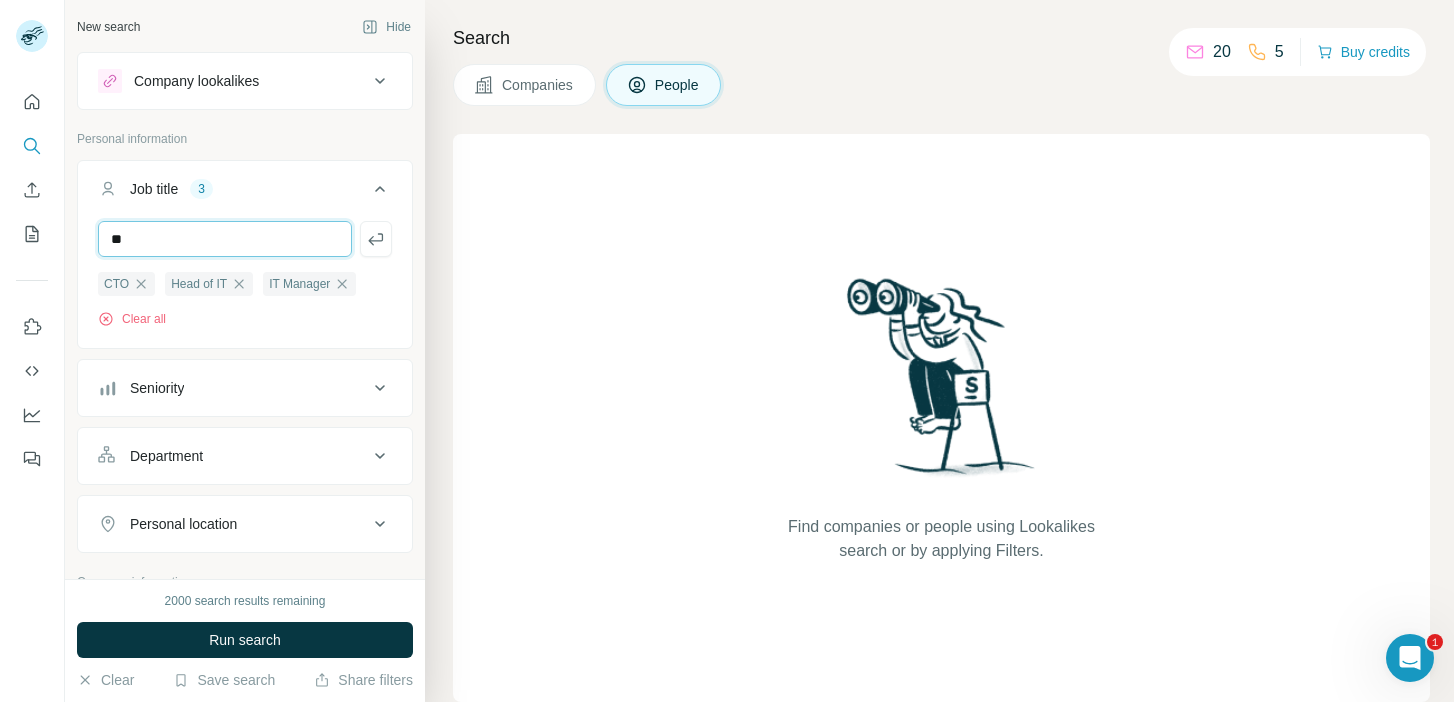 type on "*" 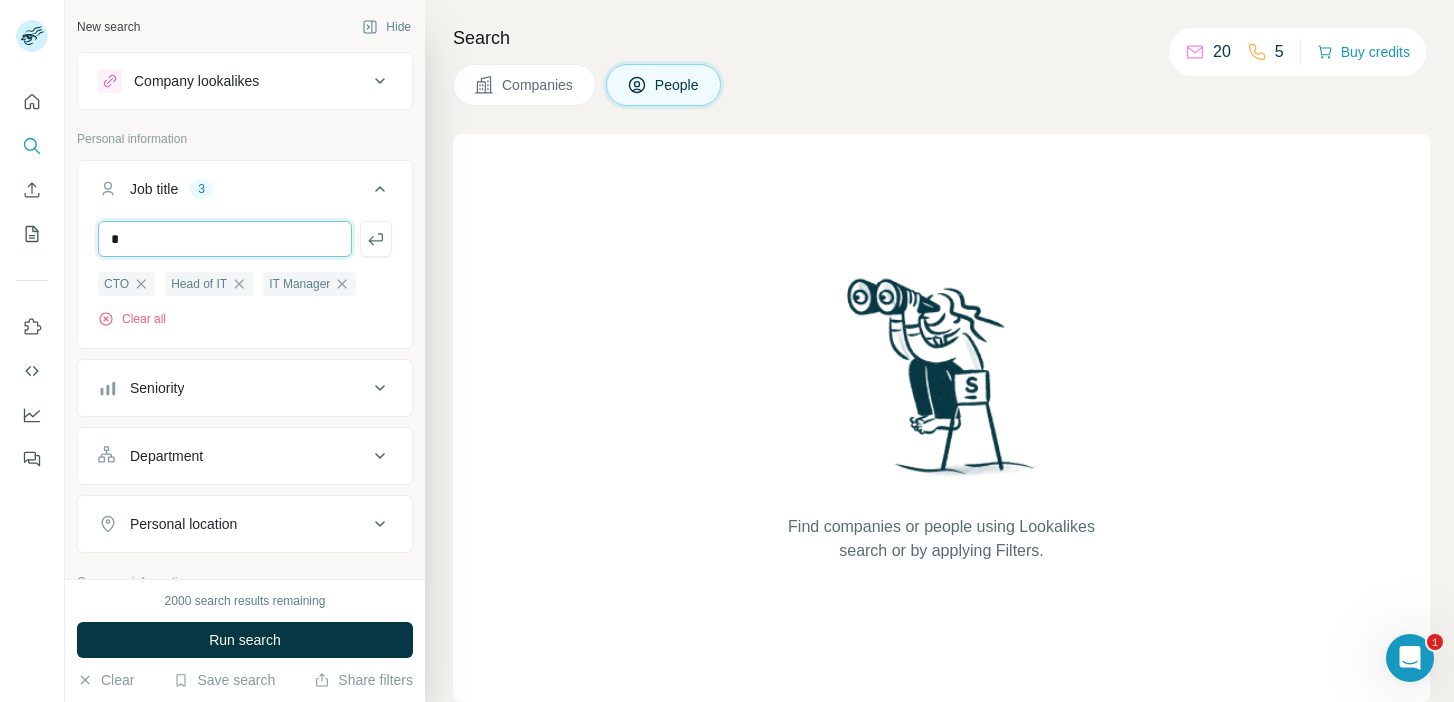 type 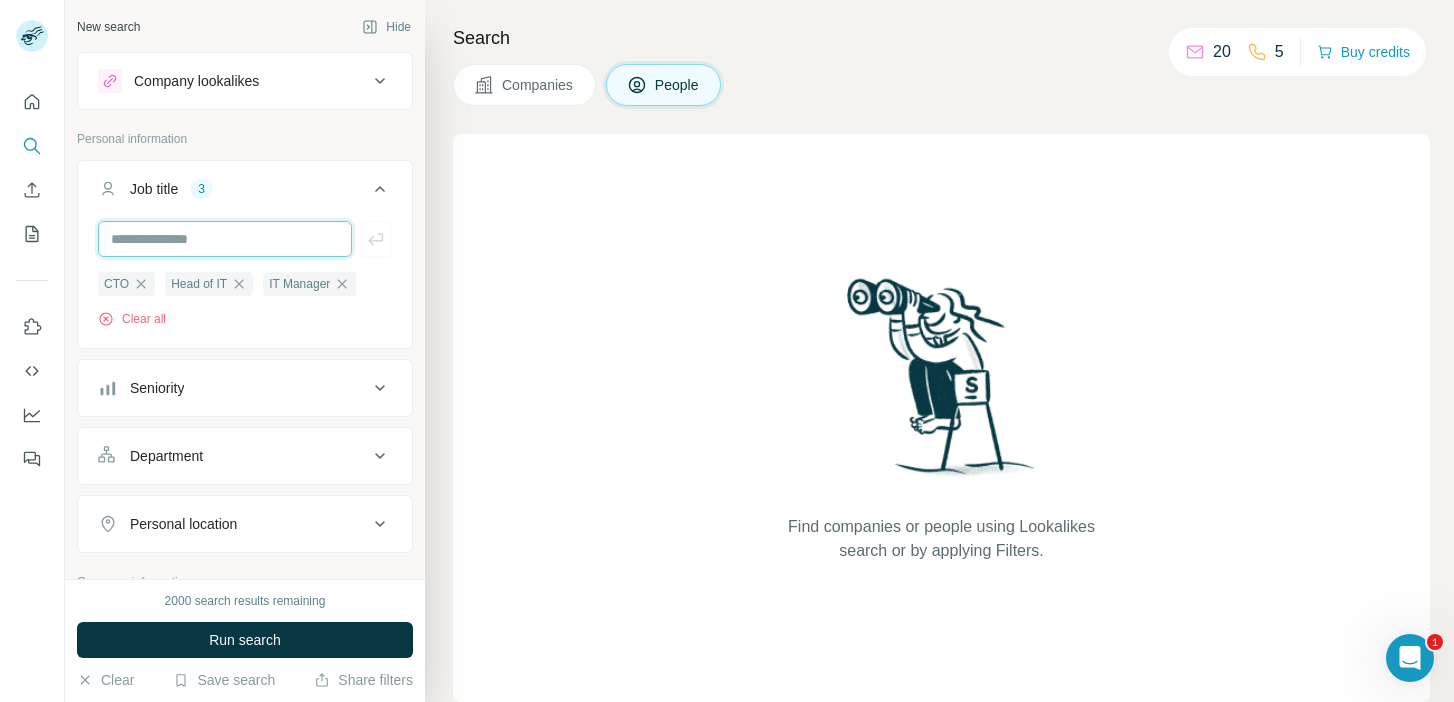 scroll, scrollTop: 68, scrollLeft: 0, axis: vertical 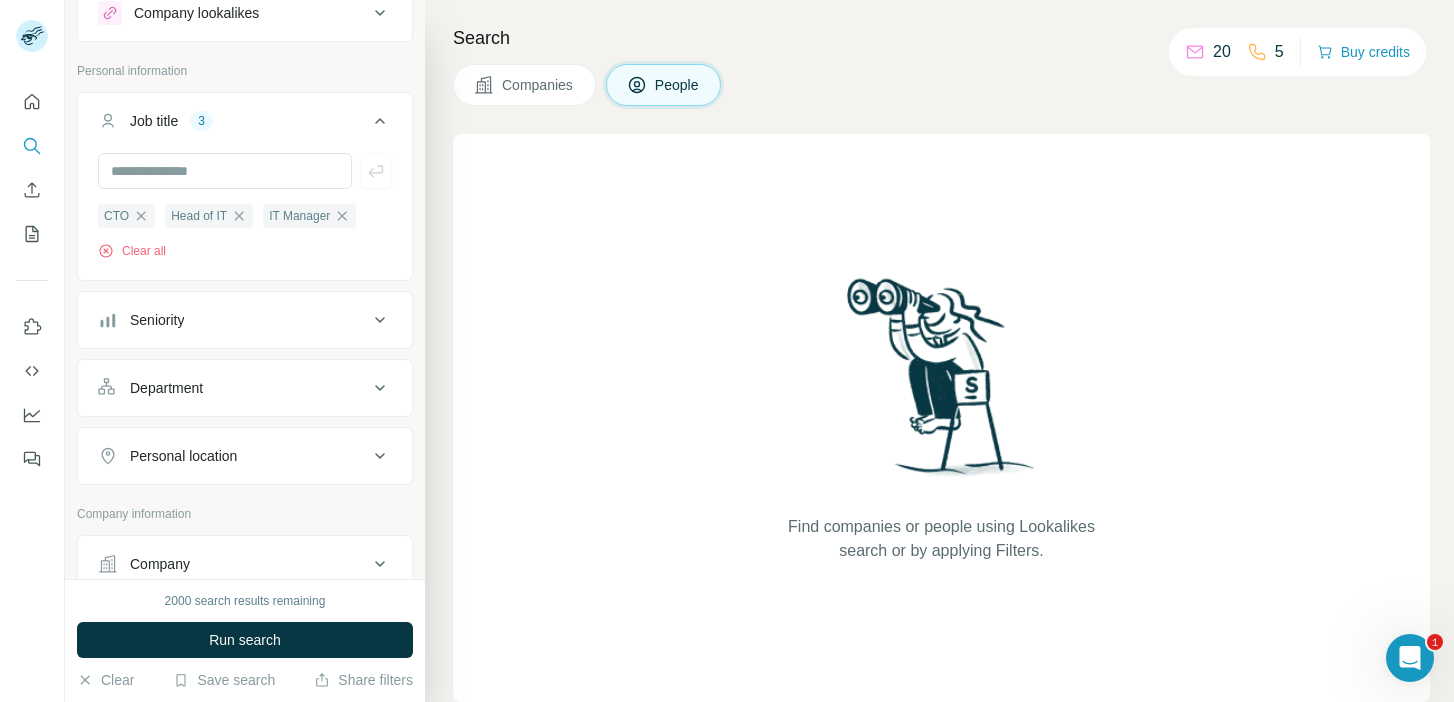 click on "Seniority" at bounding box center (233, 320) 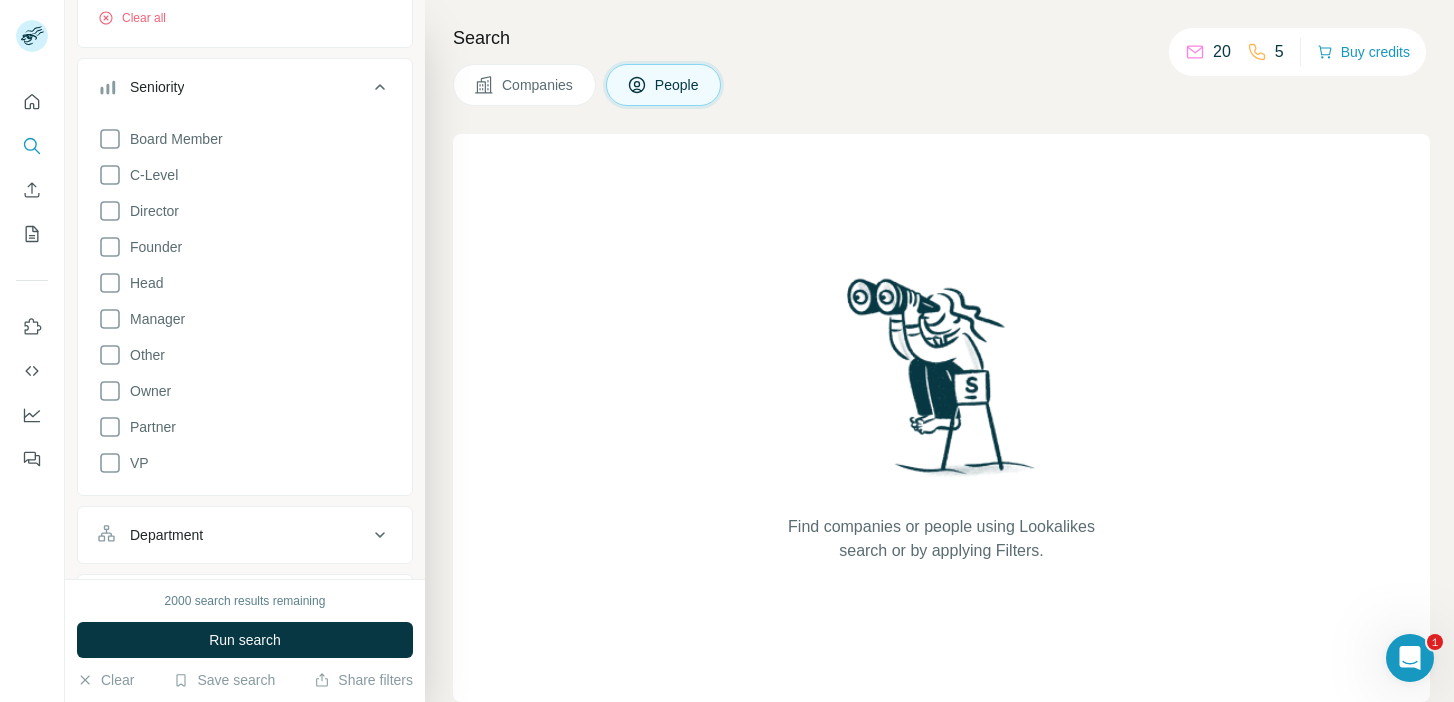 scroll, scrollTop: 308, scrollLeft: 0, axis: vertical 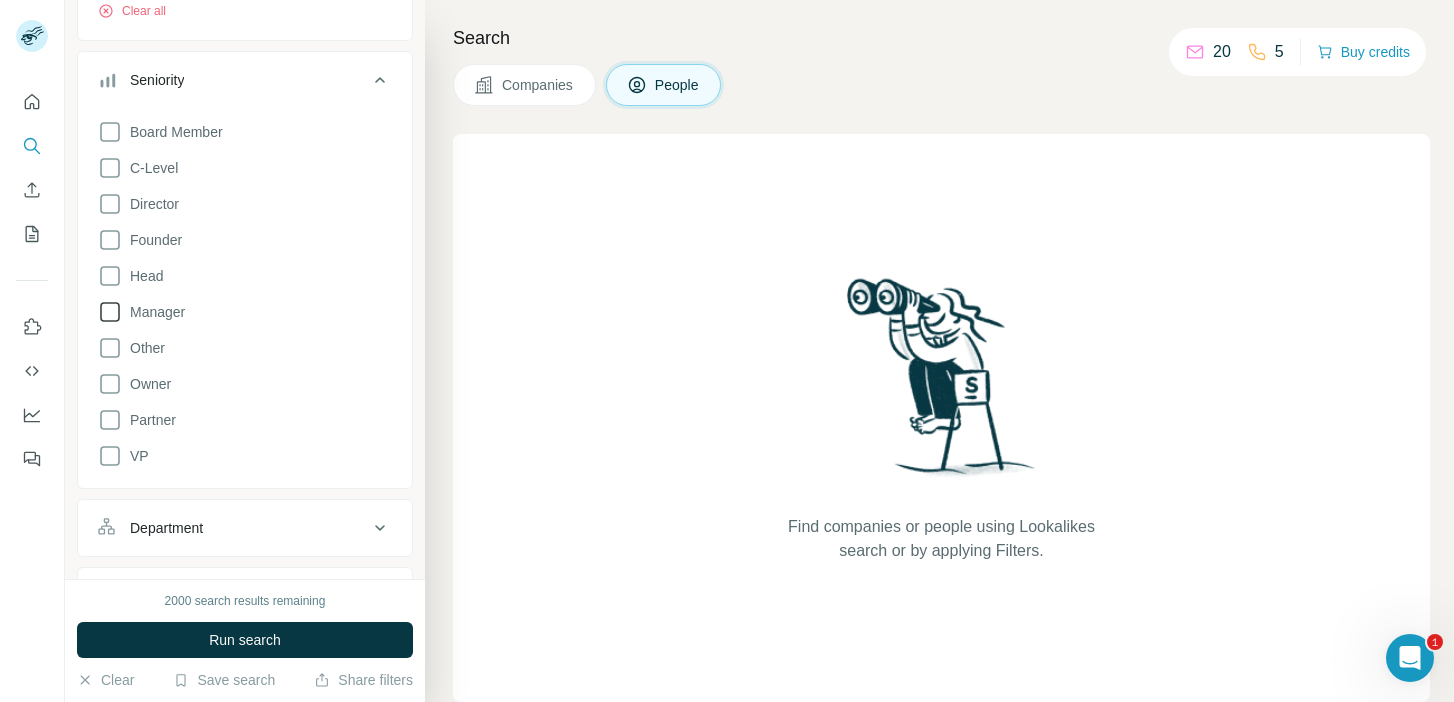 click 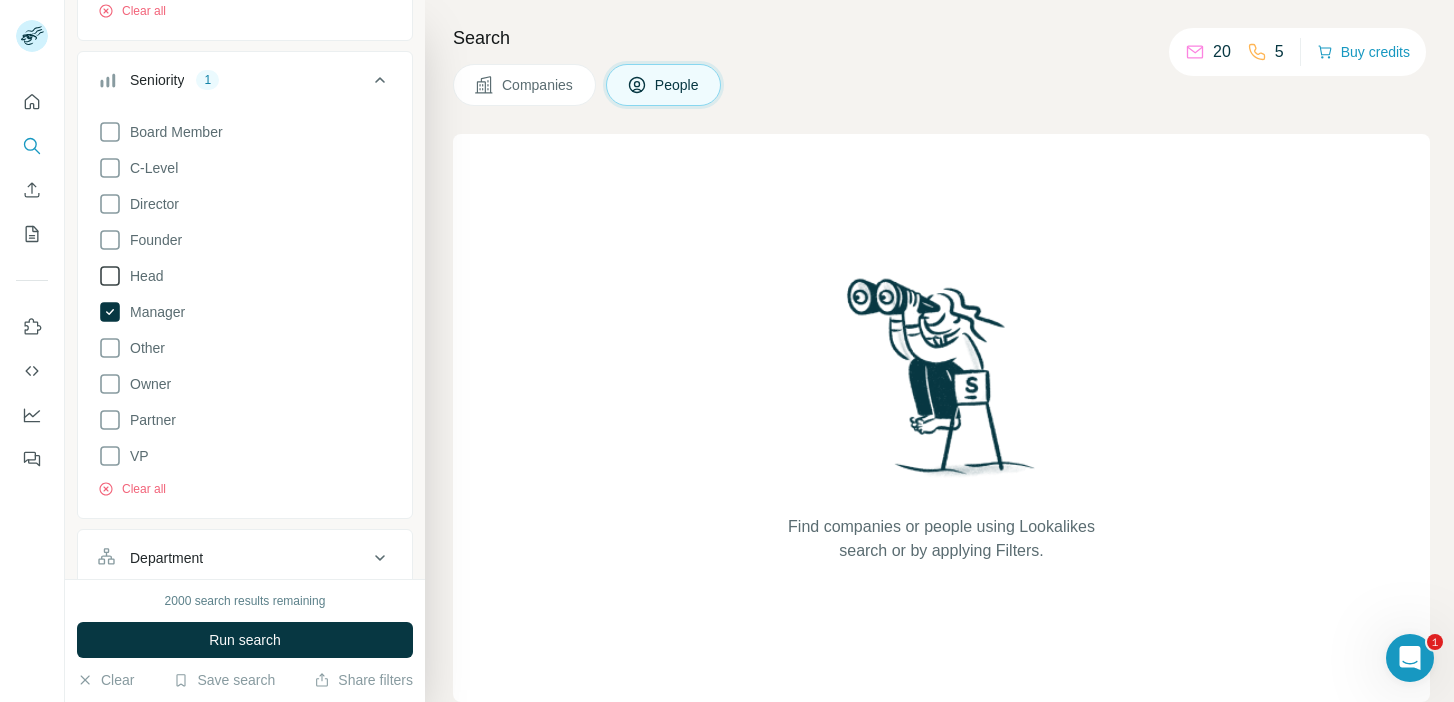 click 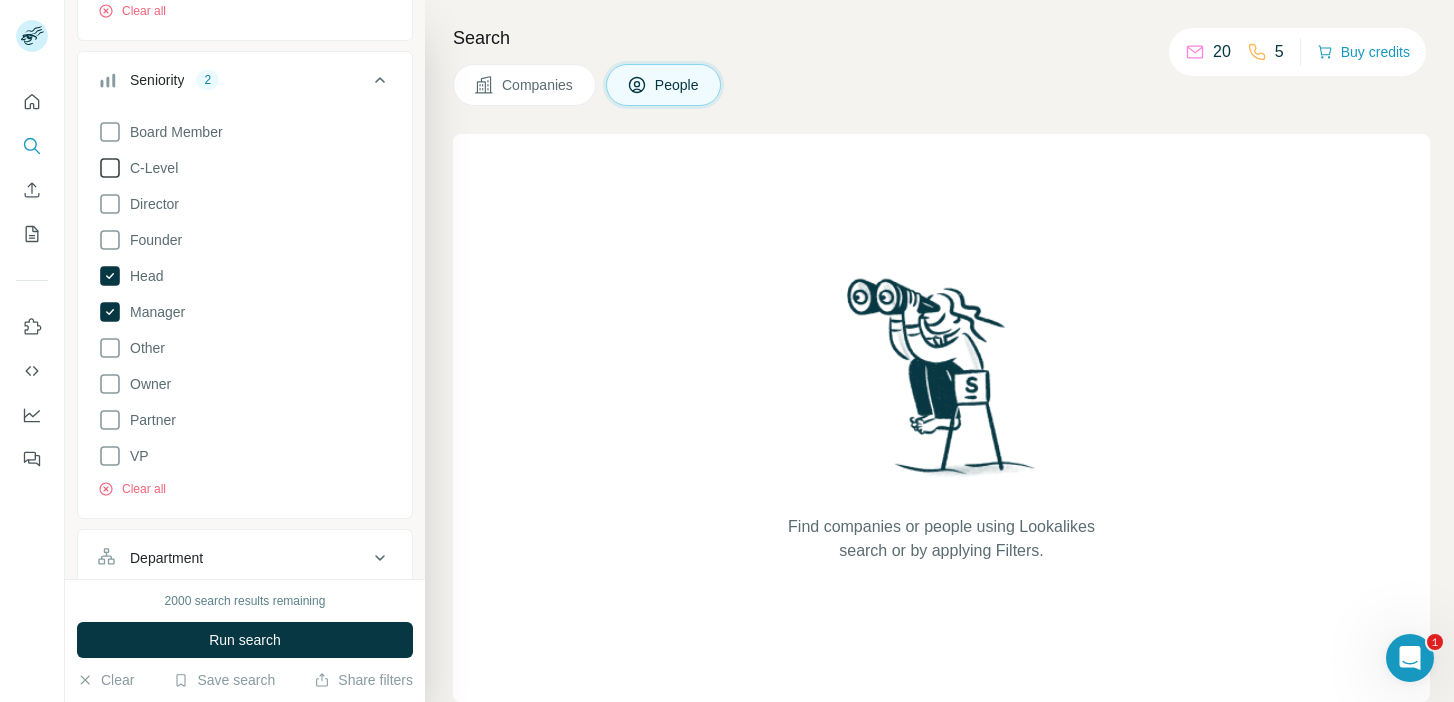 click 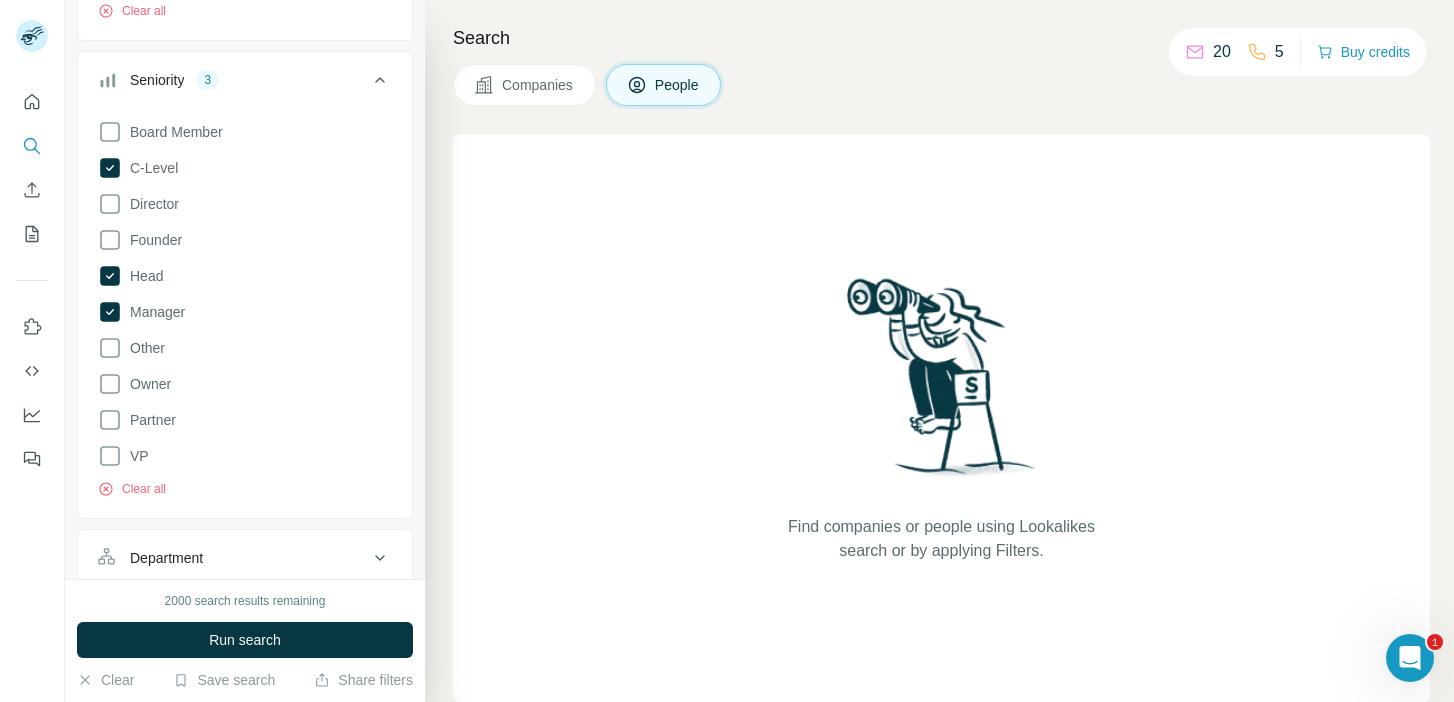 click 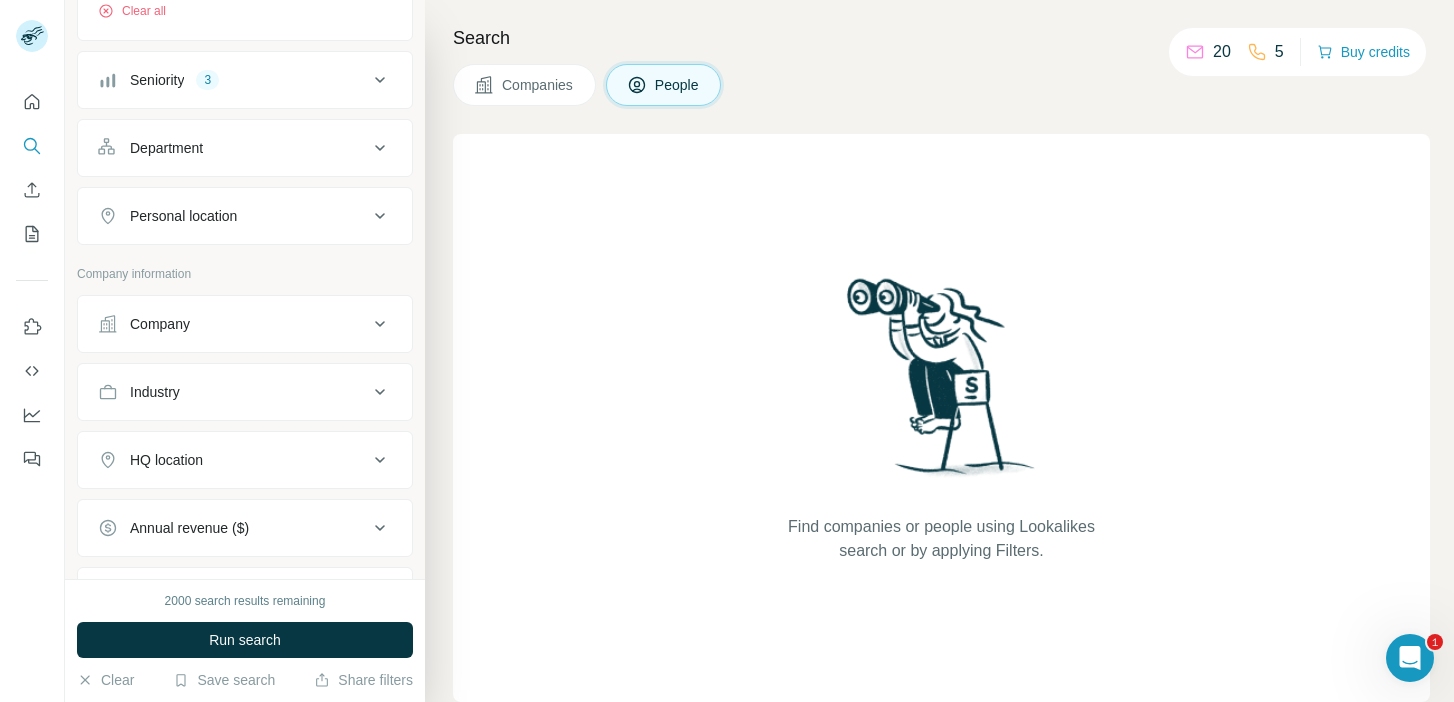 click 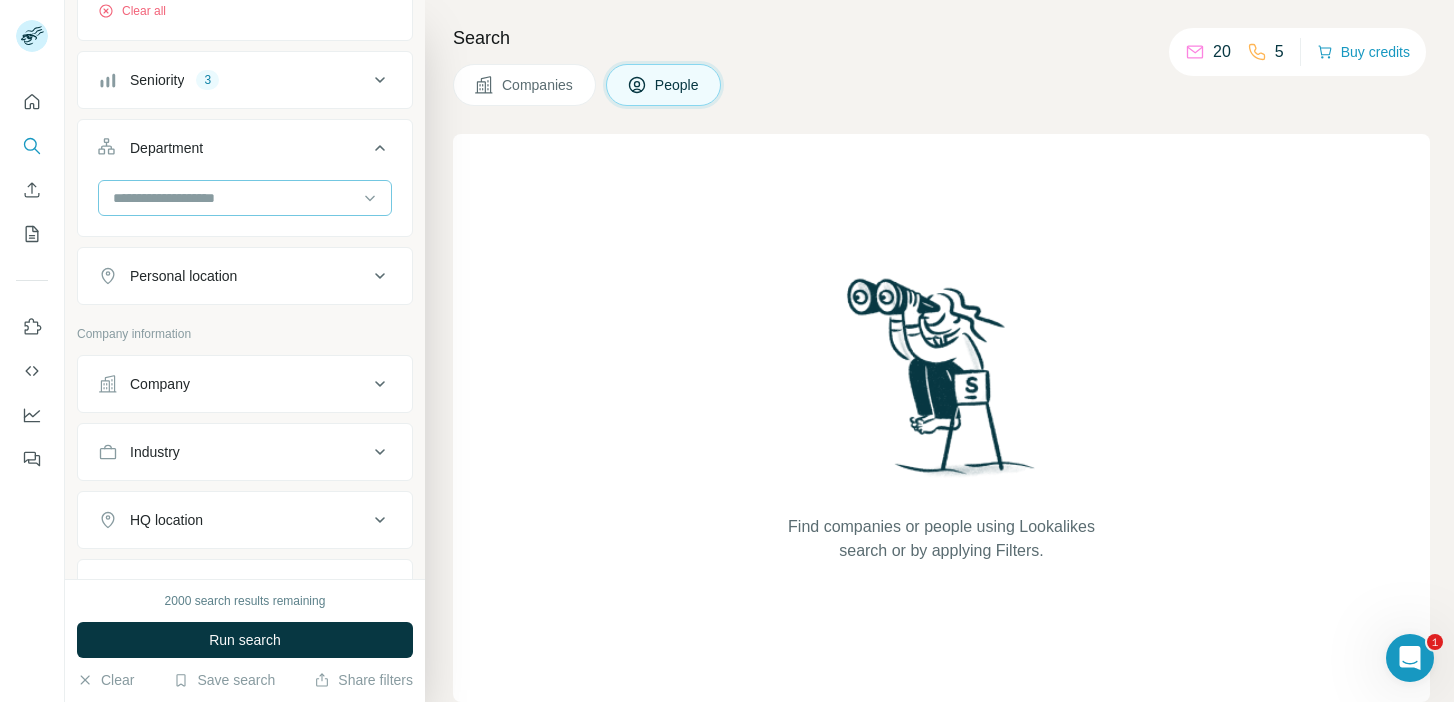 click at bounding box center (234, 198) 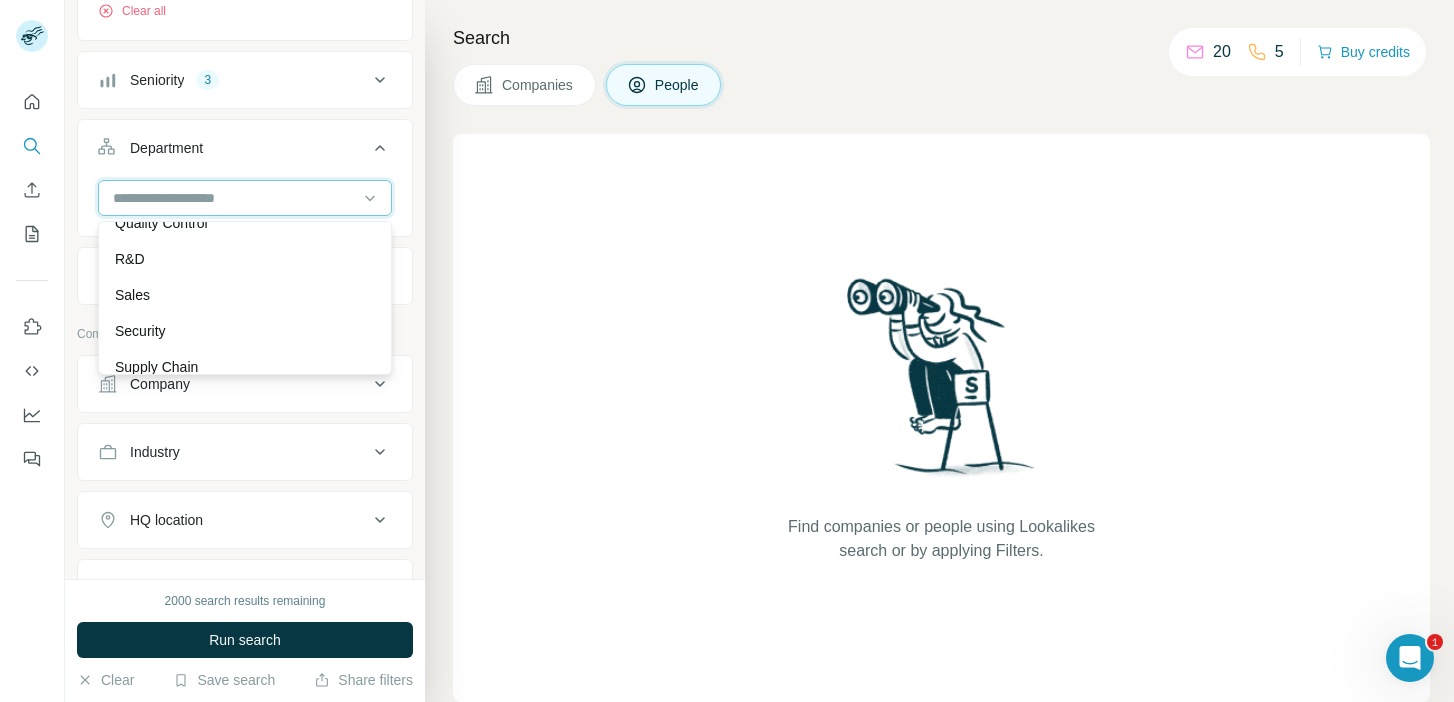 scroll, scrollTop: 720, scrollLeft: 0, axis: vertical 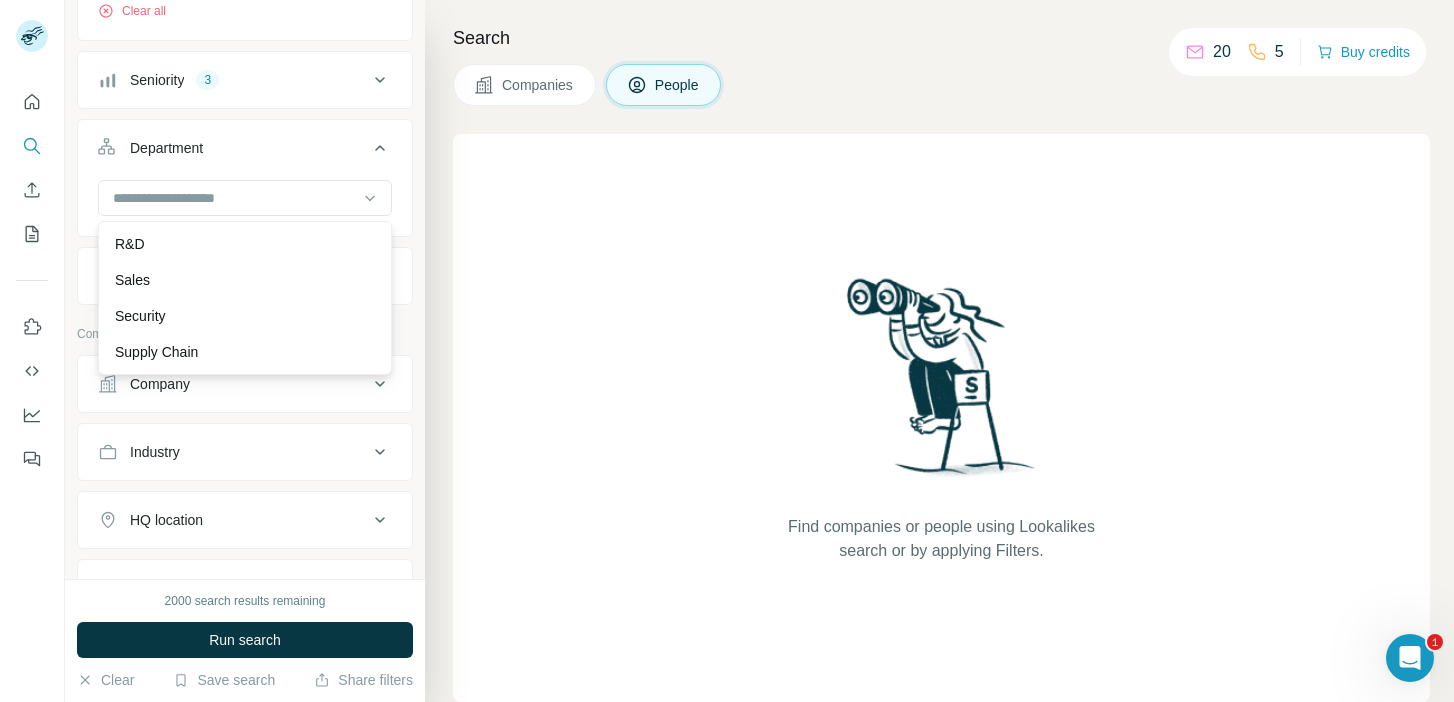 click on "Department" at bounding box center (245, 178) 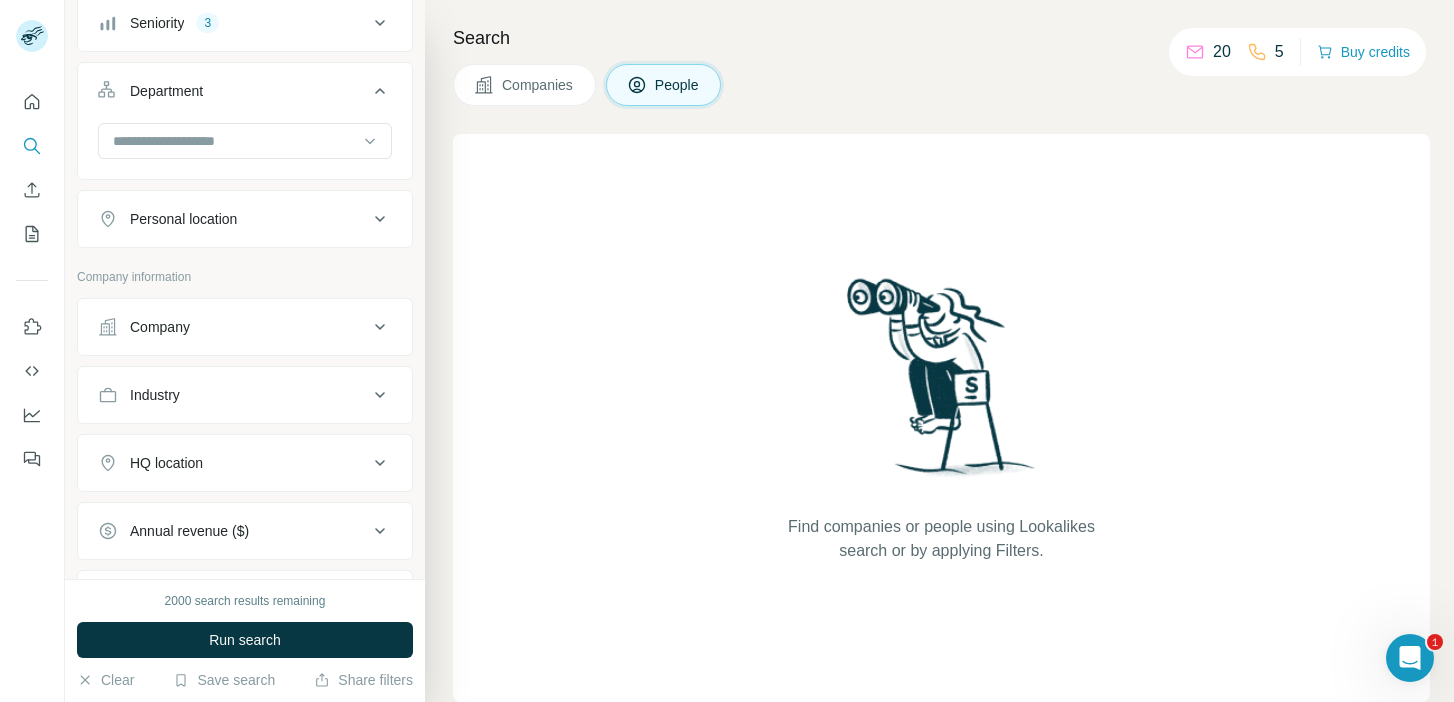 scroll, scrollTop: 374, scrollLeft: 0, axis: vertical 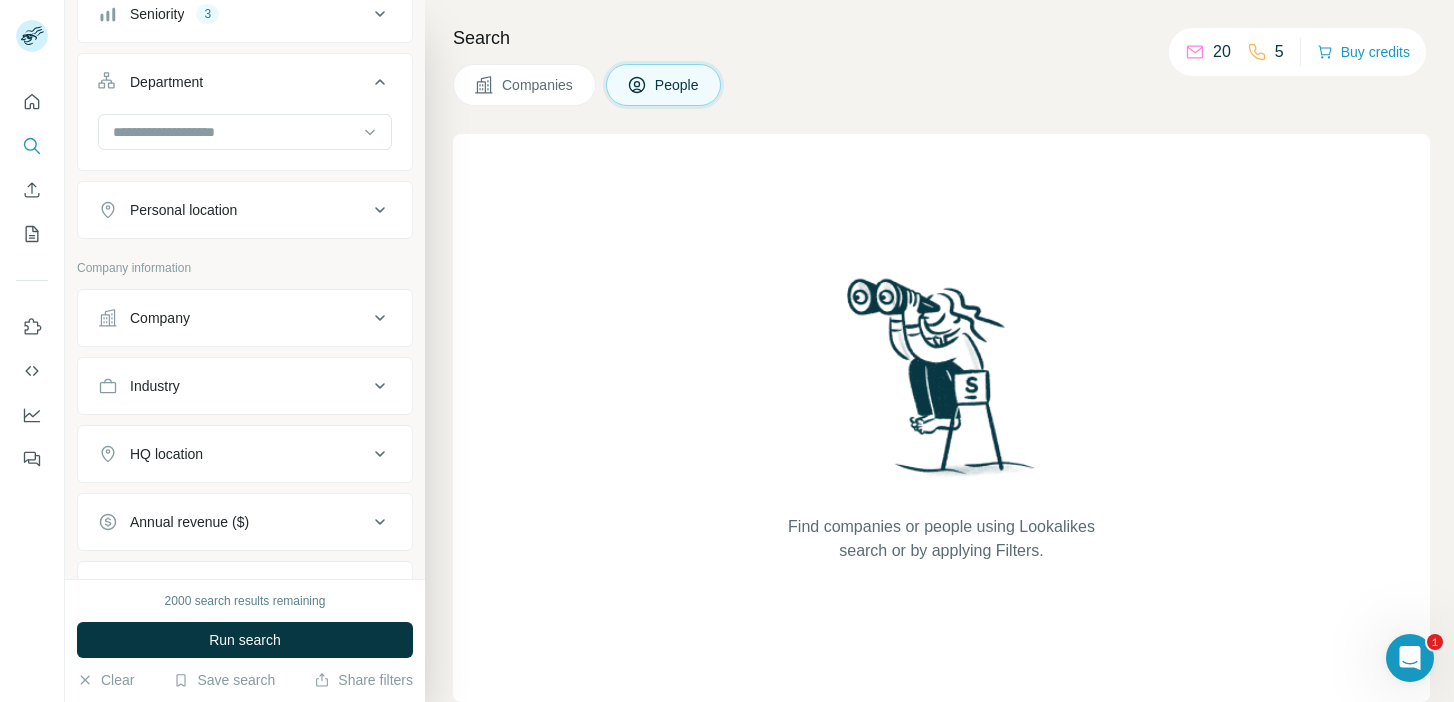 click on "Personal location" at bounding box center (245, 210) 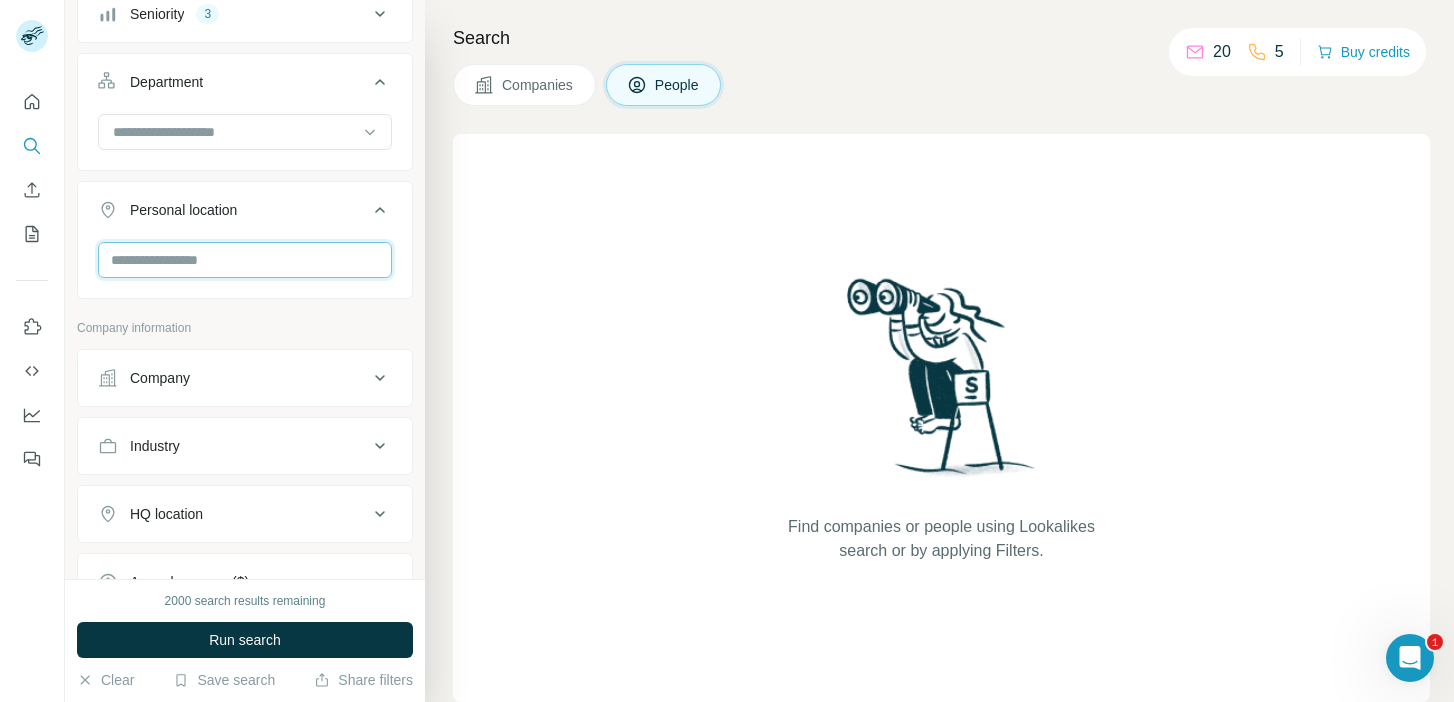 click at bounding box center [245, 260] 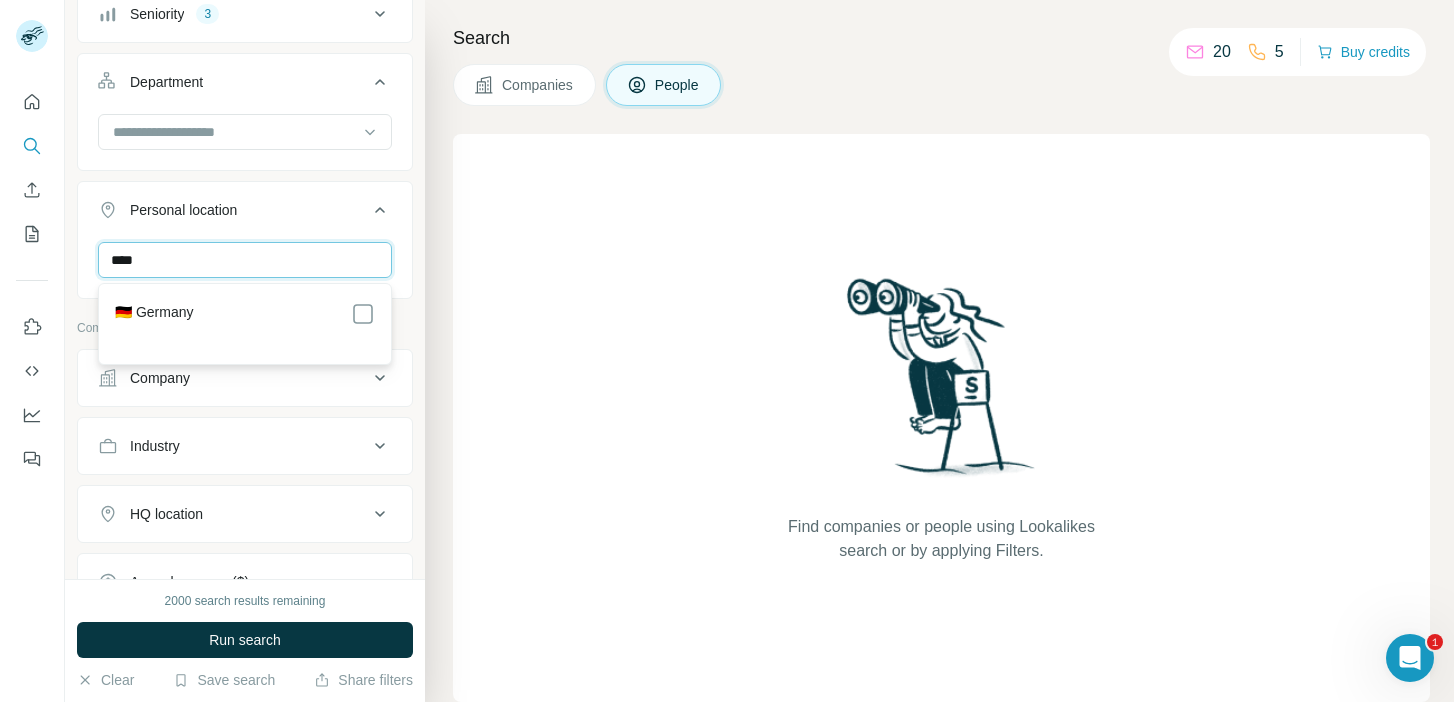 type on "****" 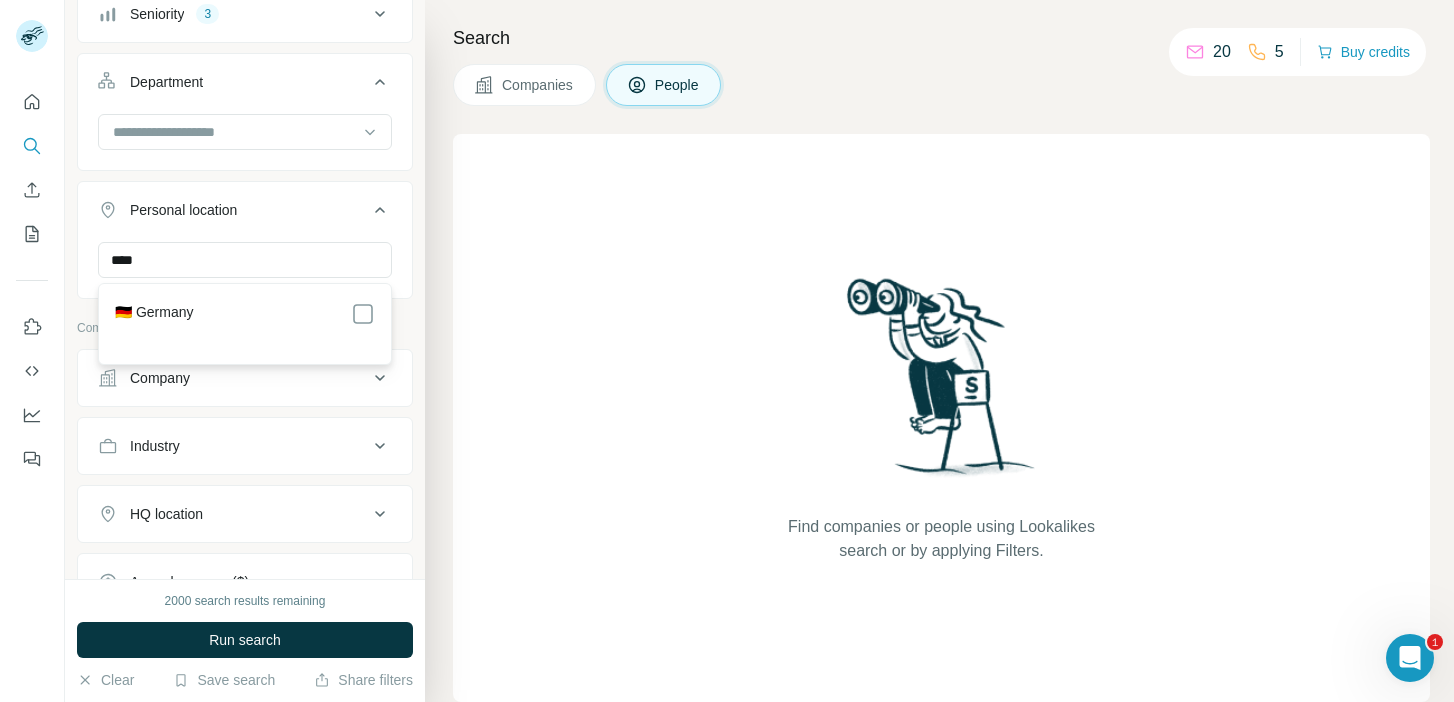 click on "🇩🇪 Germany" at bounding box center (245, 314) 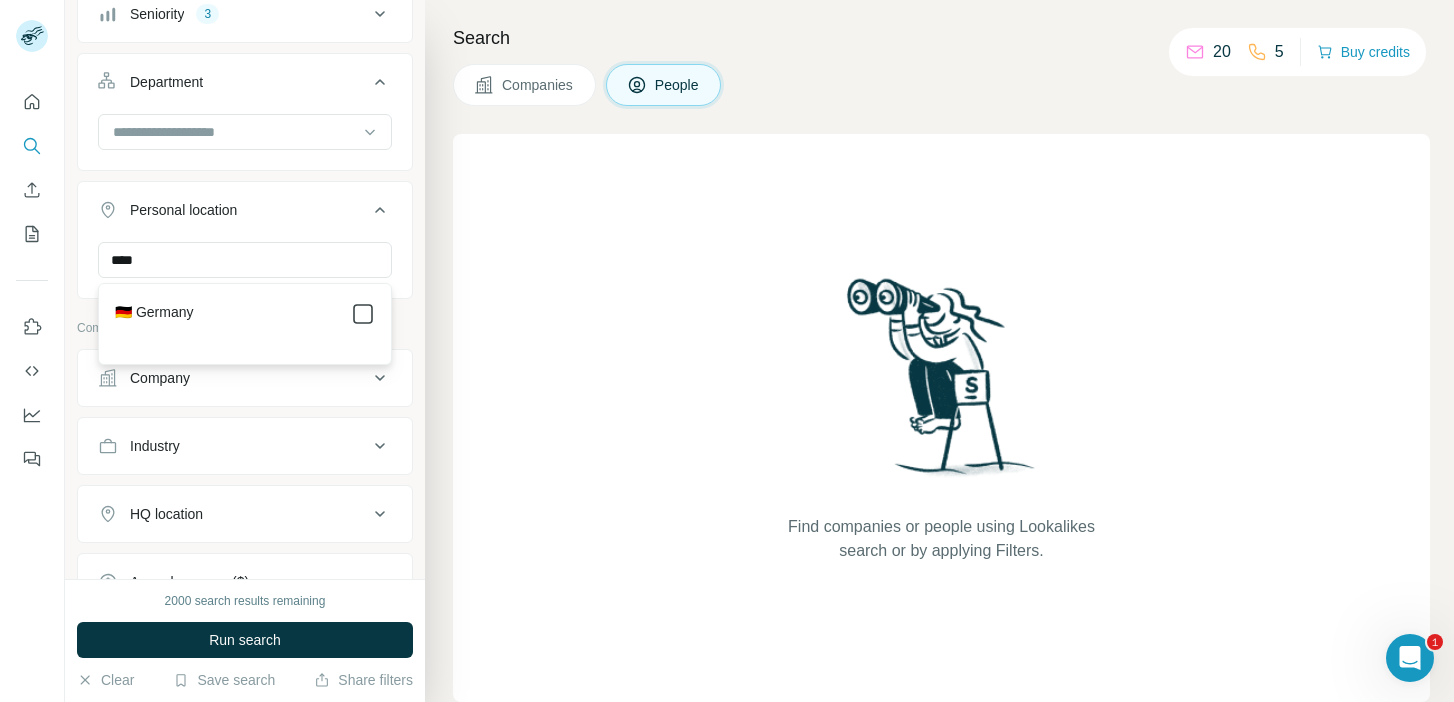 click 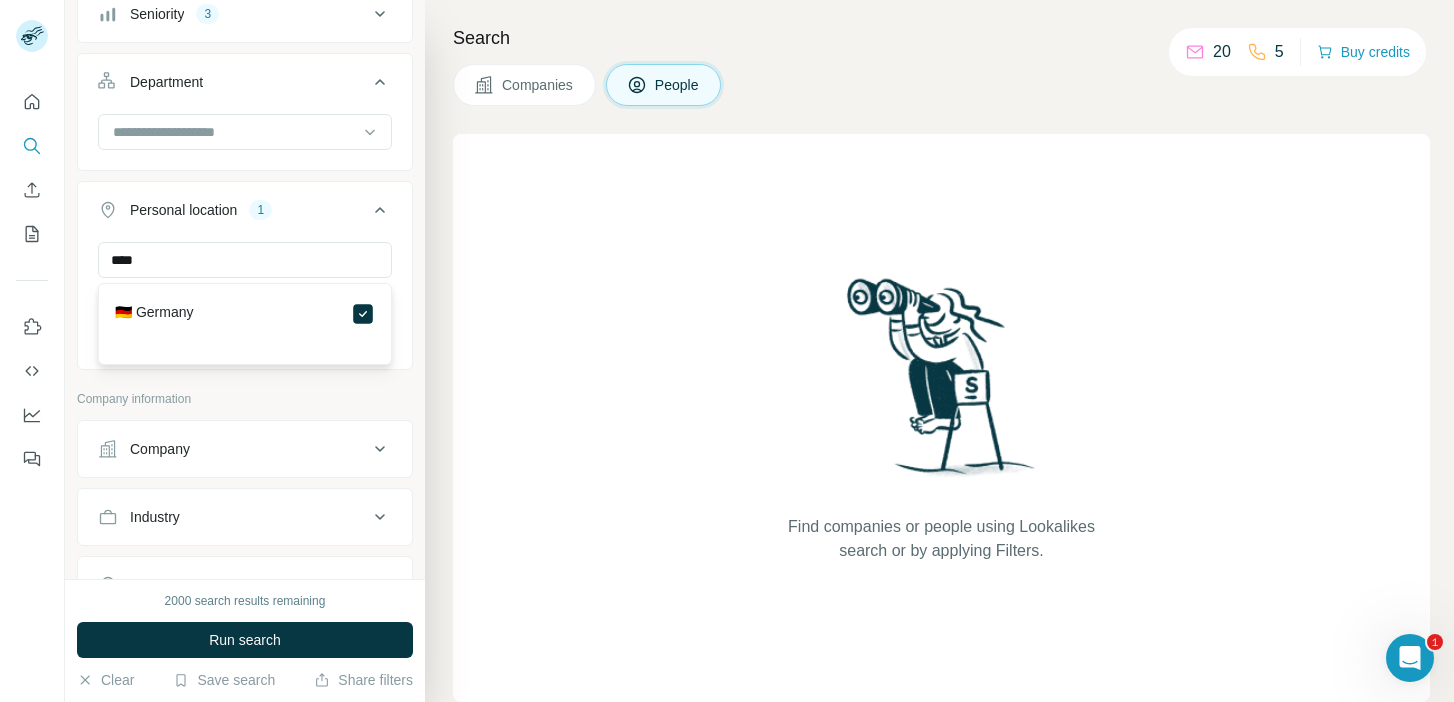 type 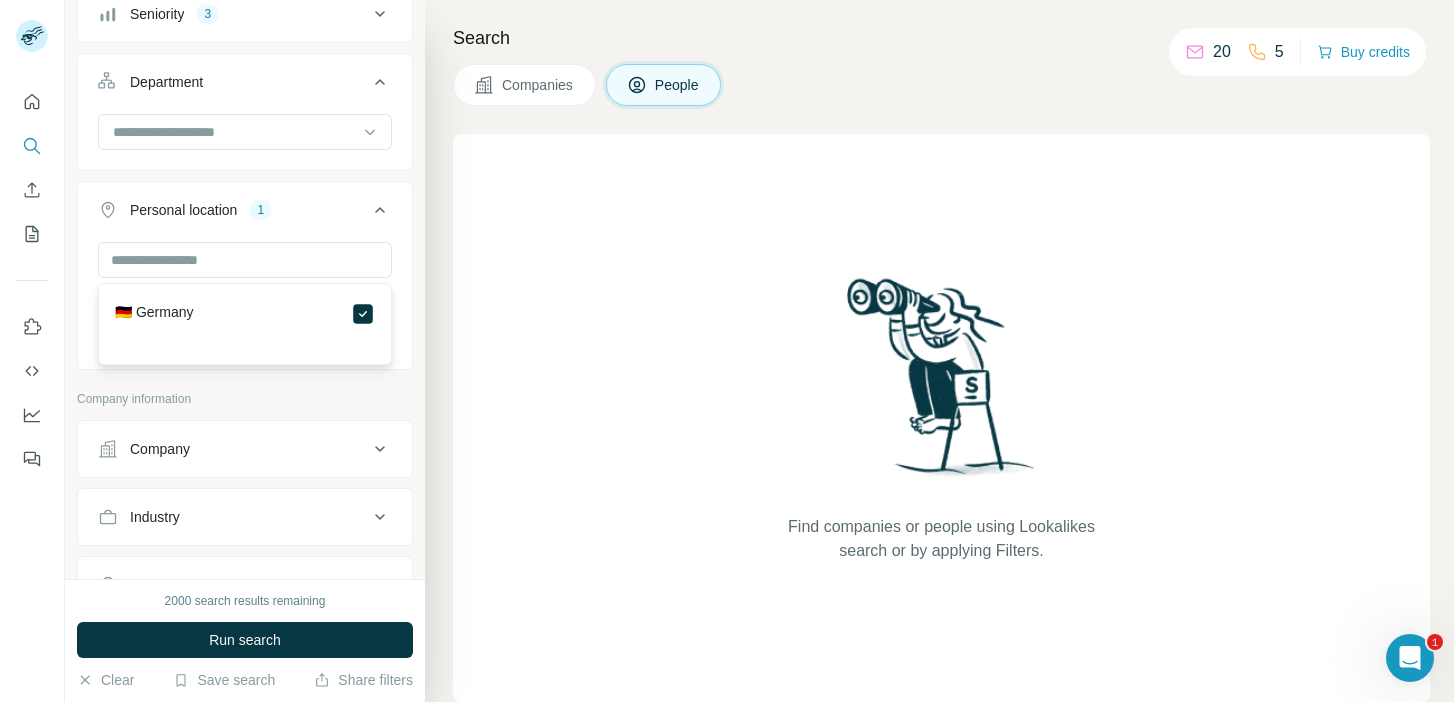 click on "Germany   Clear all" at bounding box center [245, 303] 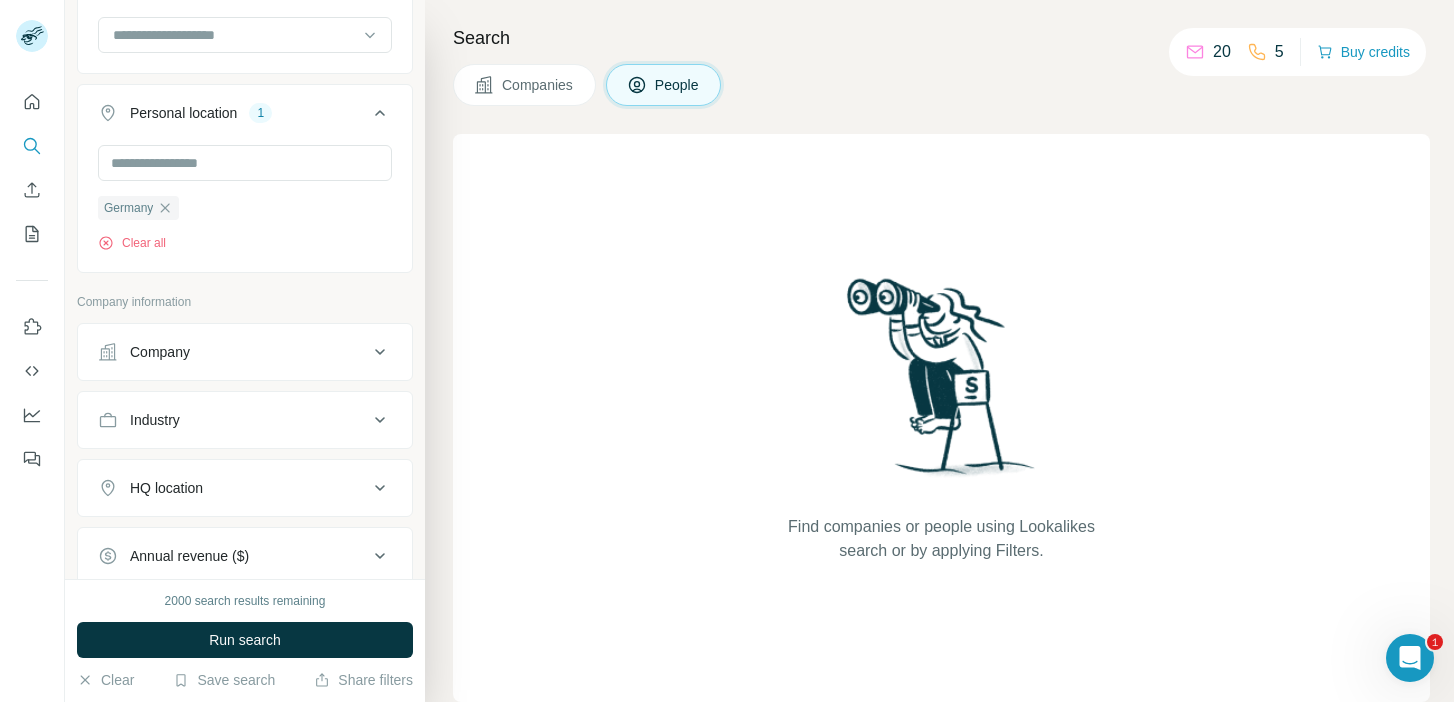 scroll, scrollTop: 569, scrollLeft: 0, axis: vertical 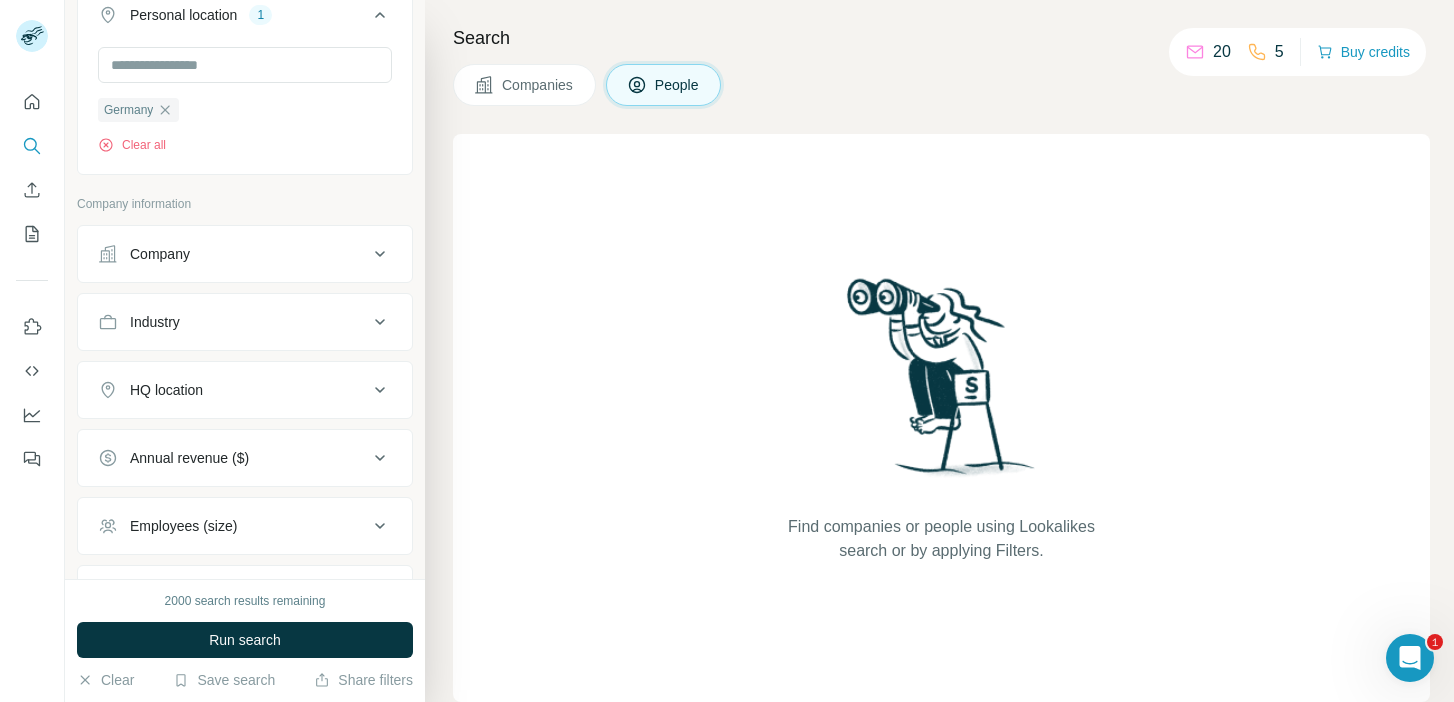 click on "Company" at bounding box center (233, 254) 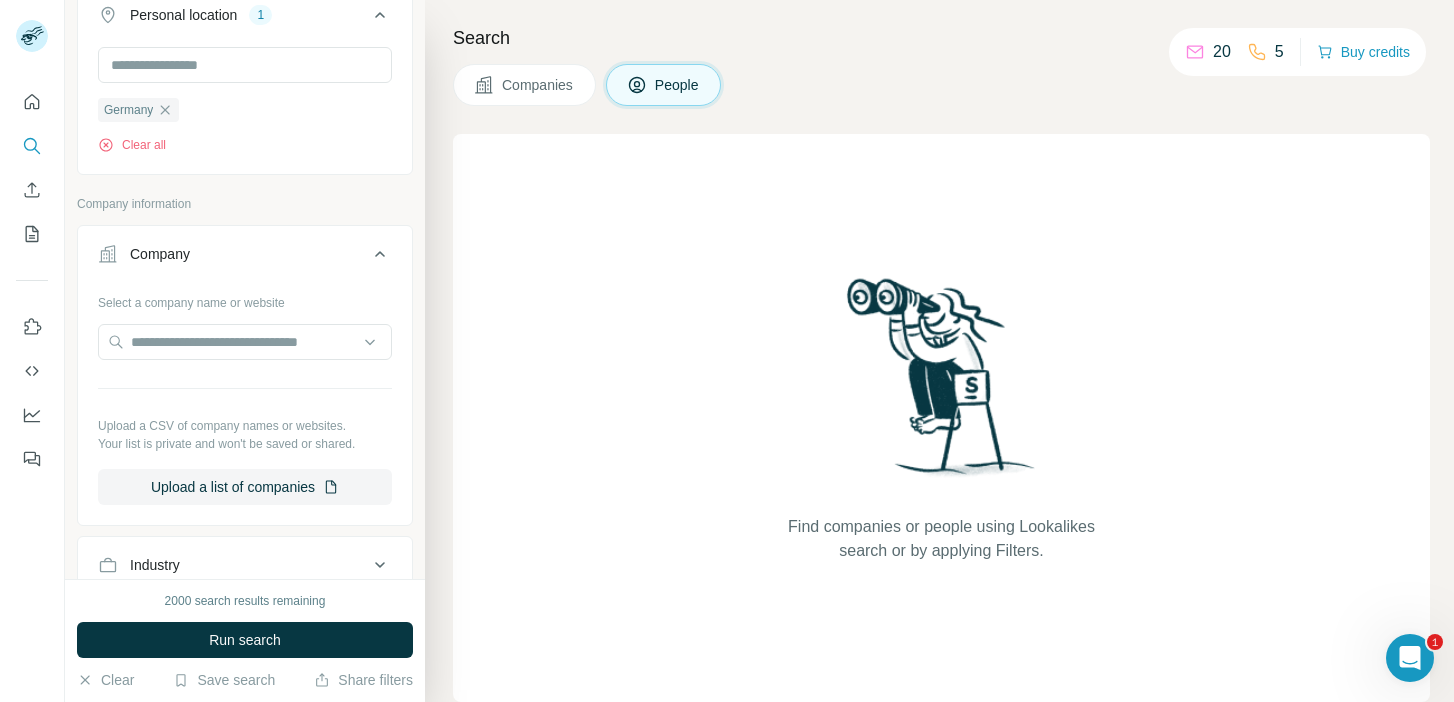 click 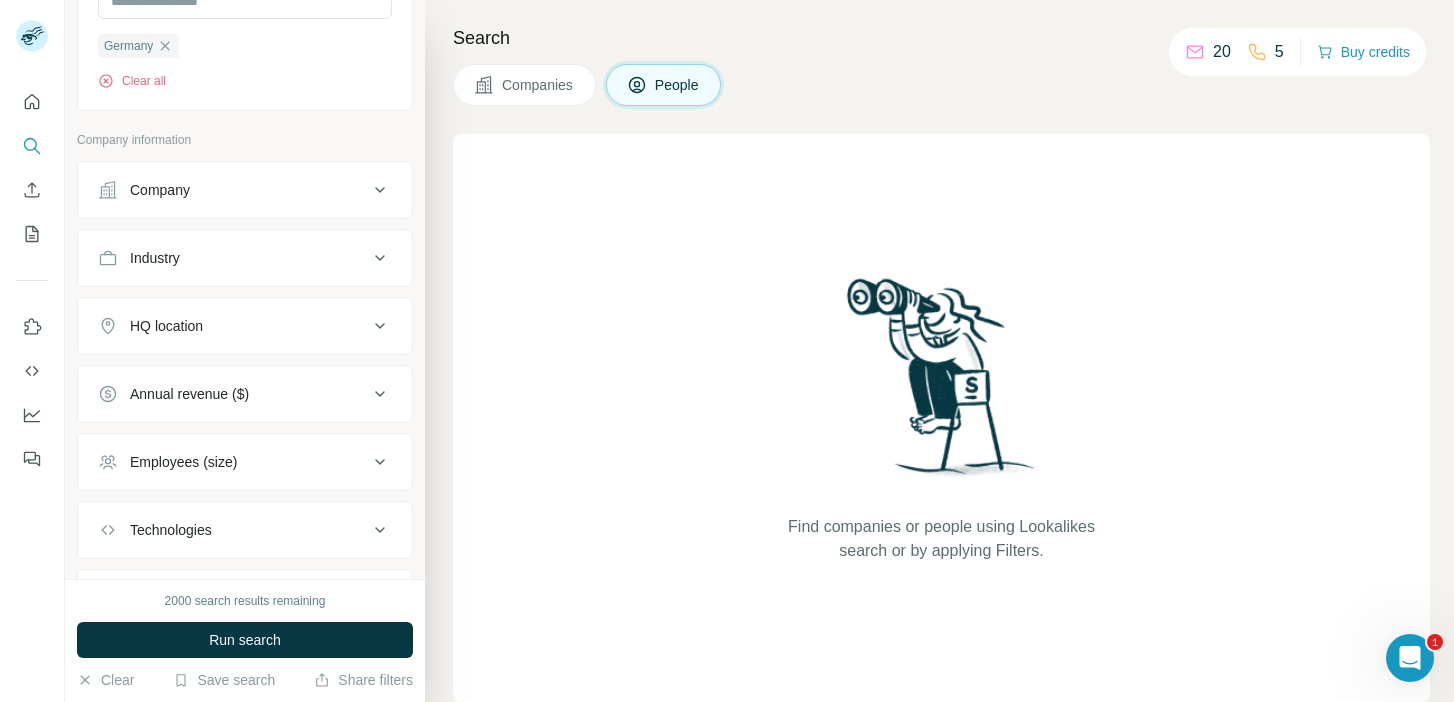scroll, scrollTop: 661, scrollLeft: 0, axis: vertical 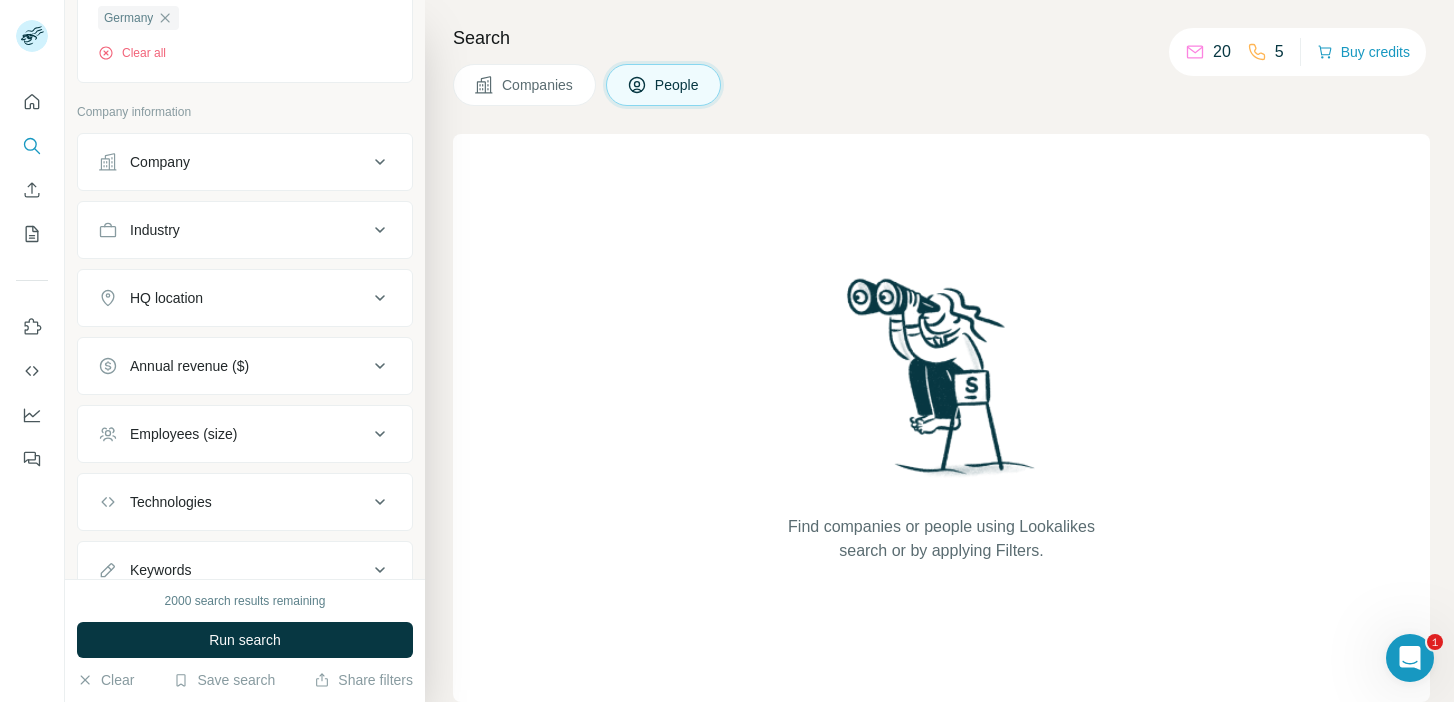 click on "Industry" at bounding box center [233, 230] 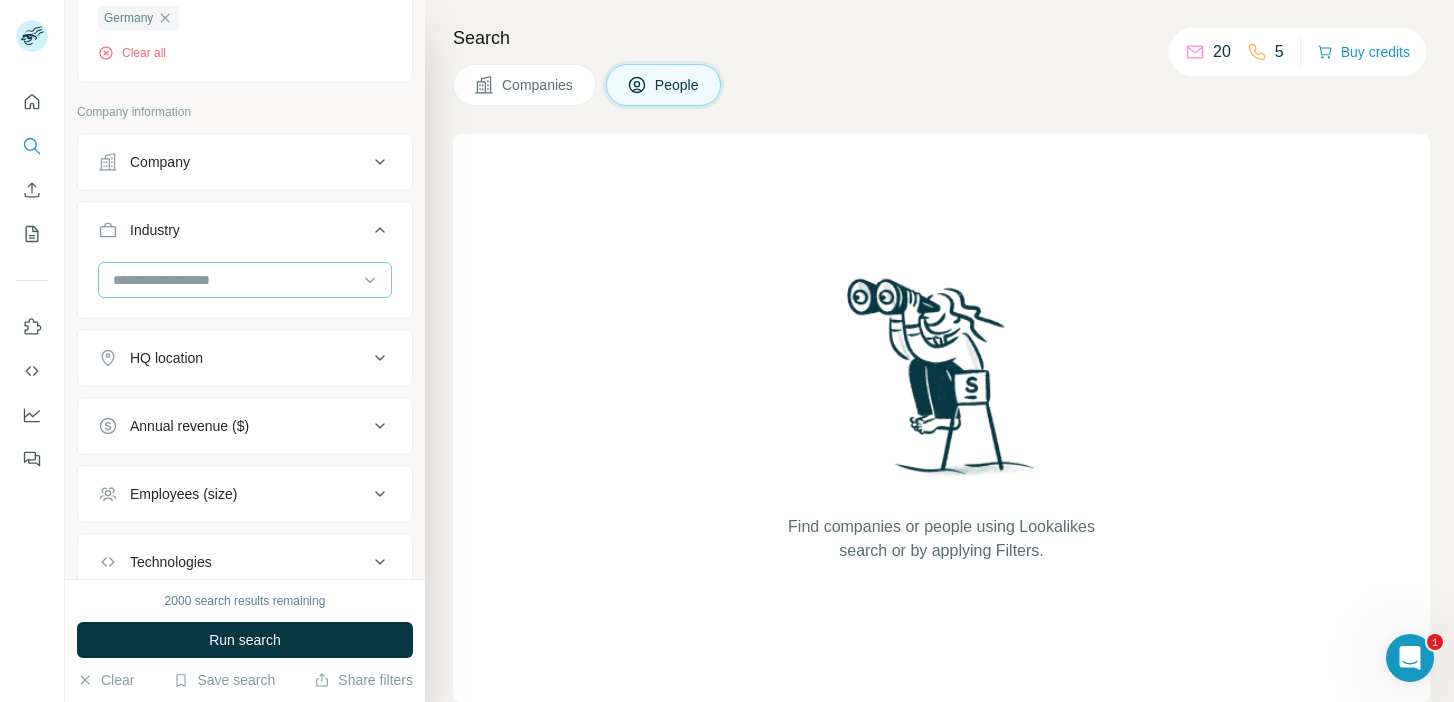 click at bounding box center [234, 280] 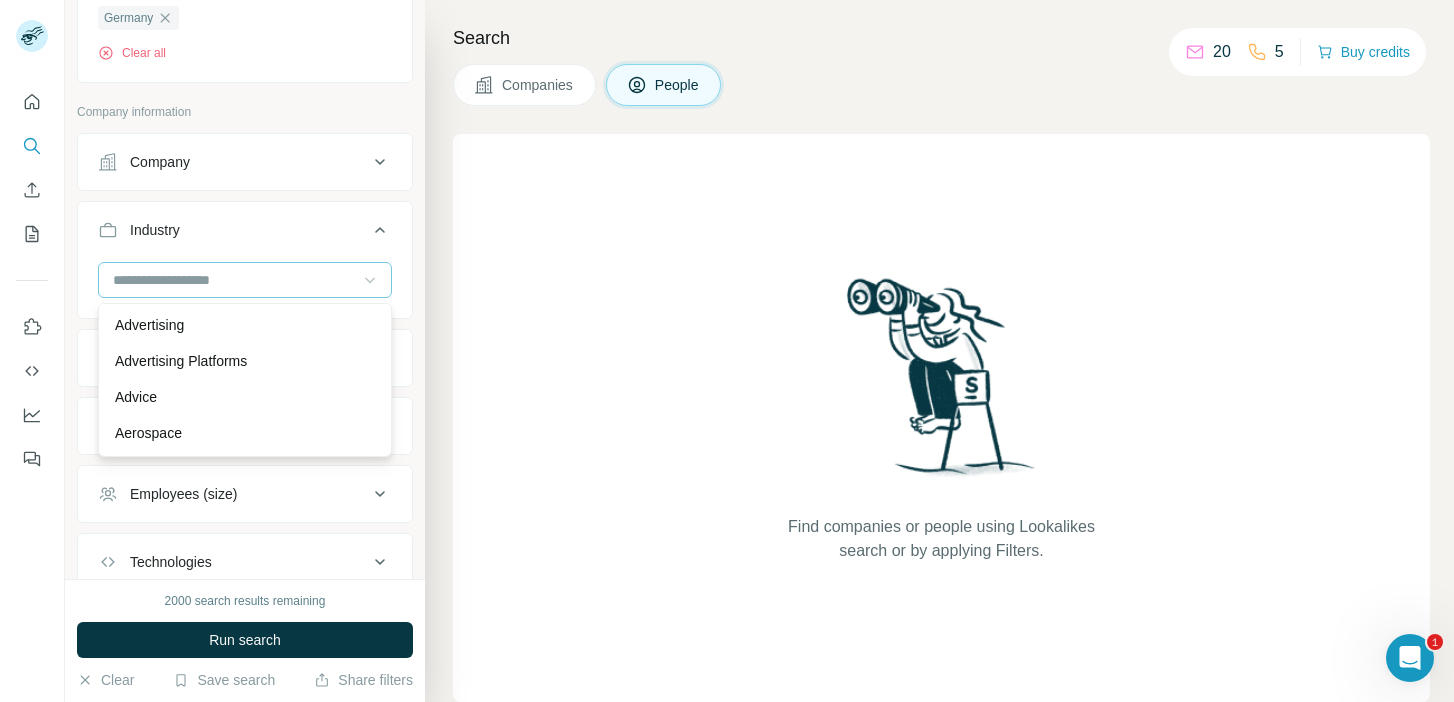 scroll, scrollTop: 257, scrollLeft: 0, axis: vertical 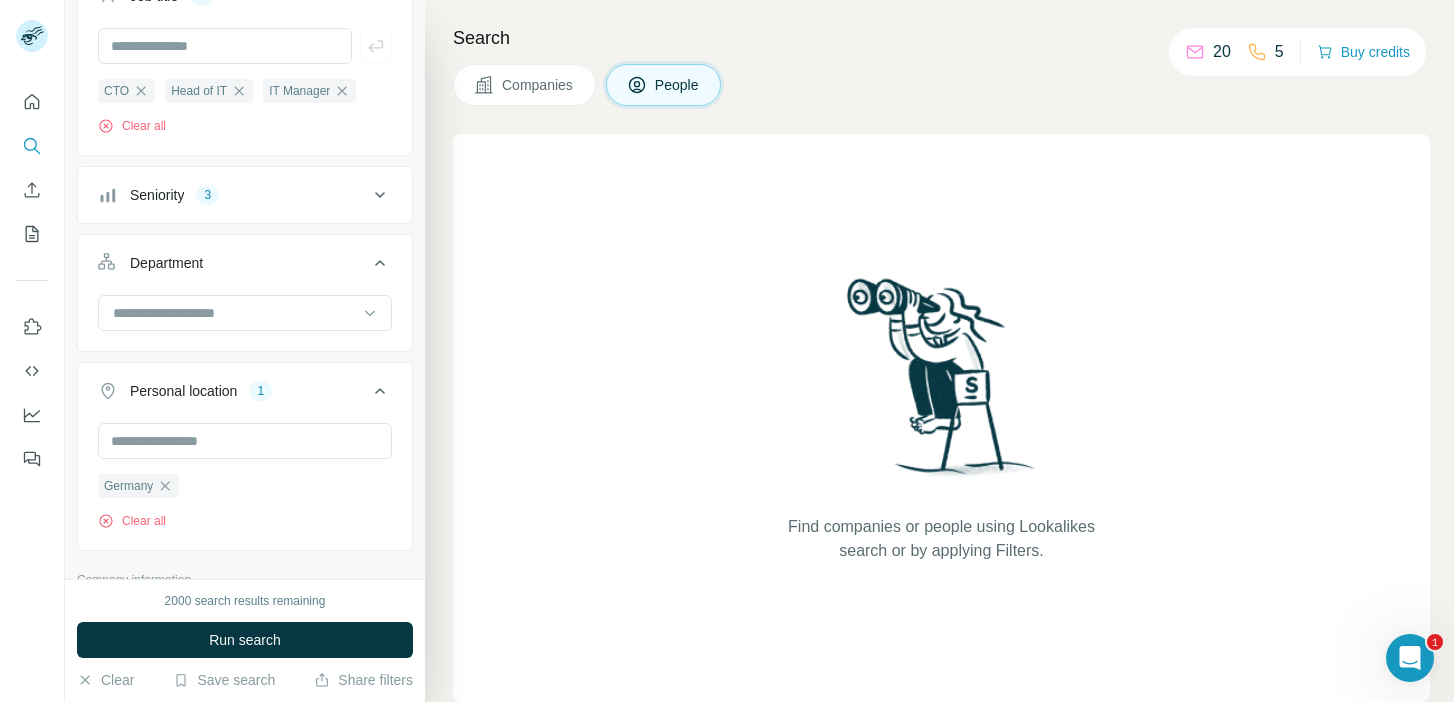 click 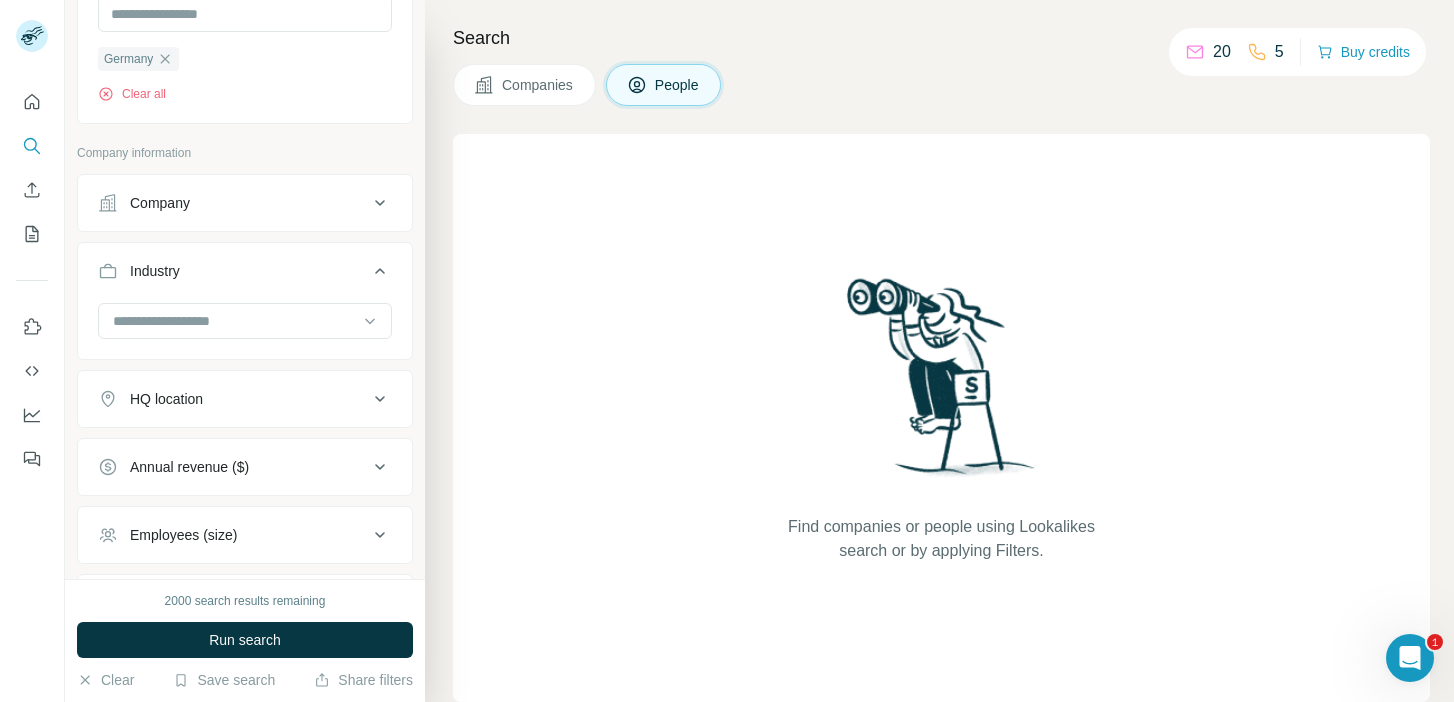 scroll, scrollTop: 584, scrollLeft: 0, axis: vertical 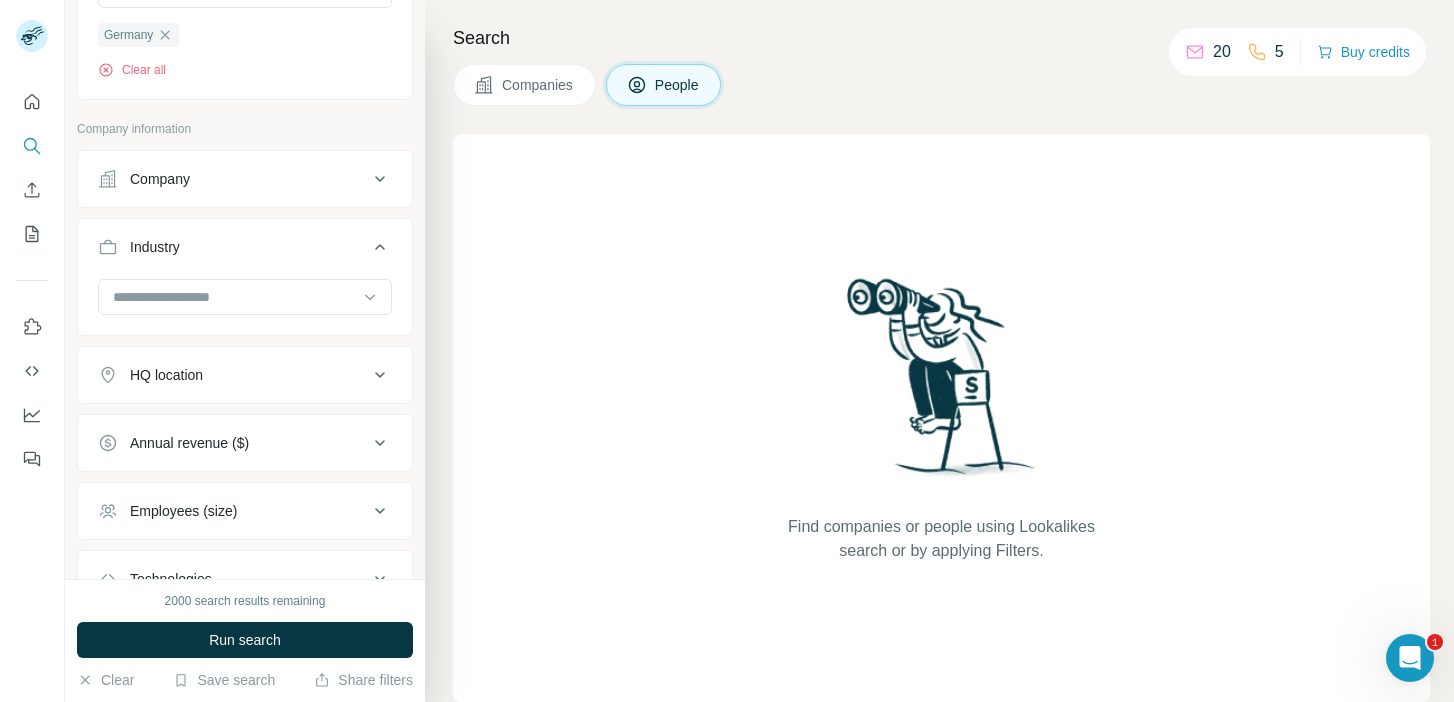 click 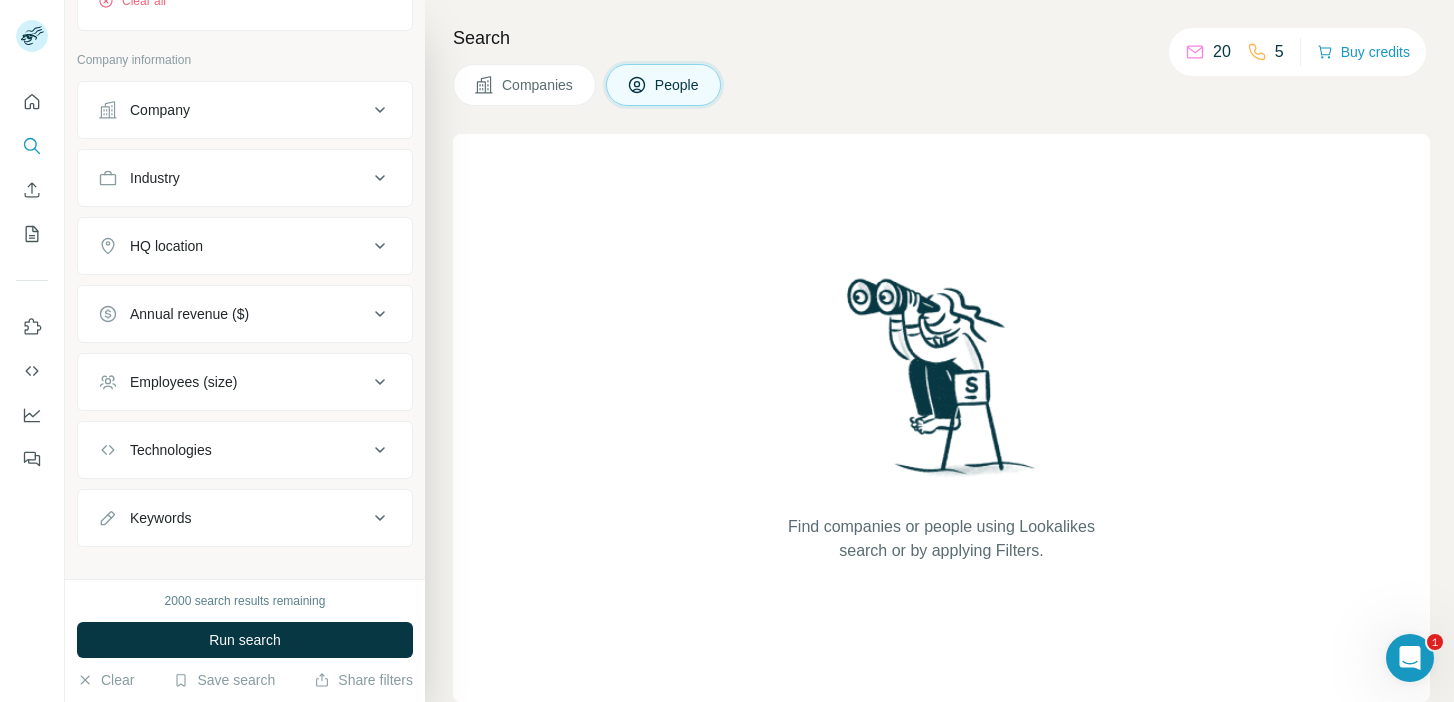 scroll, scrollTop: 669, scrollLeft: 0, axis: vertical 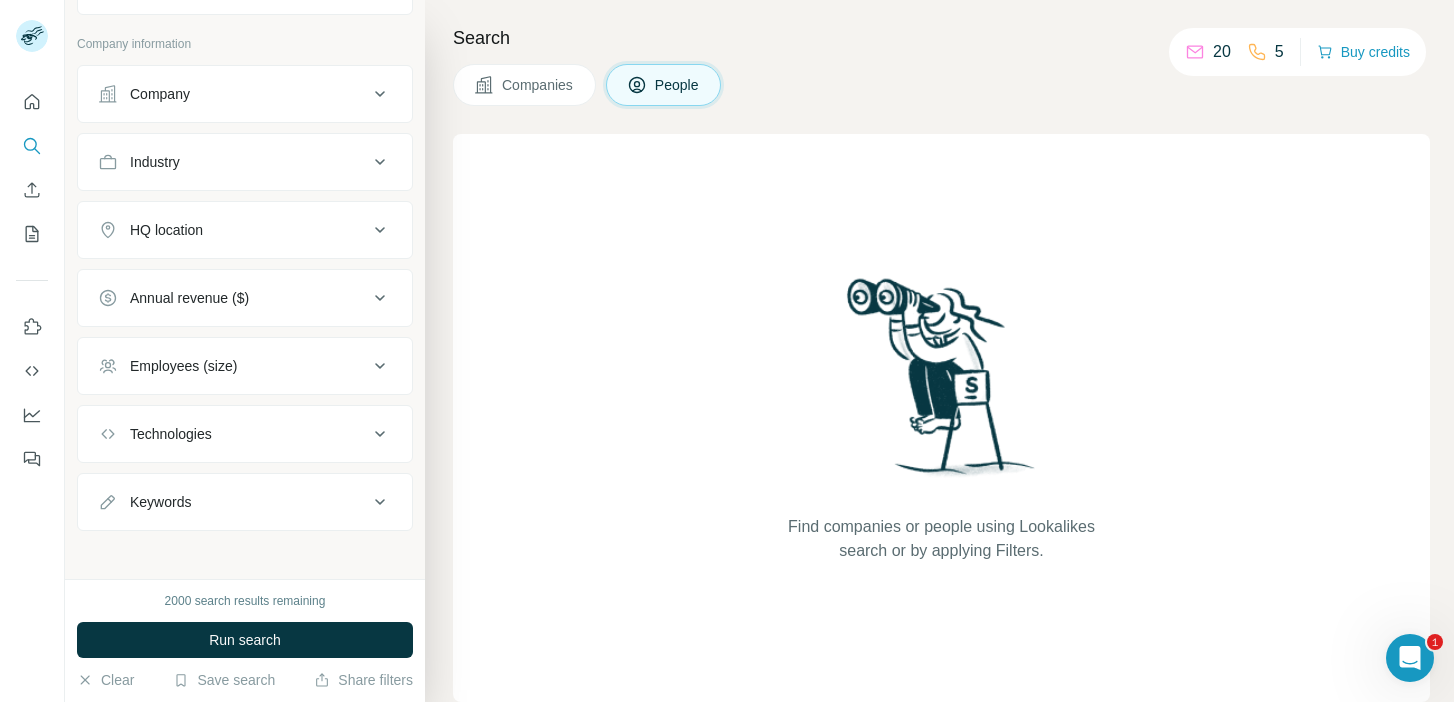 click 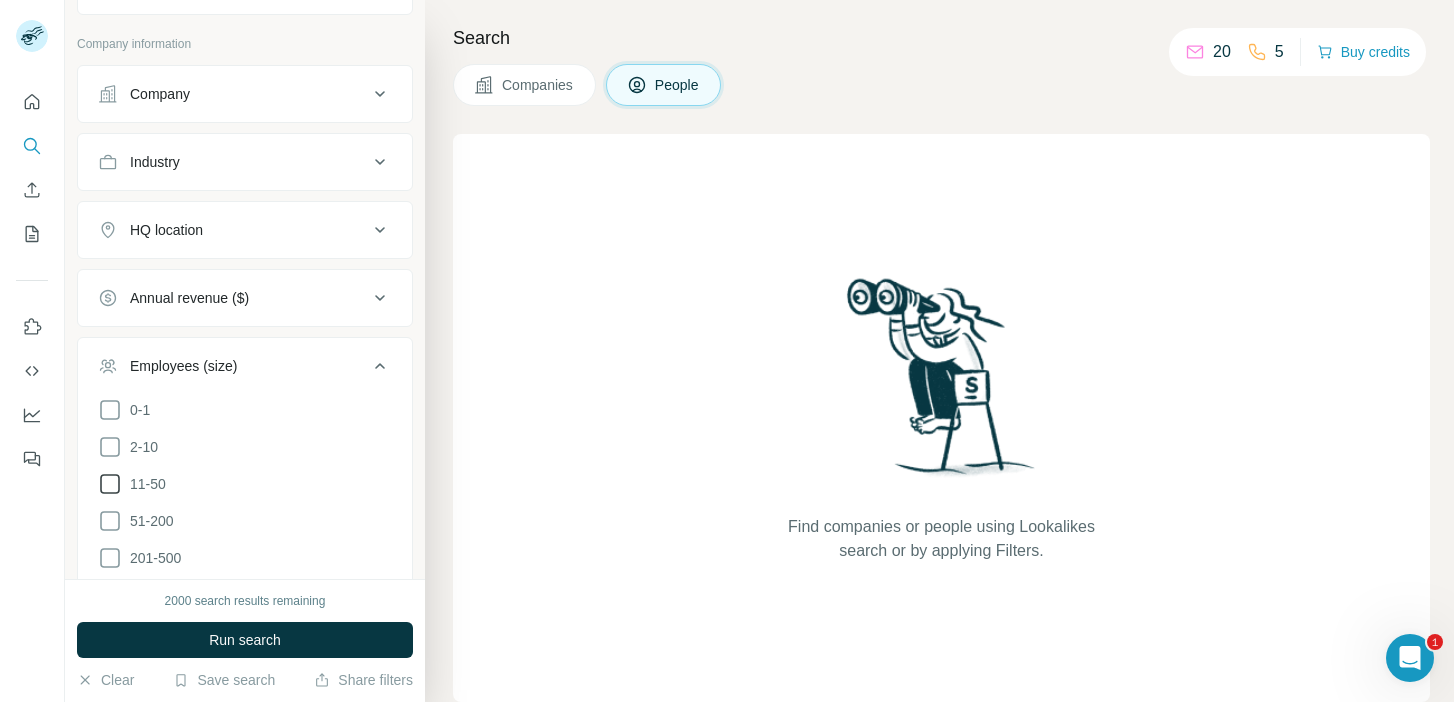 click 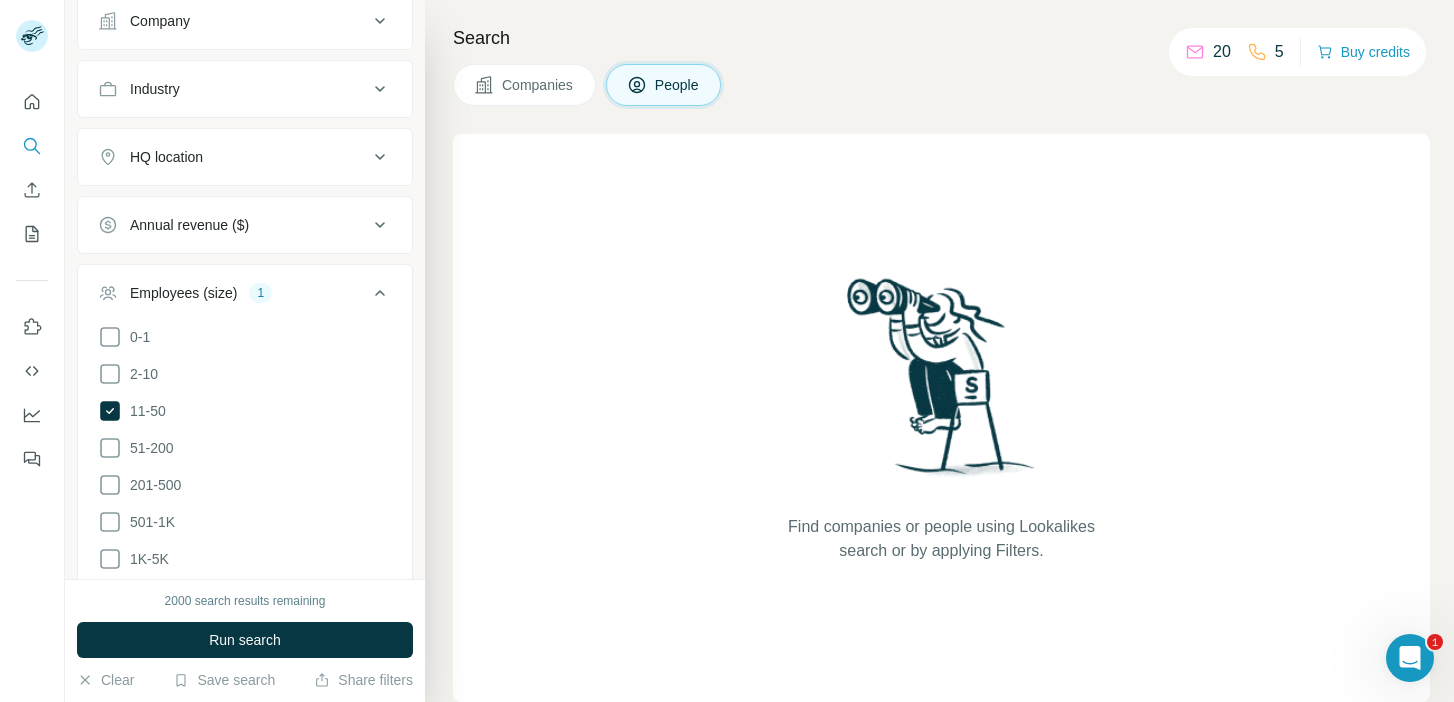 scroll, scrollTop: 756, scrollLeft: 0, axis: vertical 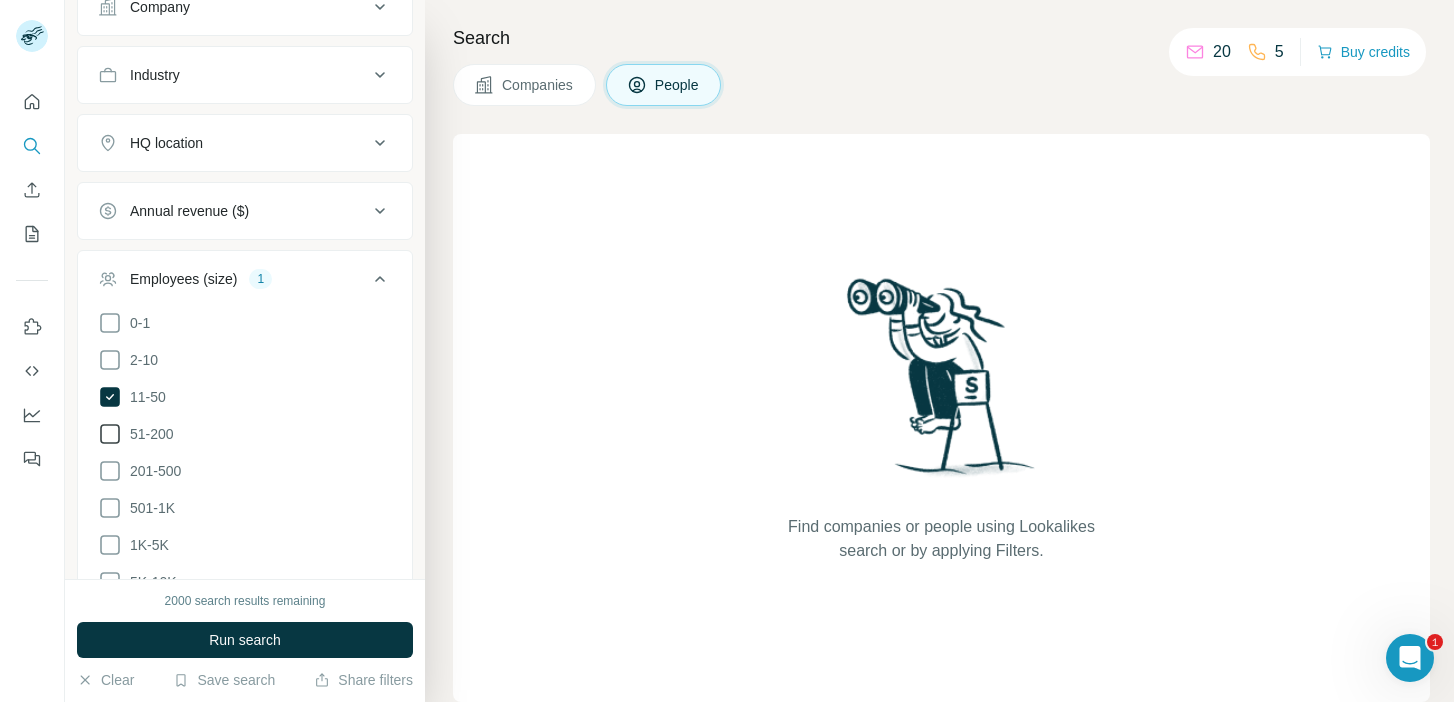 click 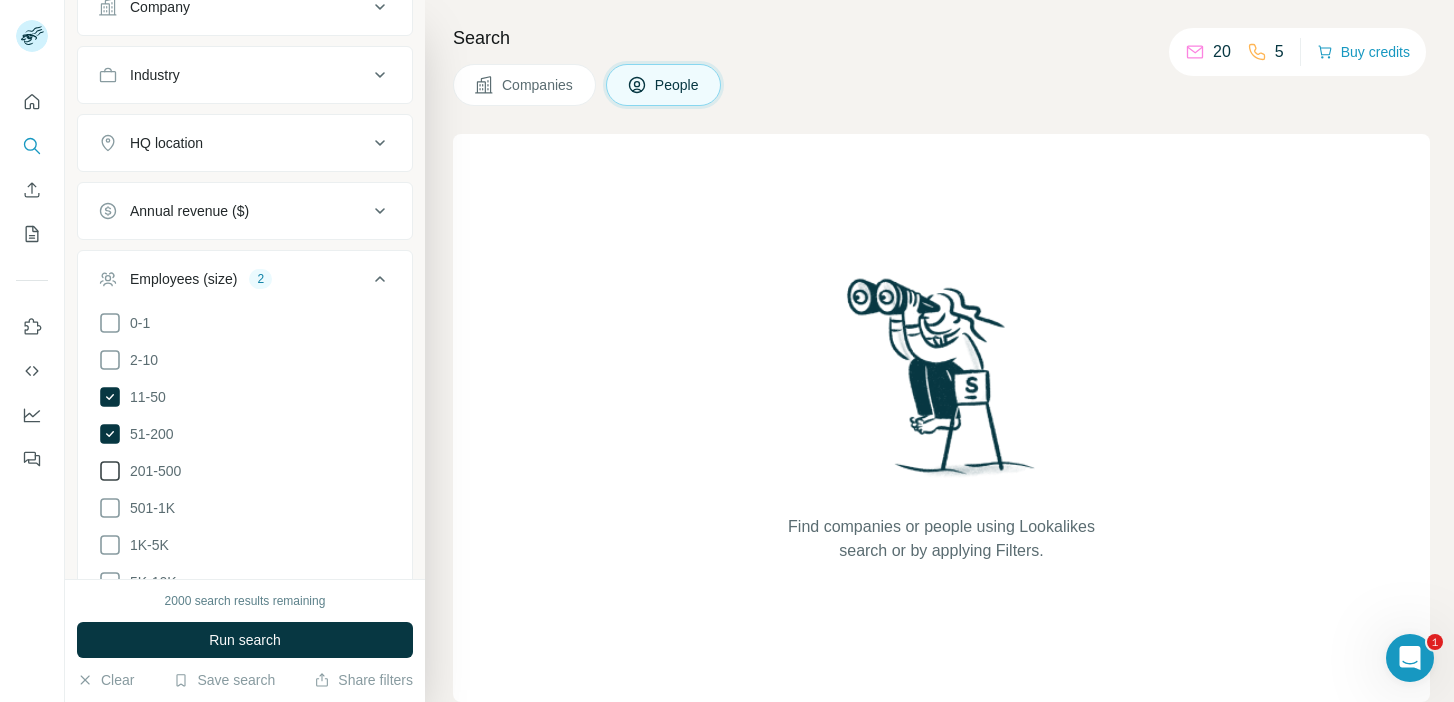 click 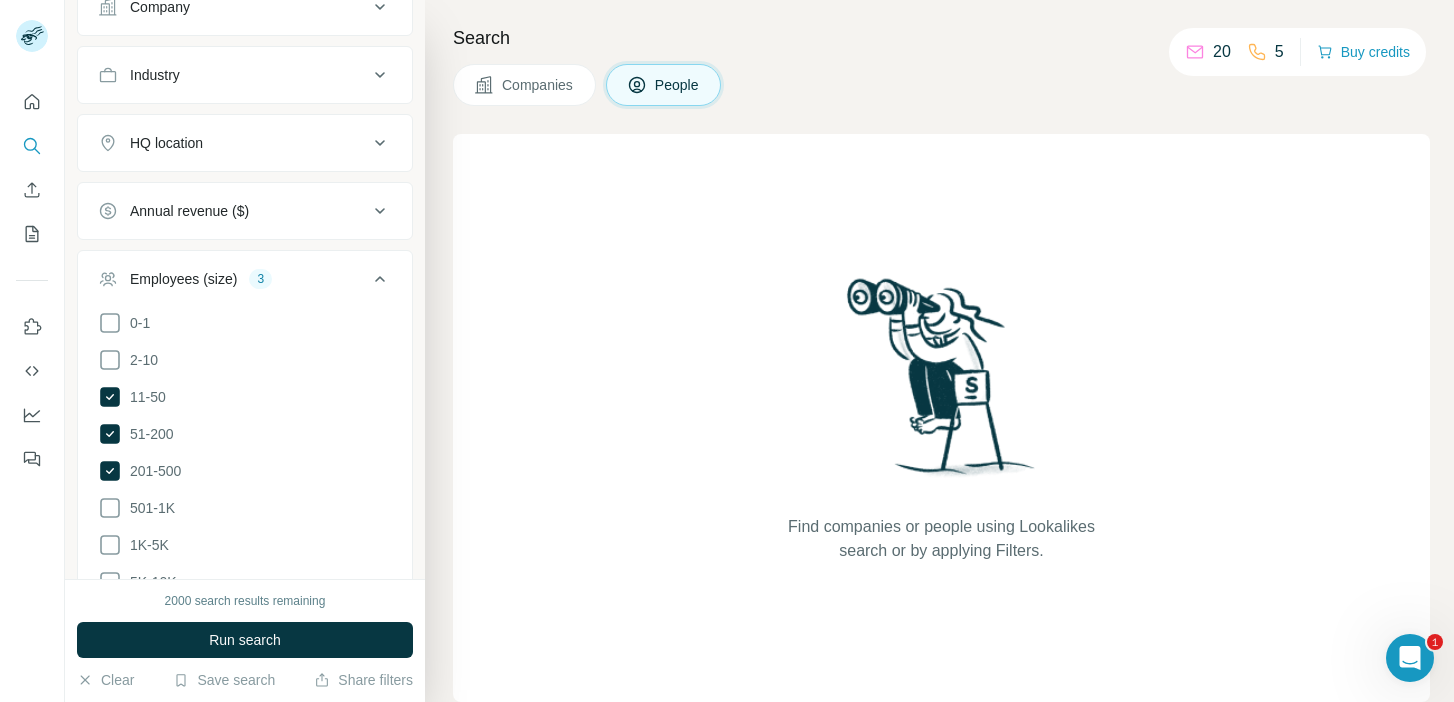 click 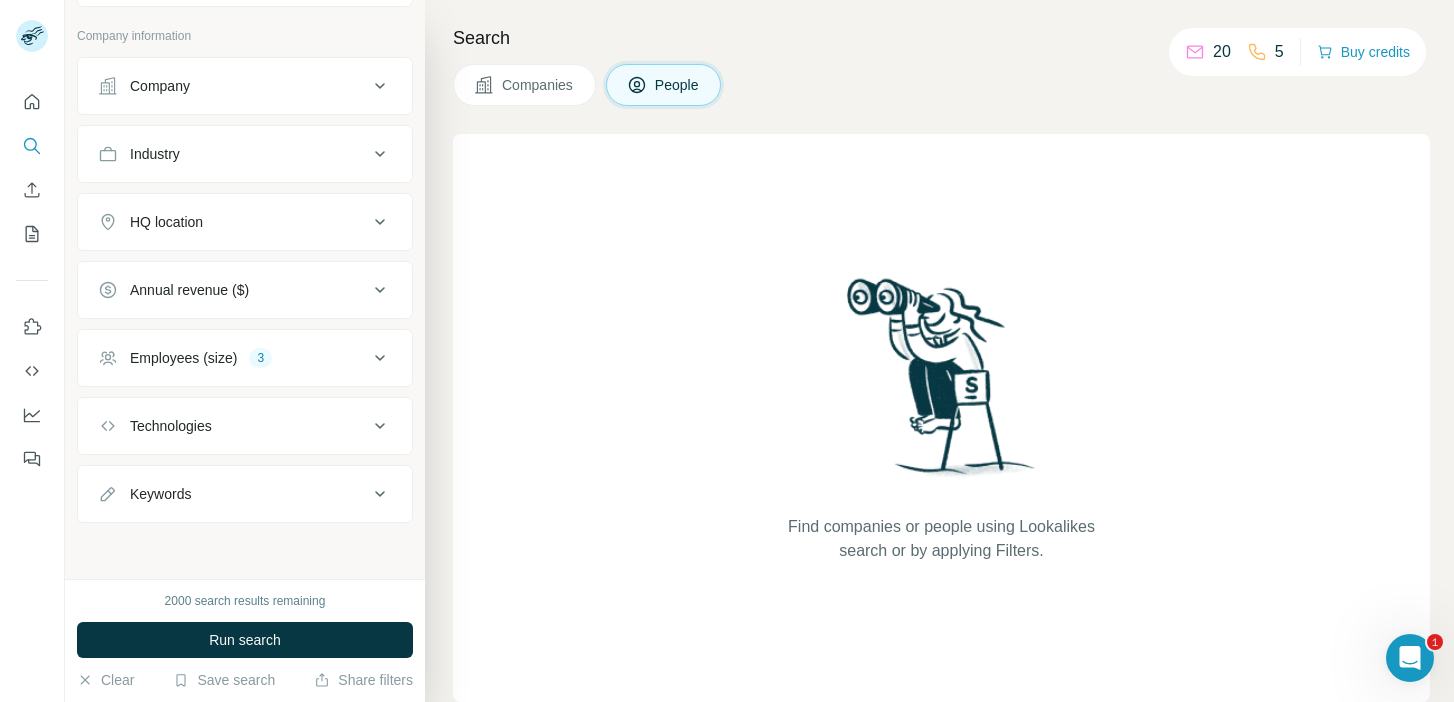 click 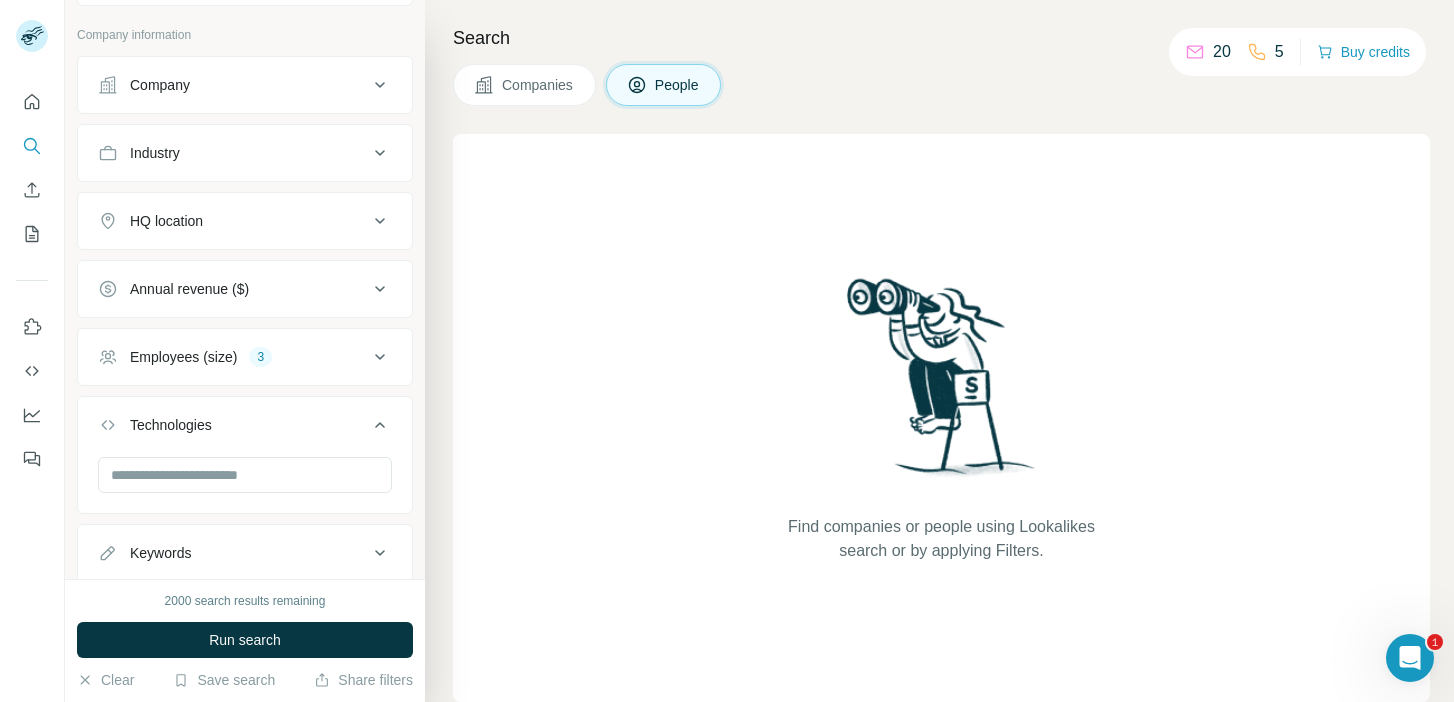 click 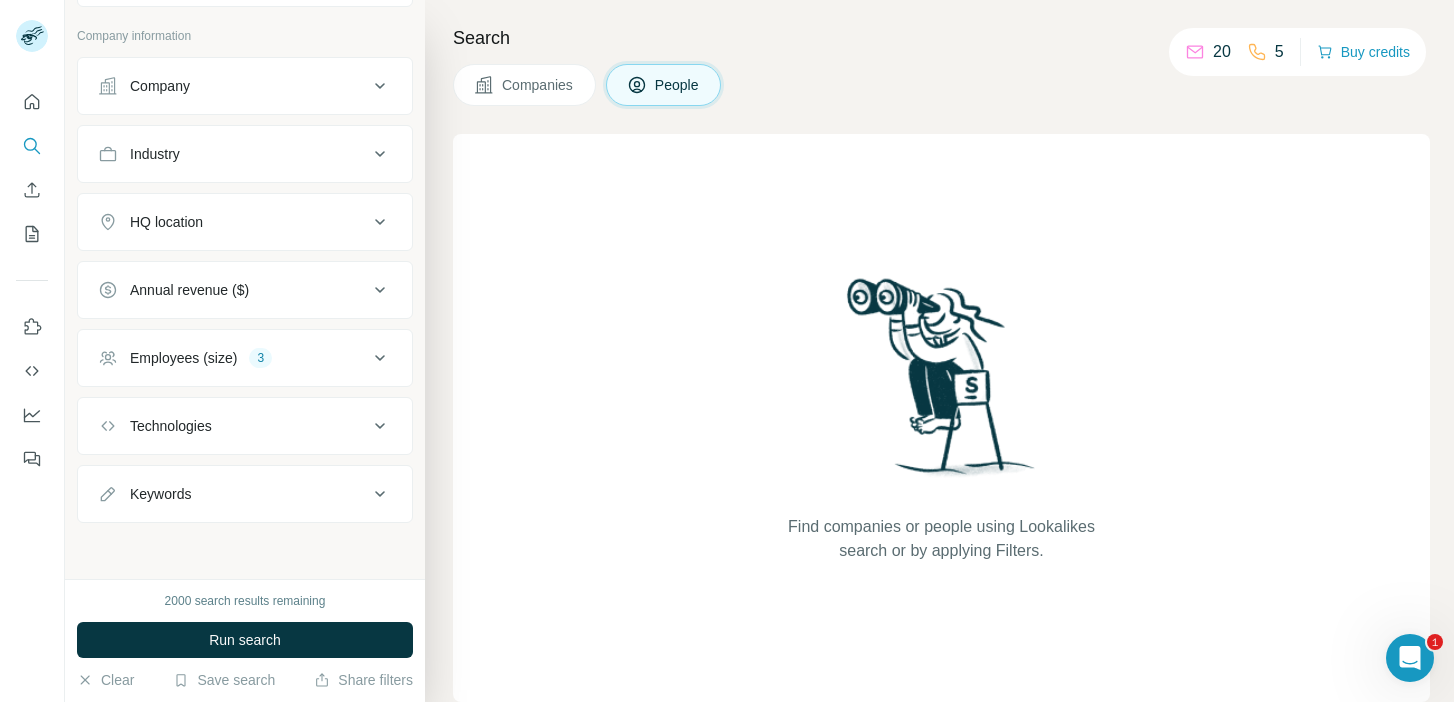 click 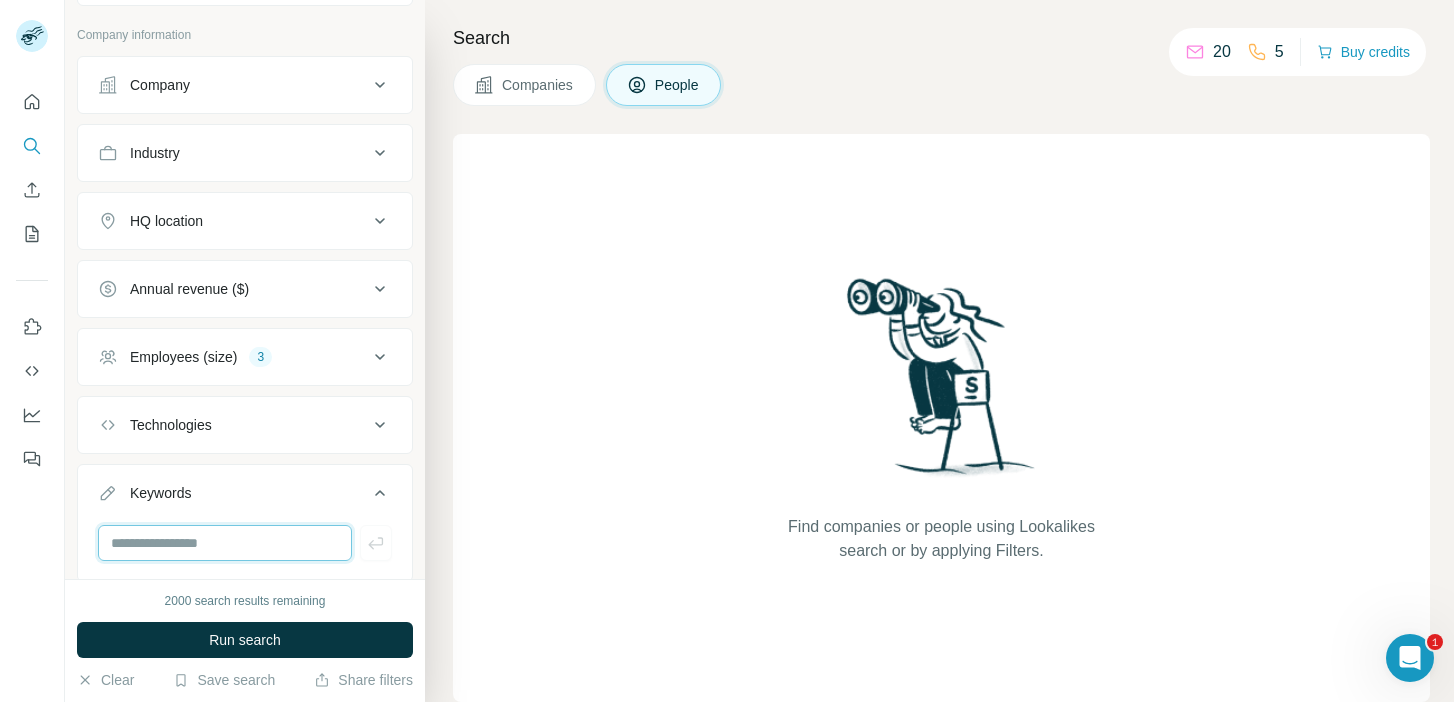 click at bounding box center (225, 543) 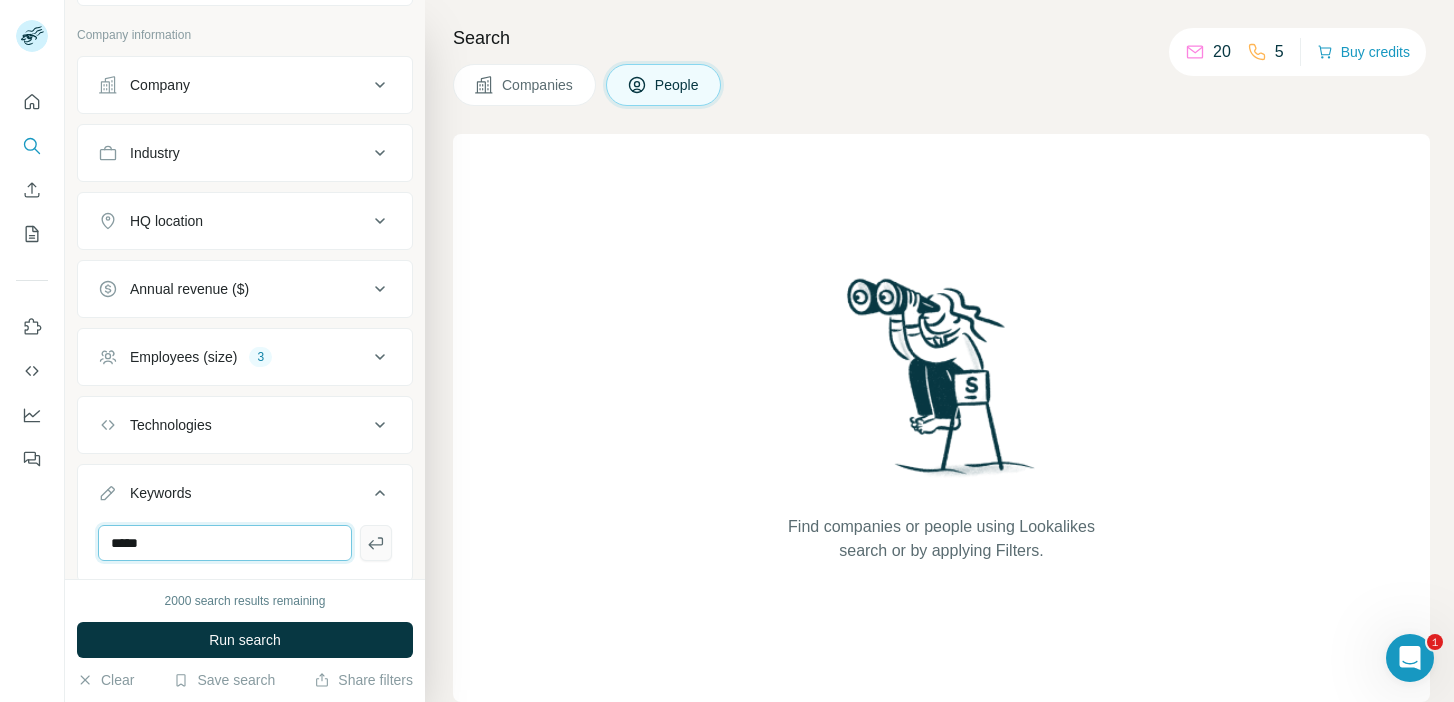 type on "*****" 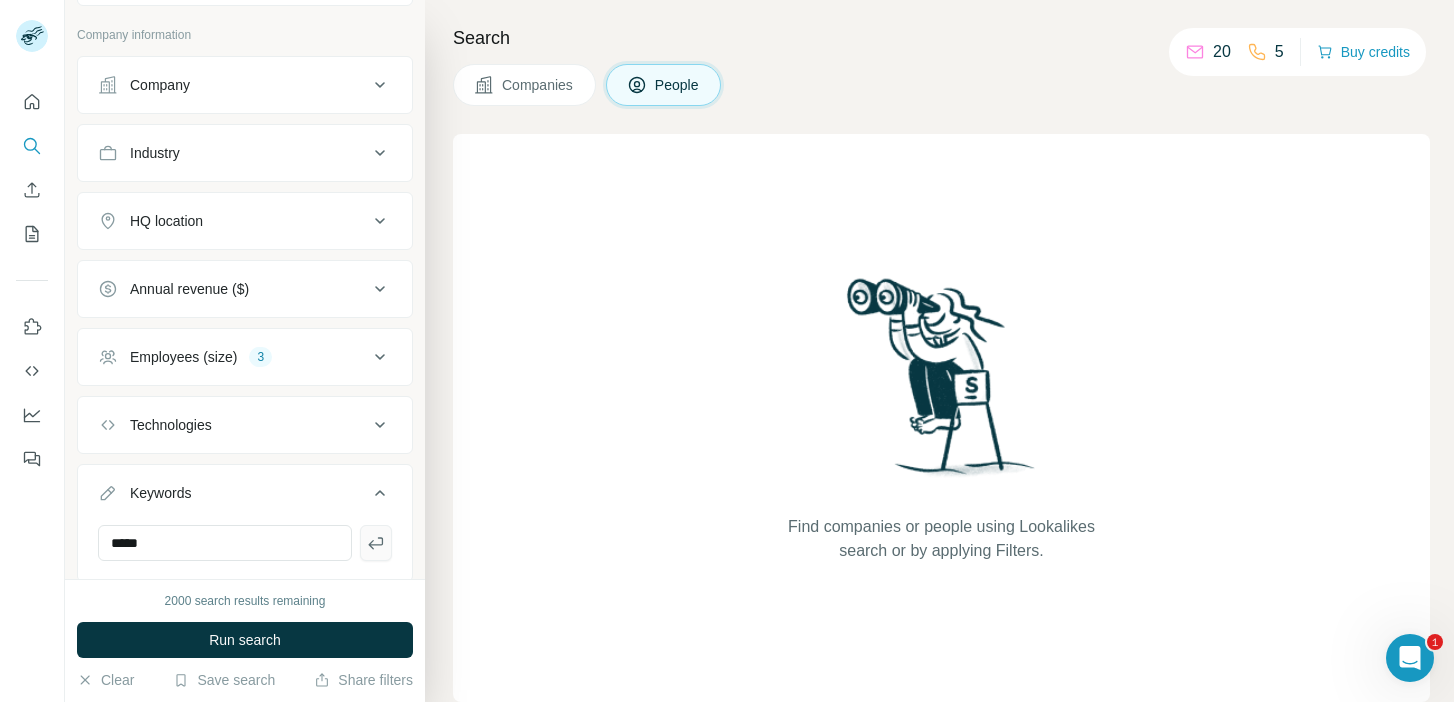click 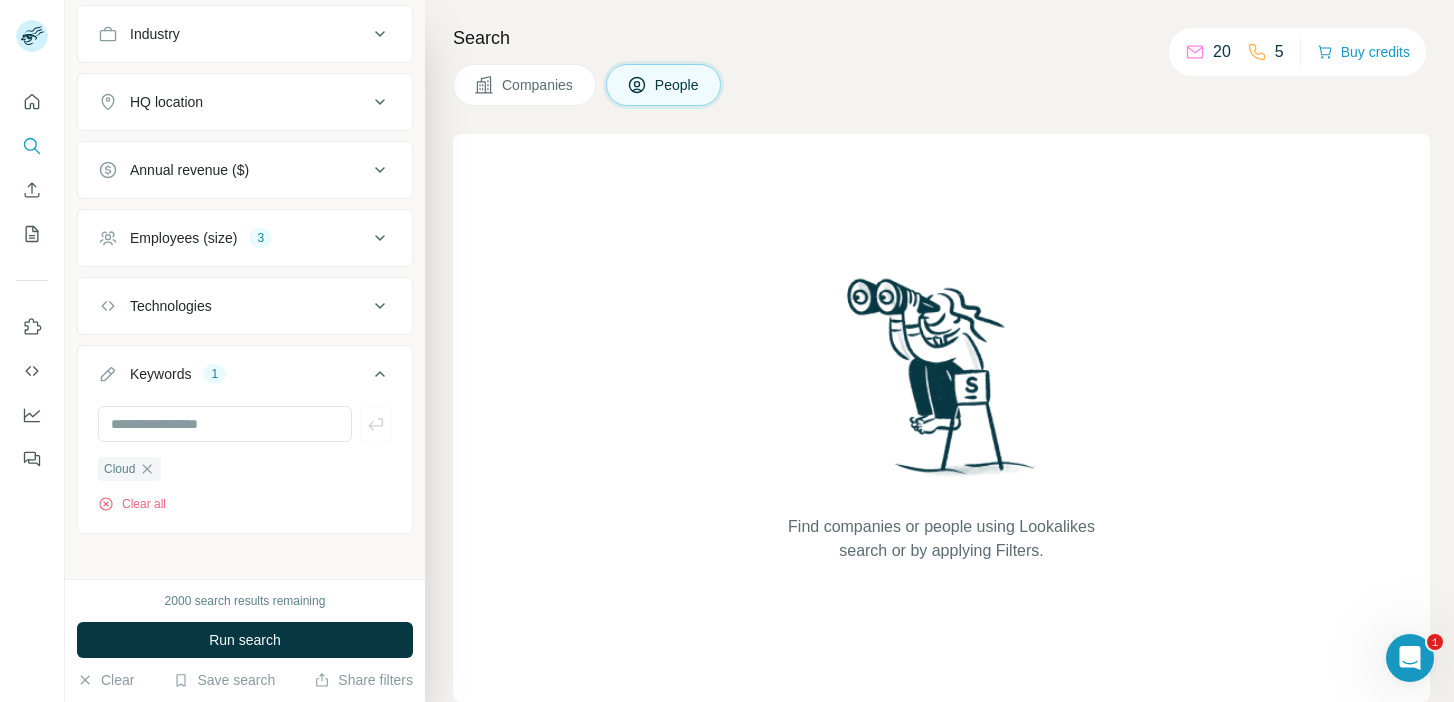 scroll, scrollTop: 809, scrollLeft: 0, axis: vertical 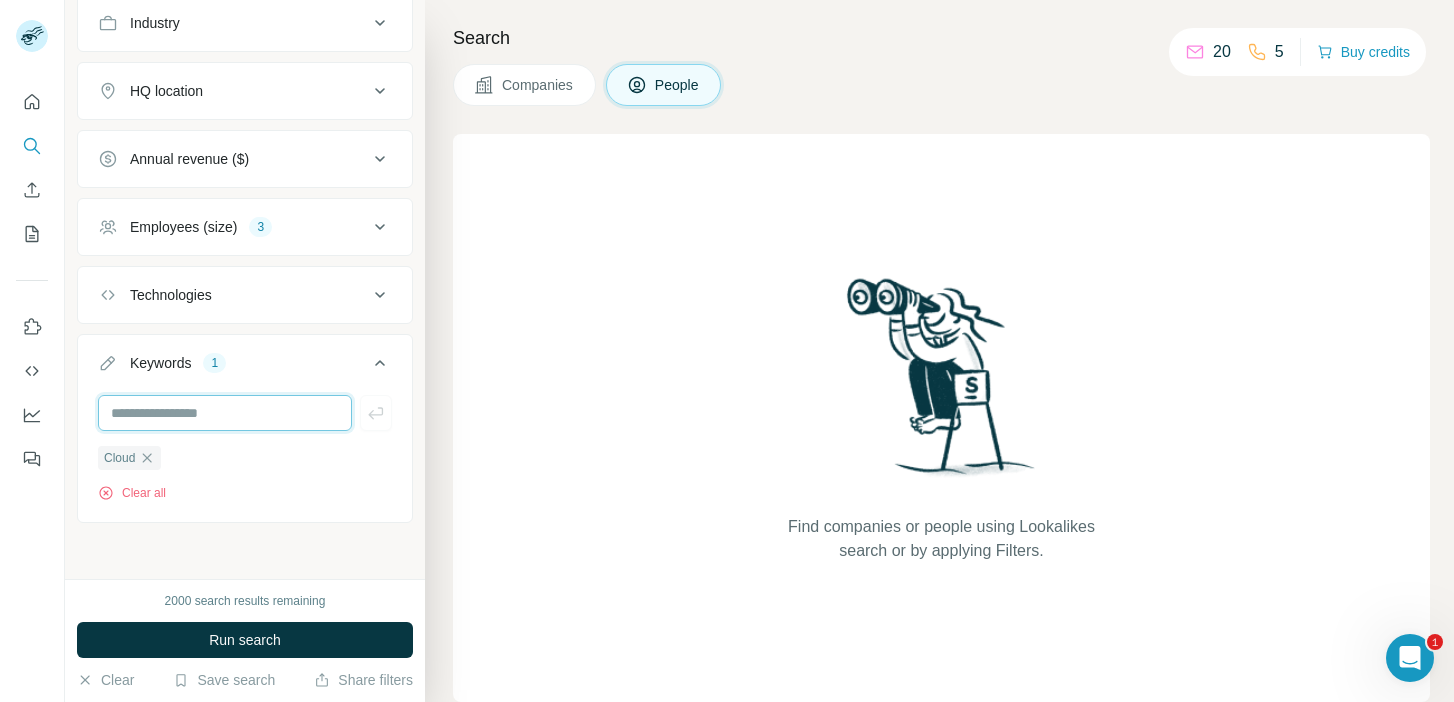 click at bounding box center [225, 413] 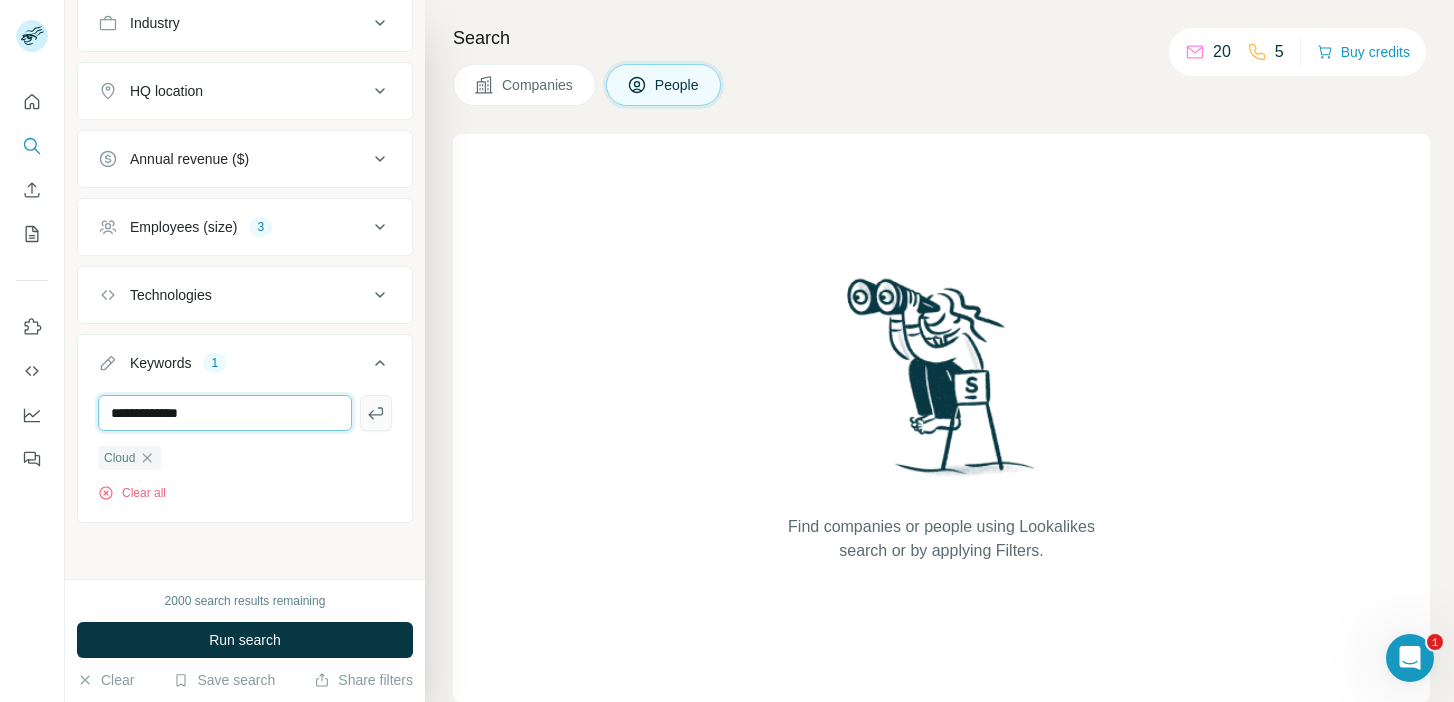 type on "**********" 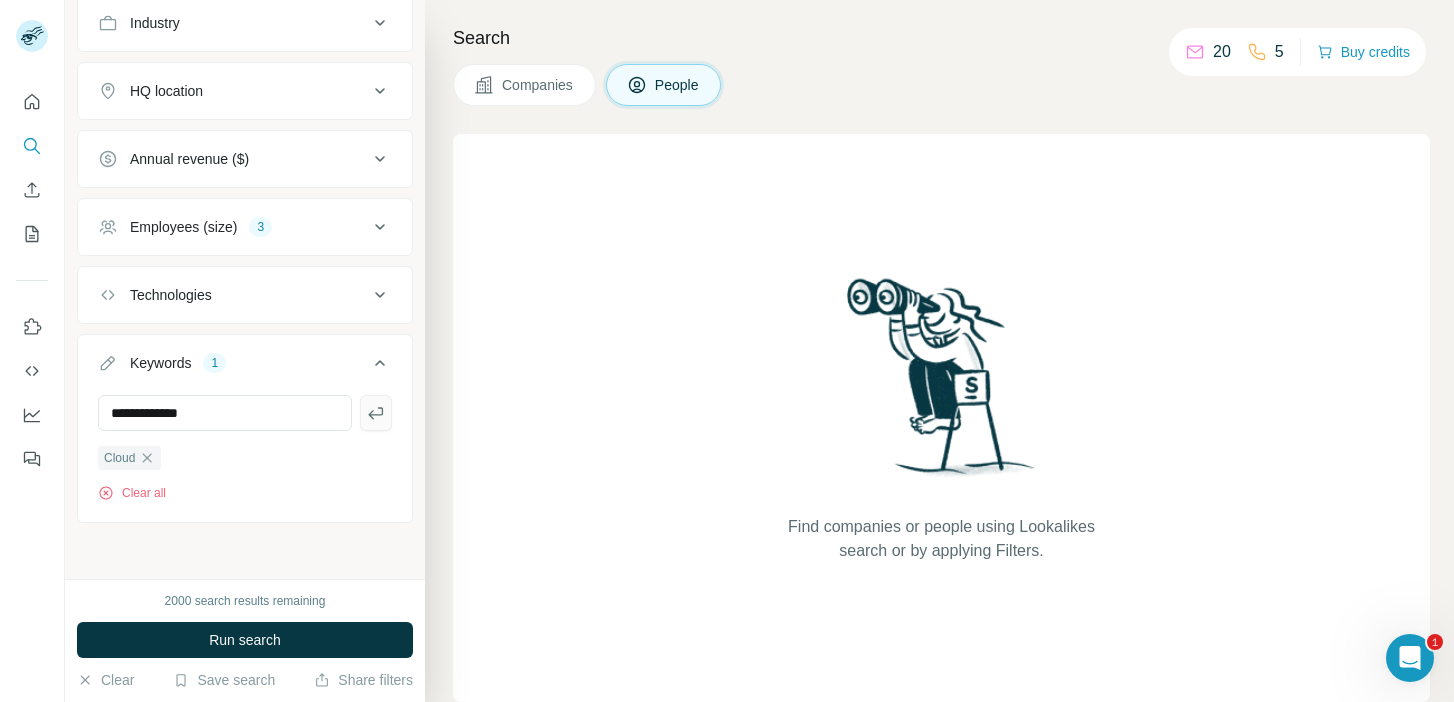 click 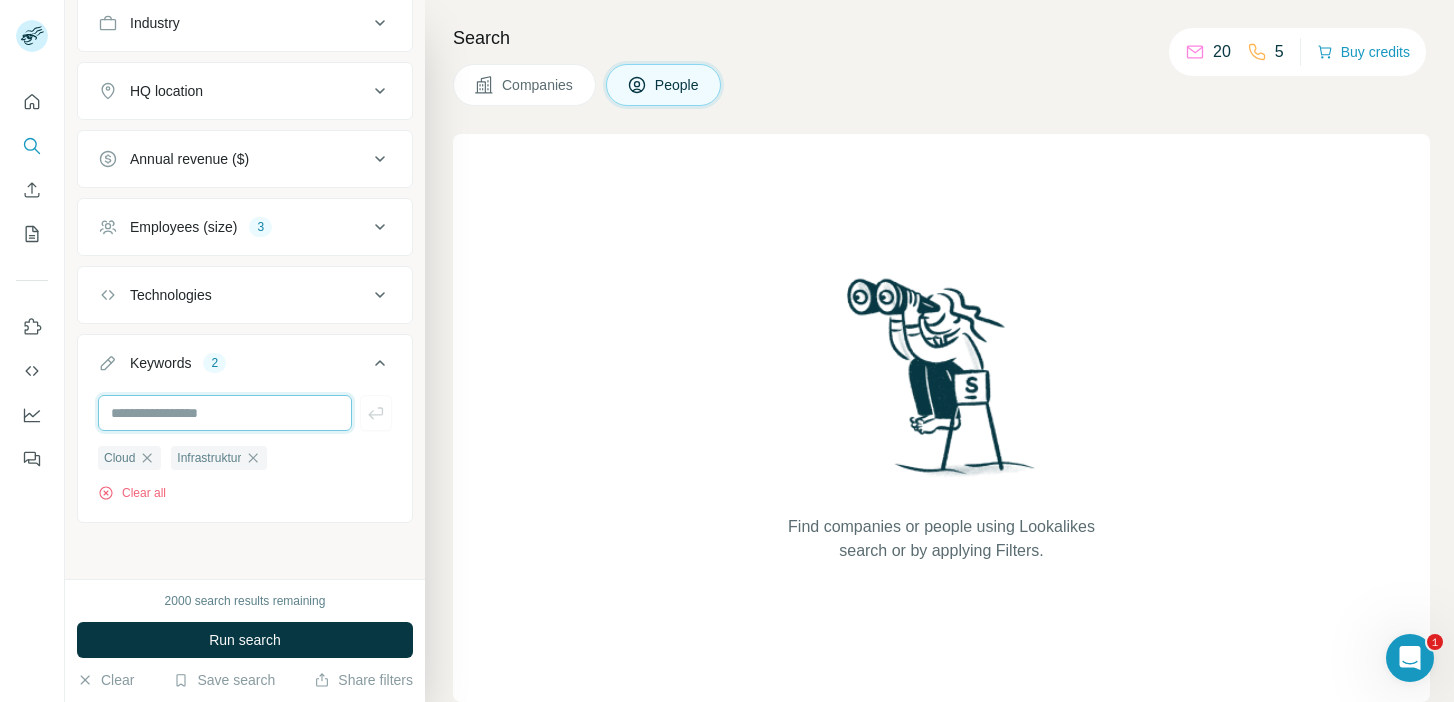 click at bounding box center (225, 413) 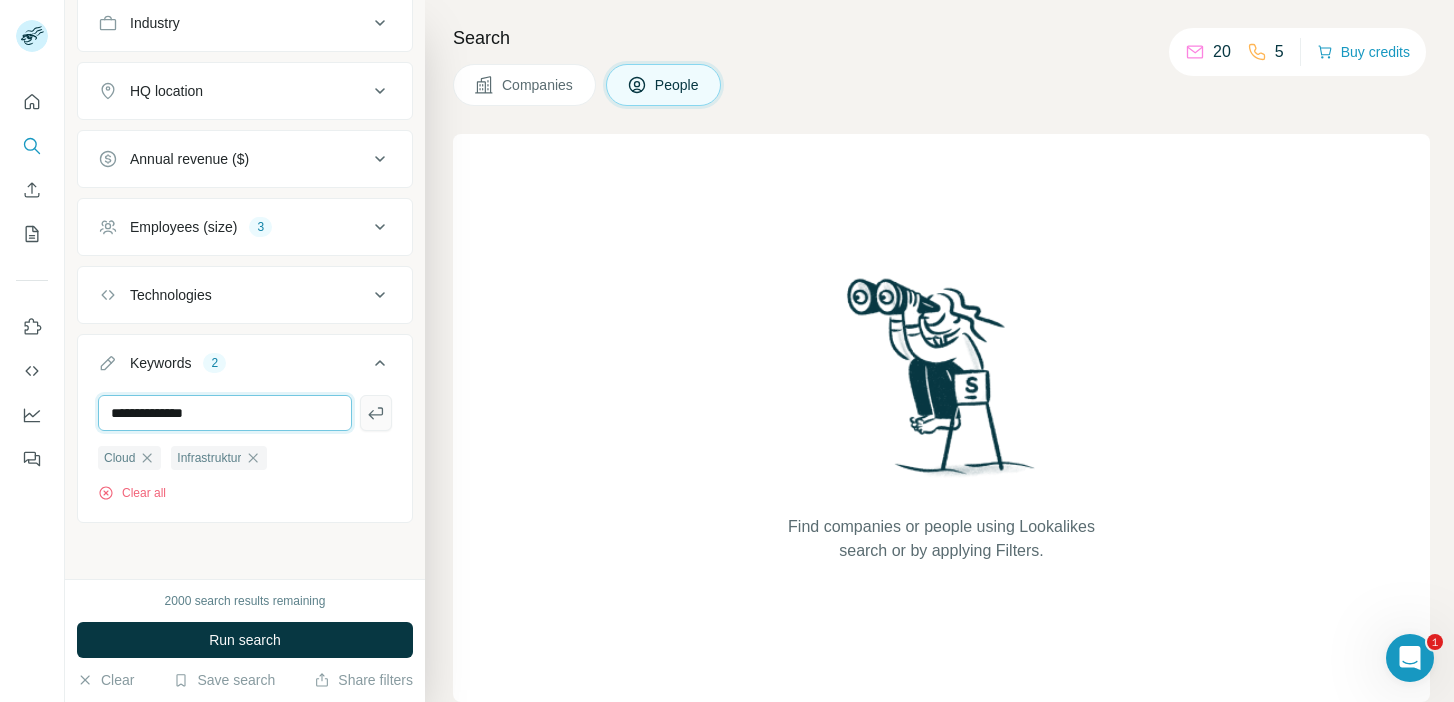 type on "**********" 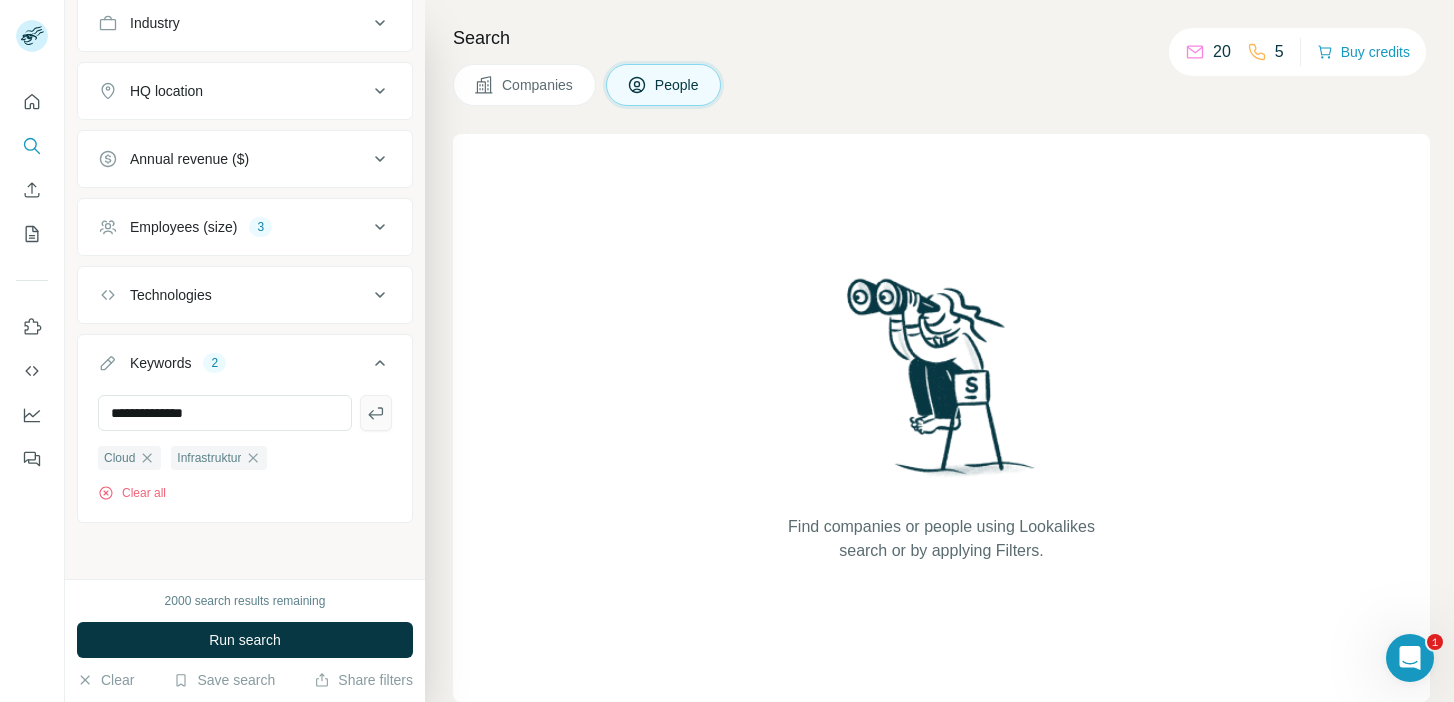 click 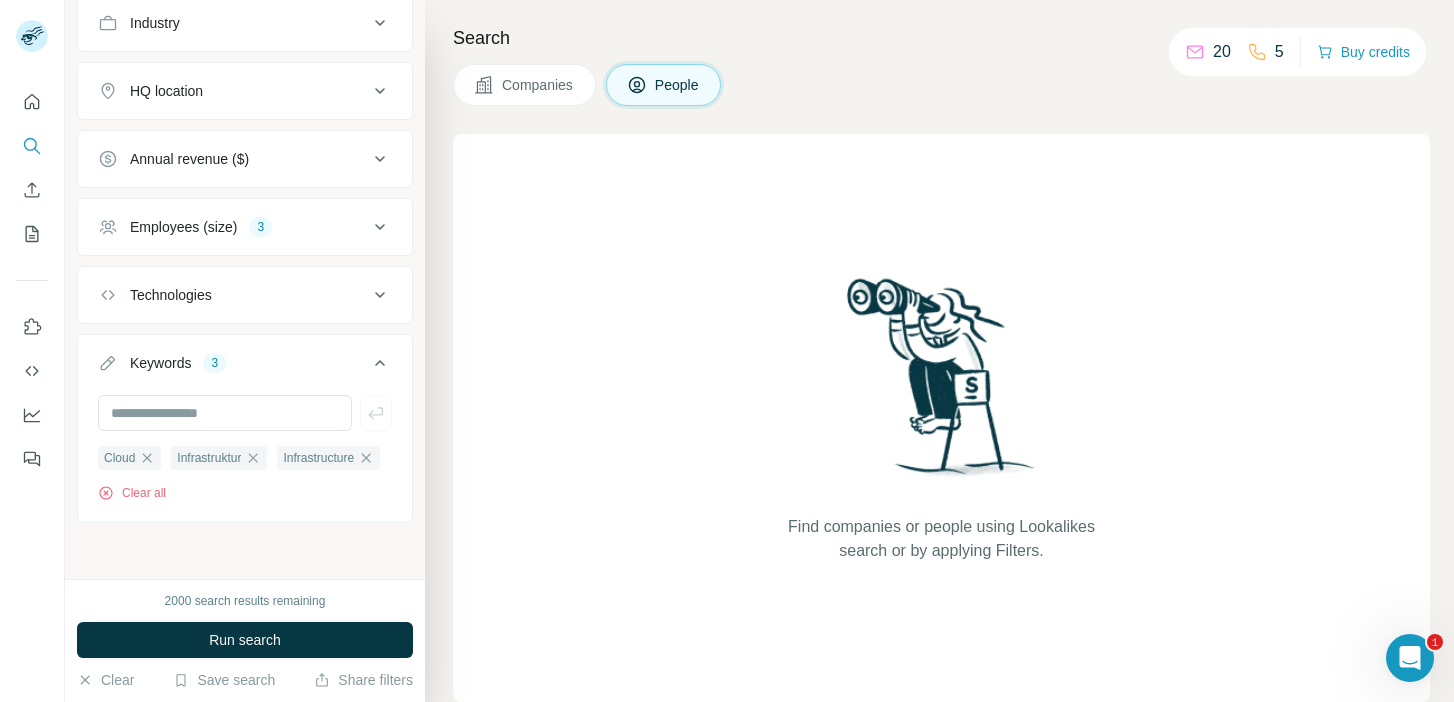 click on "Cloud   Infrastruktur   Infrastructure   Clear all" at bounding box center [245, 456] 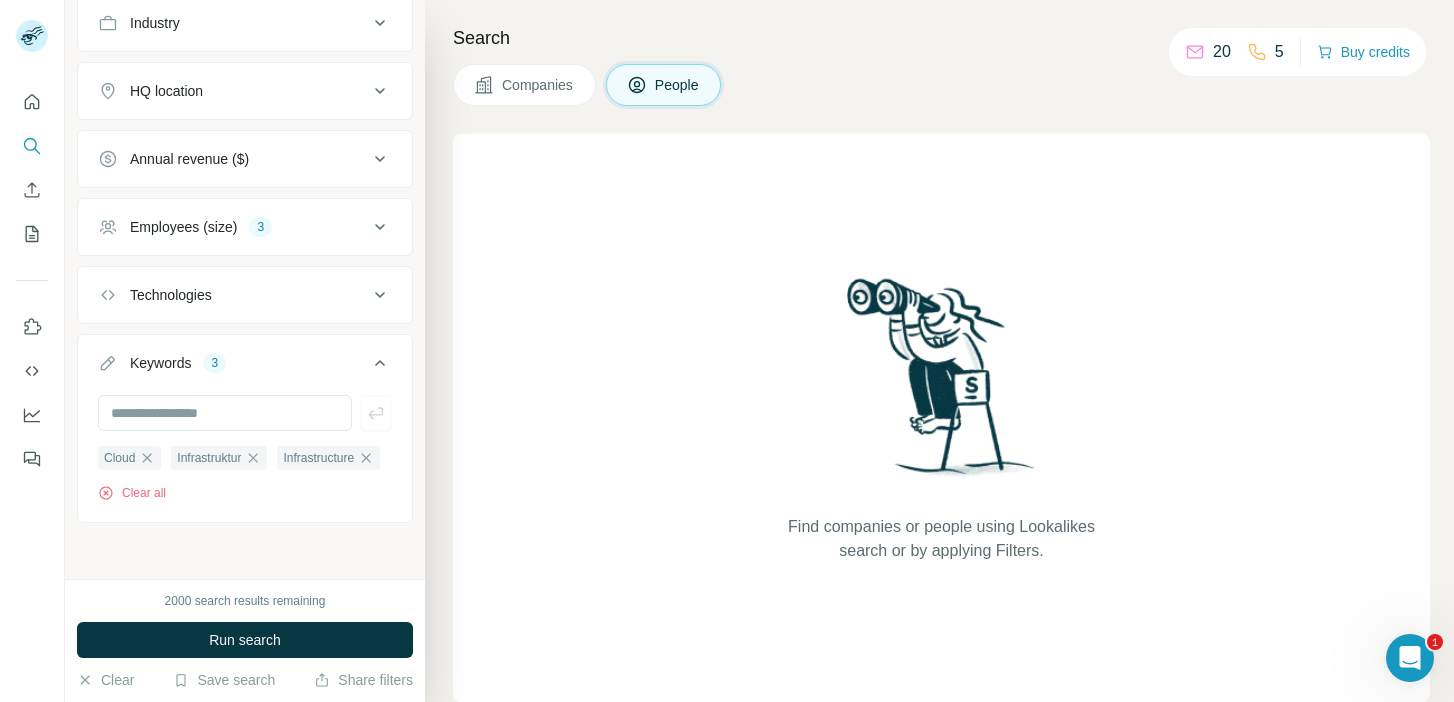scroll, scrollTop: 845, scrollLeft: 0, axis: vertical 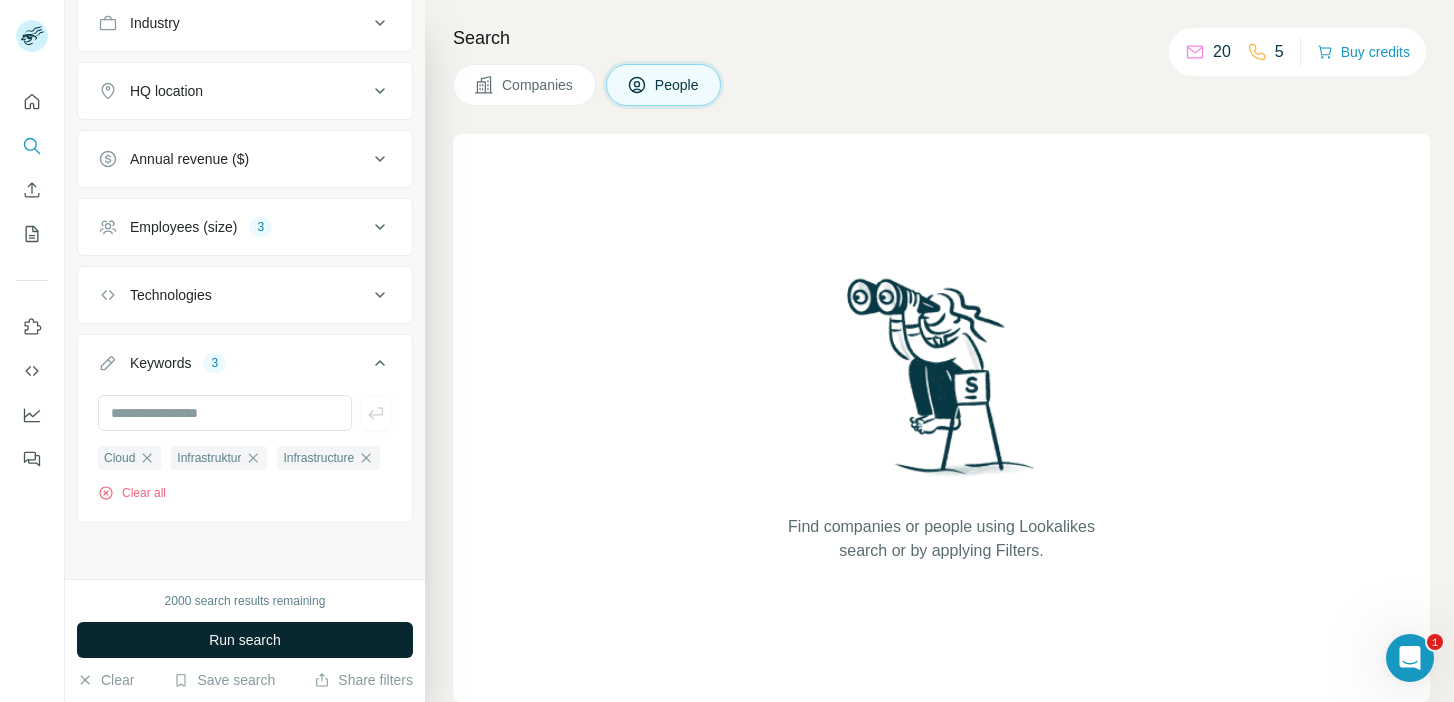 click on "Run search" at bounding box center (245, 640) 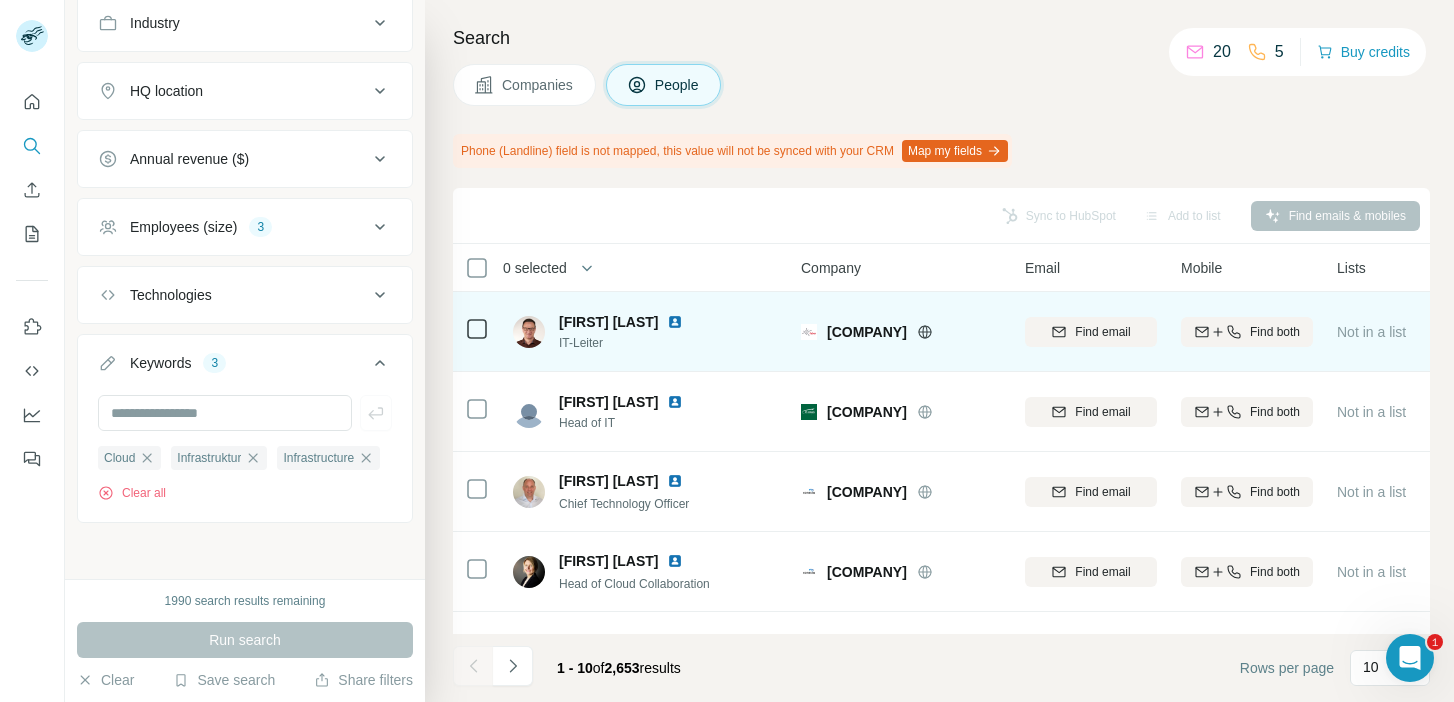 click at bounding box center (675, 322) 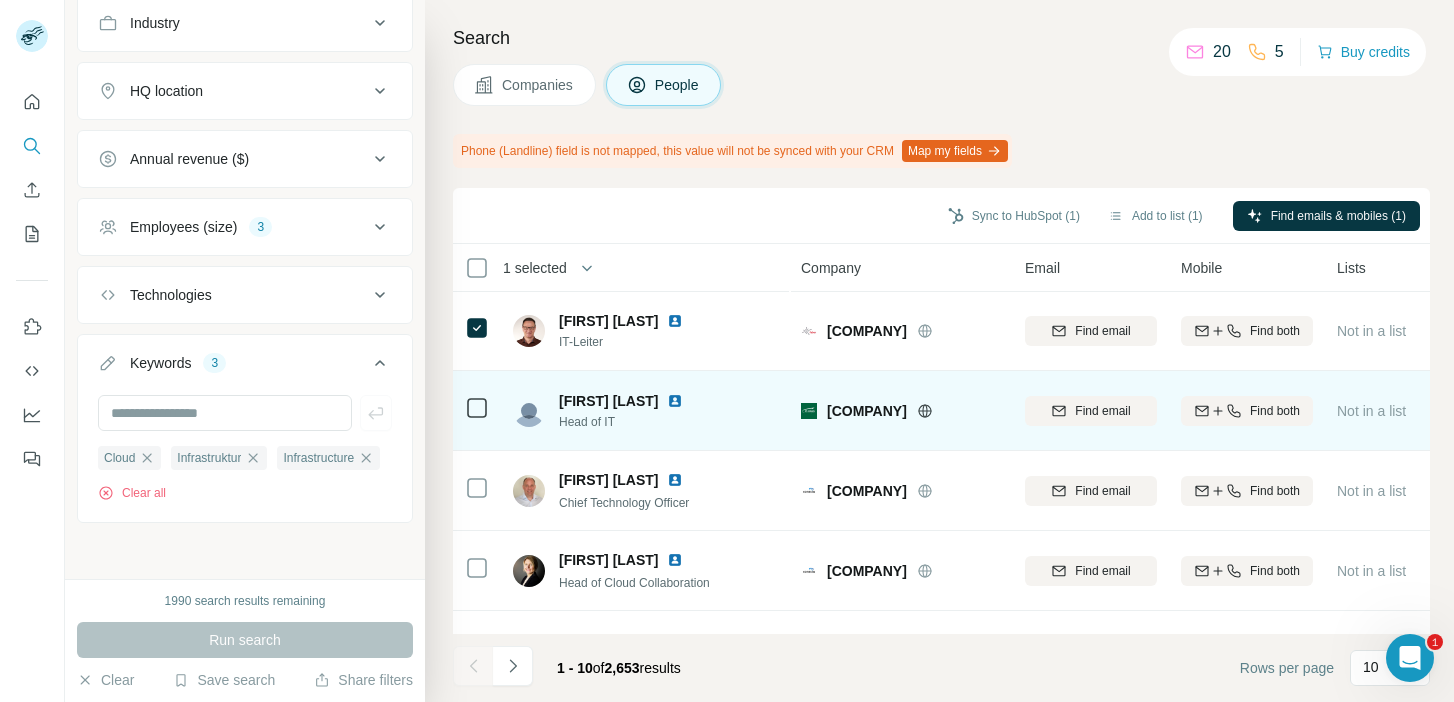 scroll, scrollTop: 0, scrollLeft: 0, axis: both 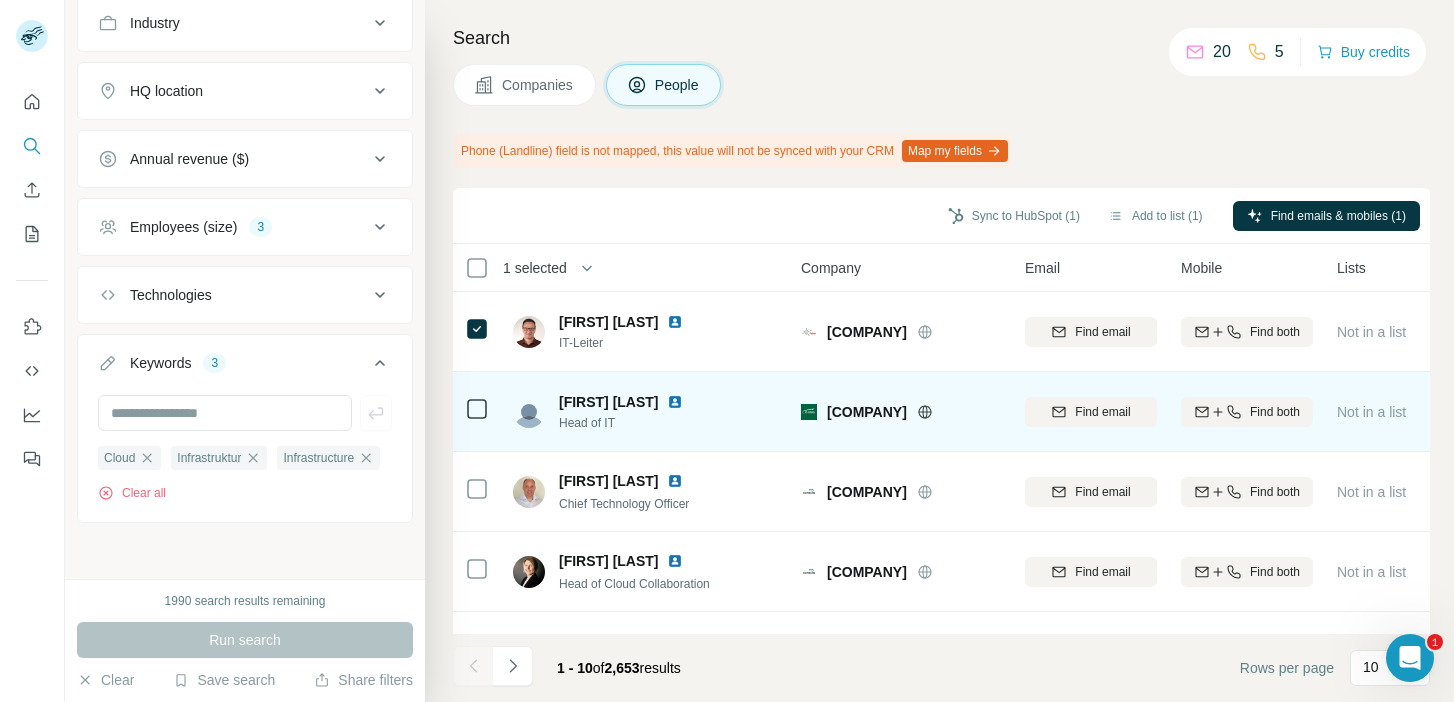 click at bounding box center (675, 402) 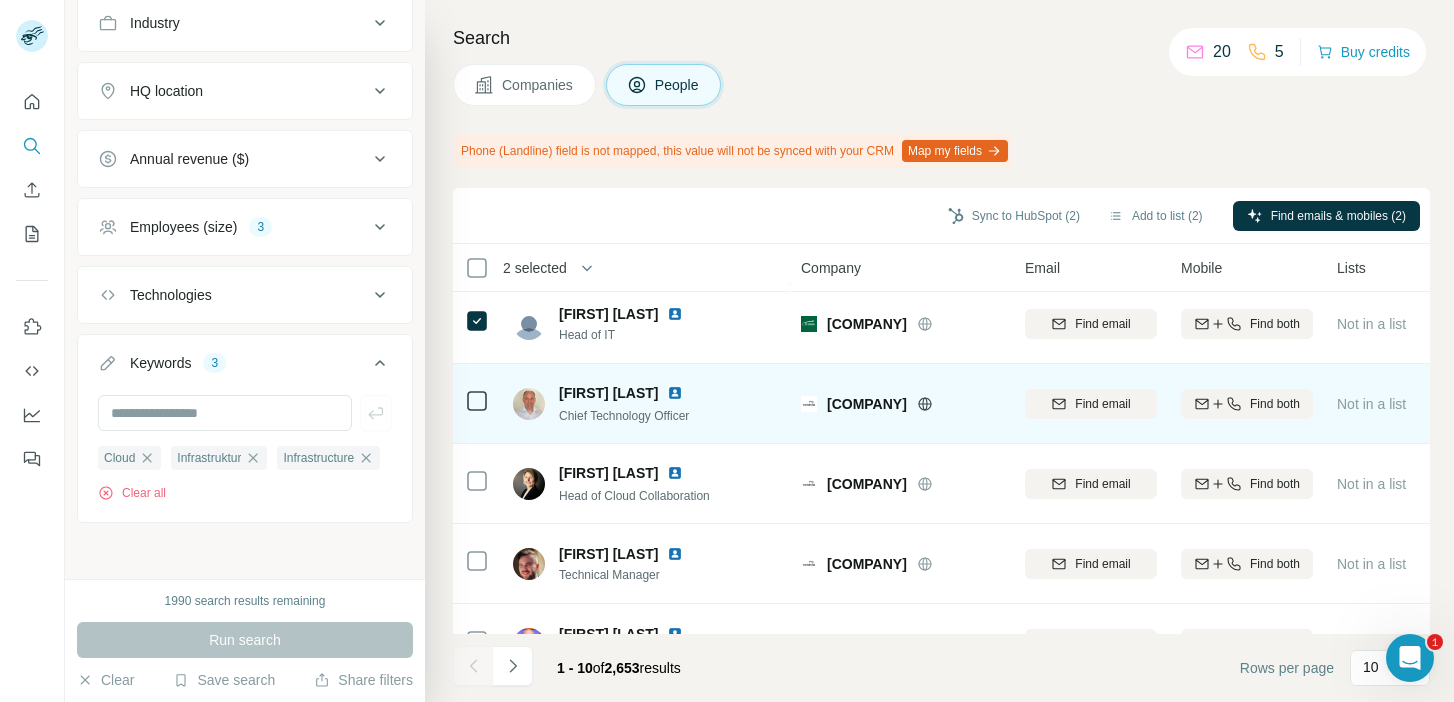 scroll, scrollTop: 110, scrollLeft: 0, axis: vertical 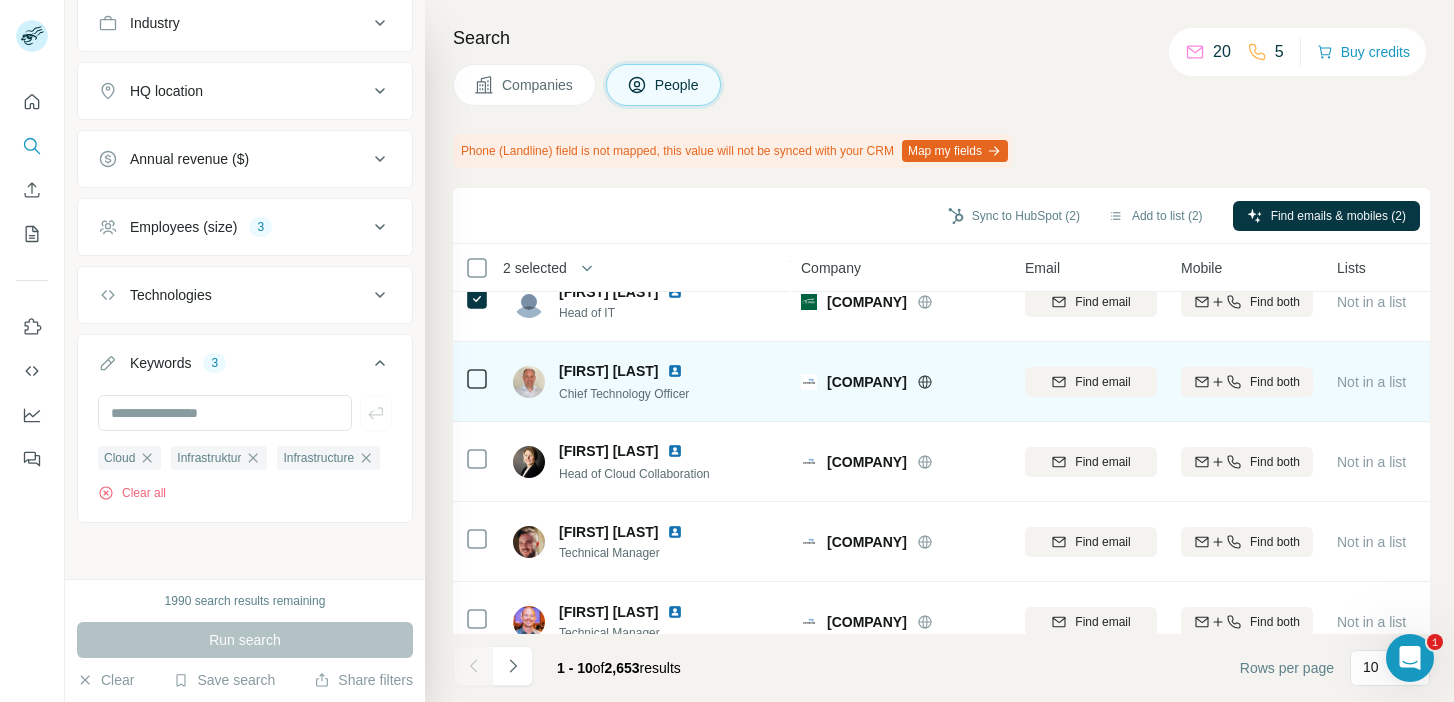click at bounding box center (675, 371) 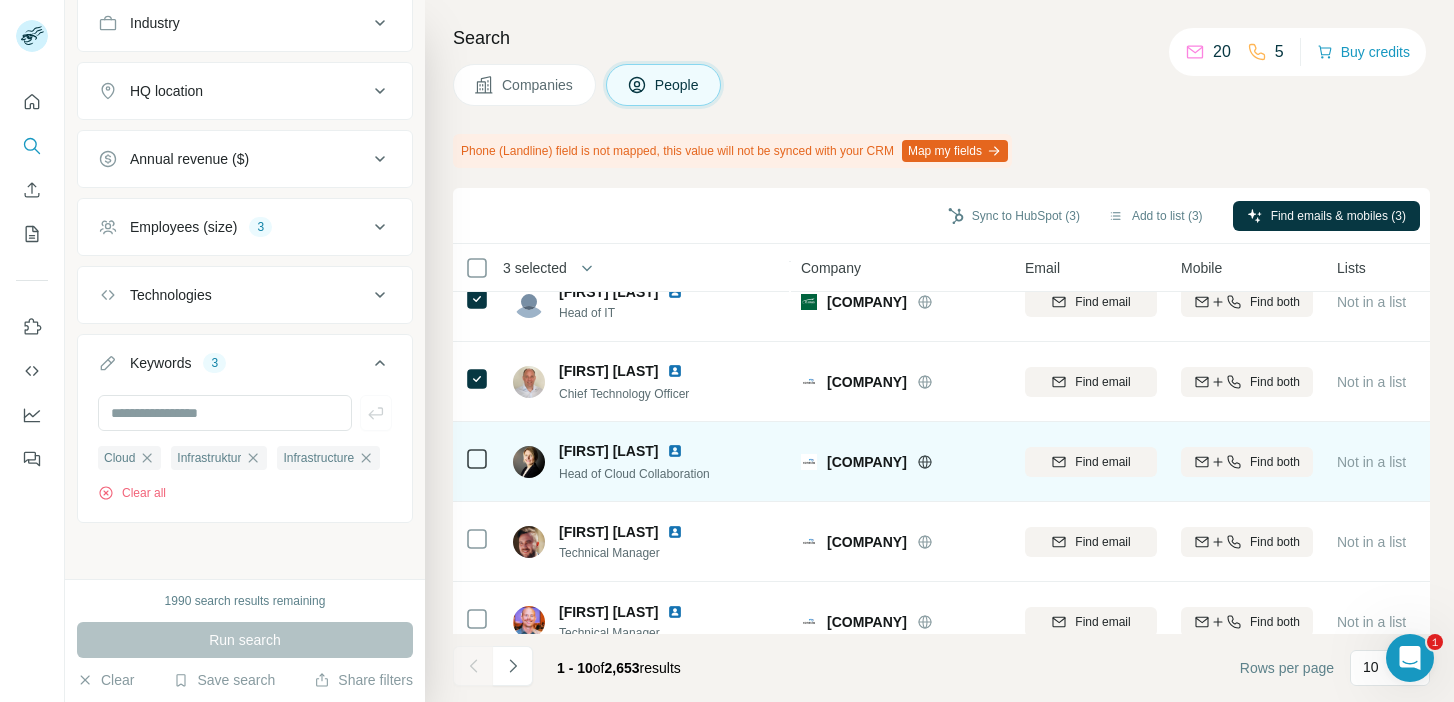 click at bounding box center (675, 451) 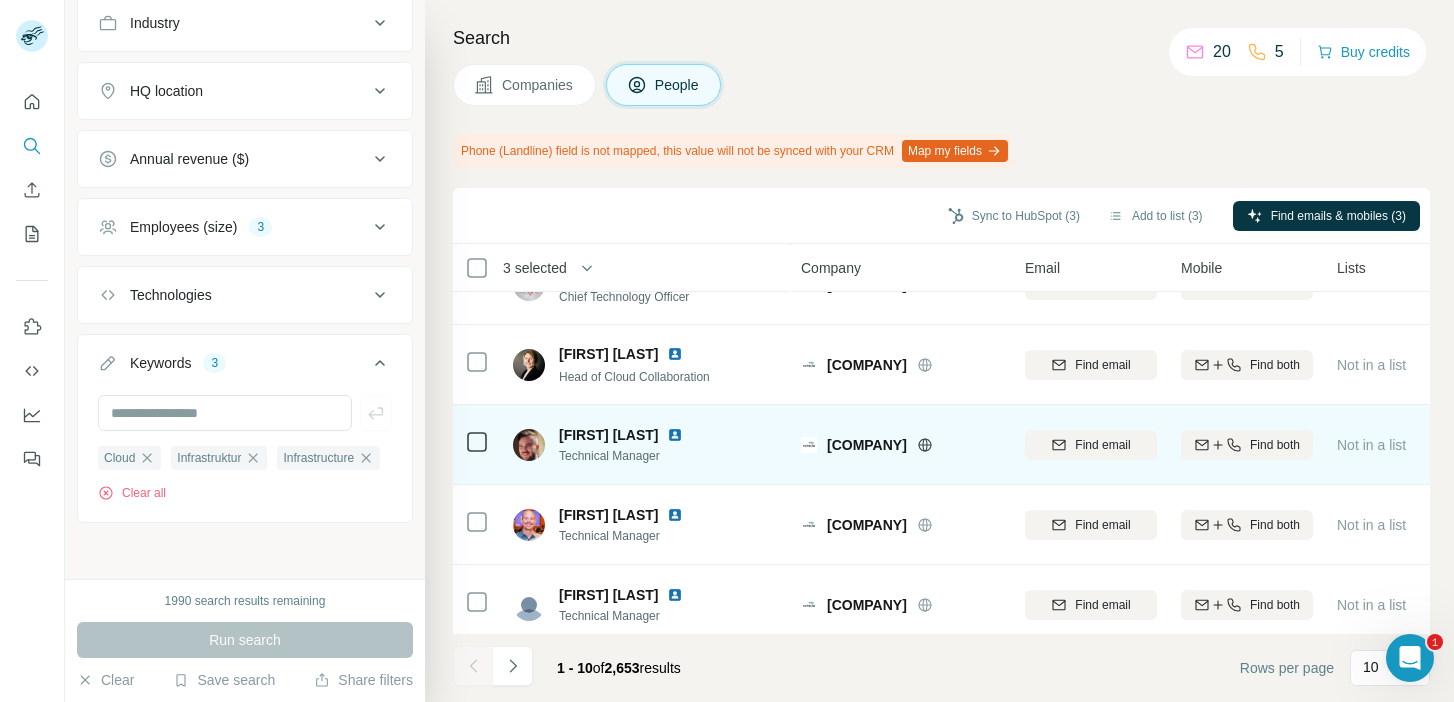 scroll, scrollTop: 215, scrollLeft: 0, axis: vertical 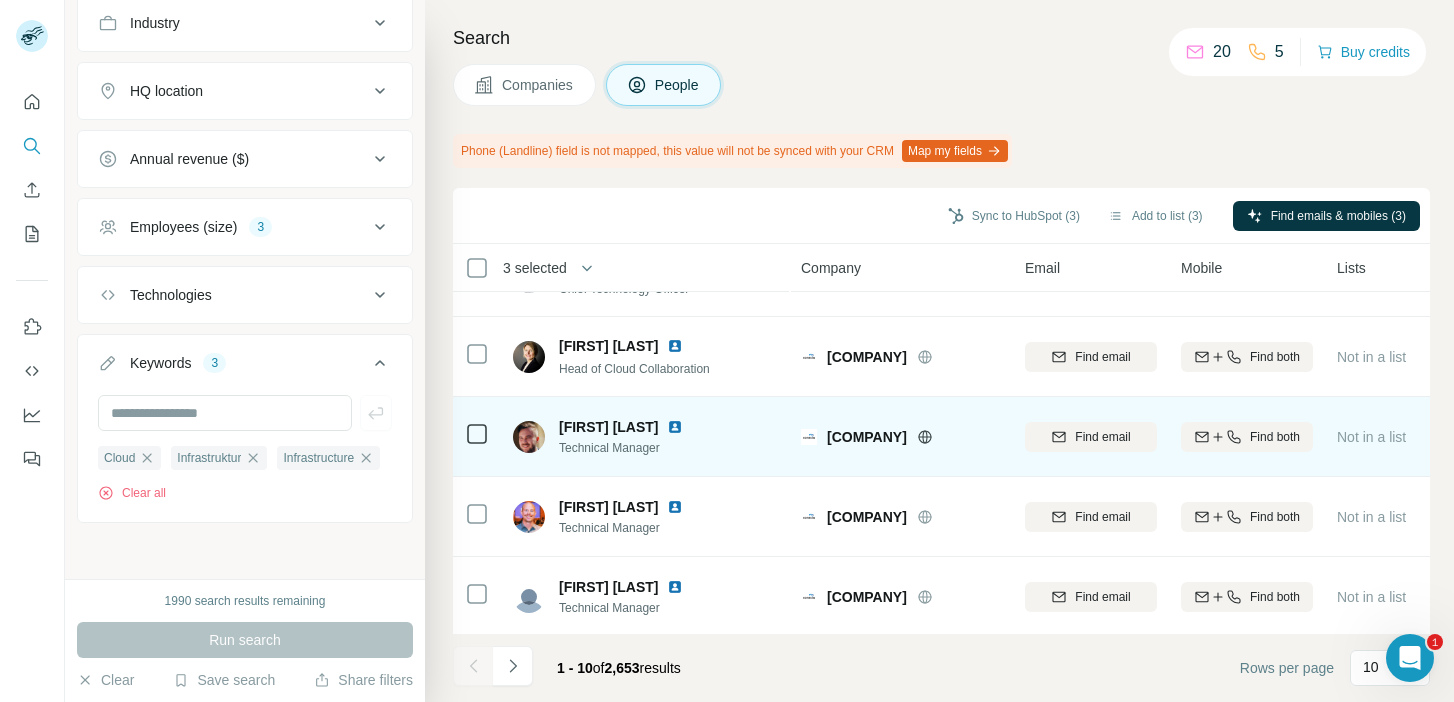 click at bounding box center (675, 427) 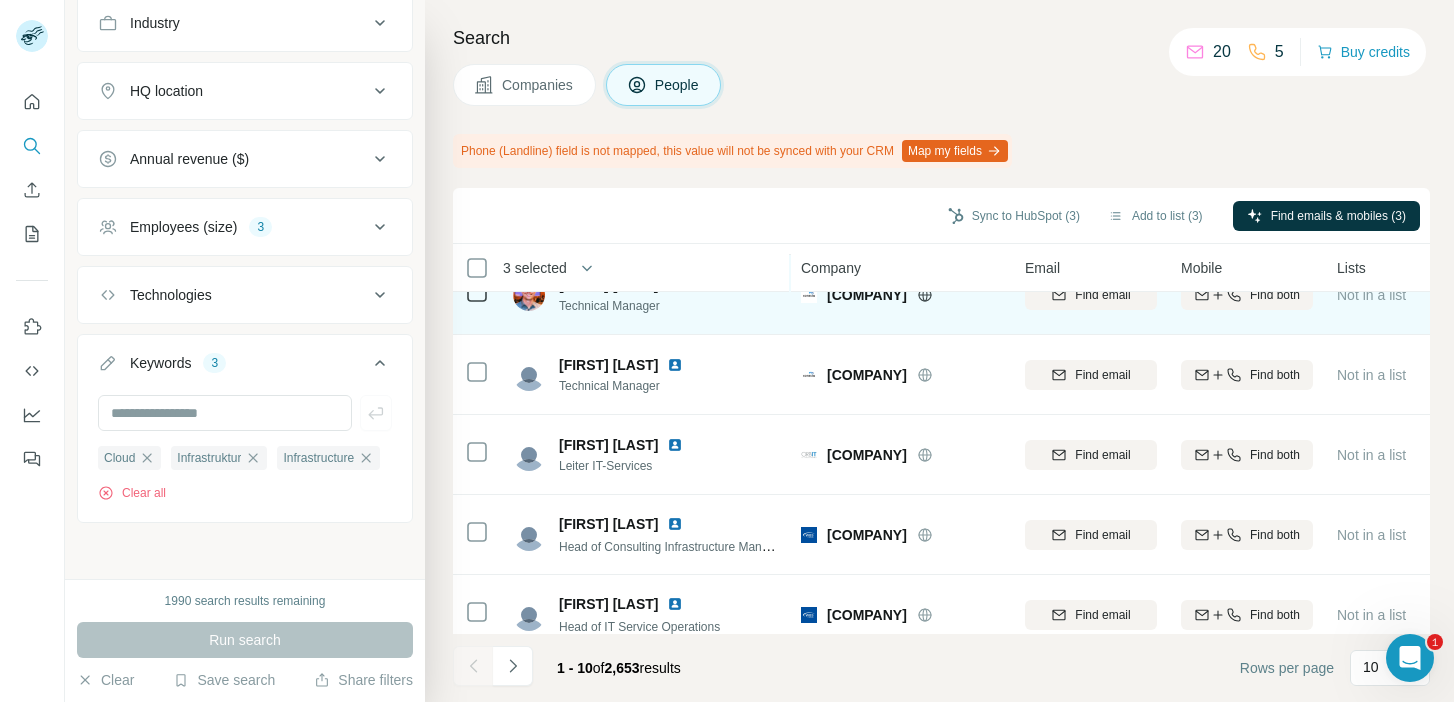 scroll, scrollTop: 438, scrollLeft: 0, axis: vertical 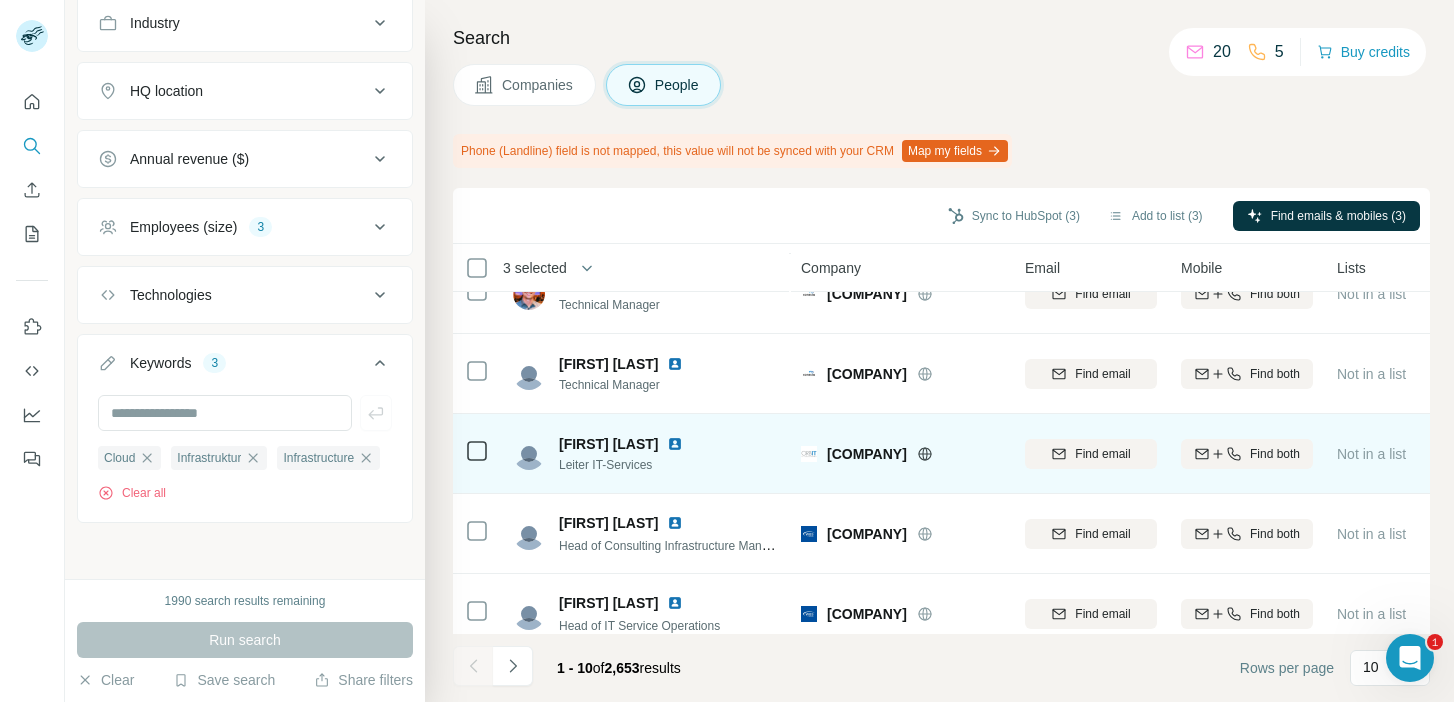 click at bounding box center [675, 444] 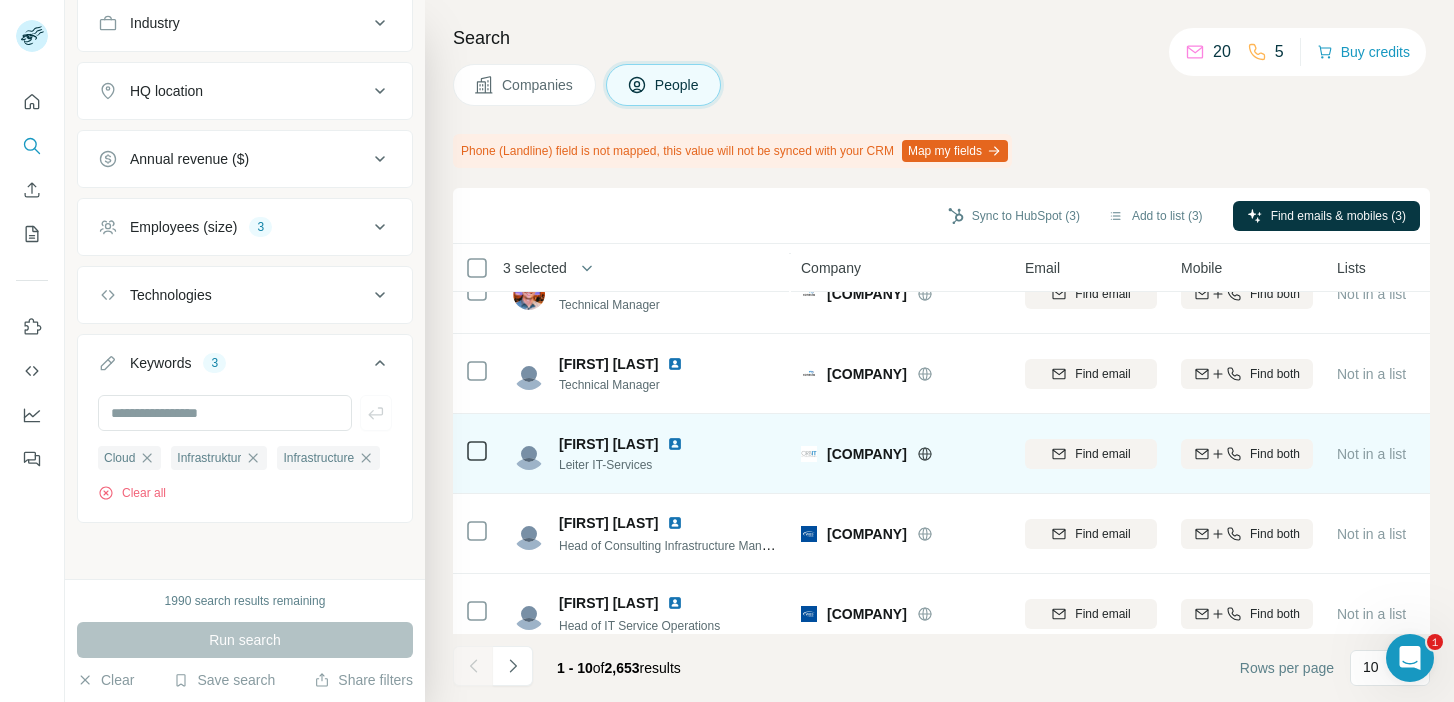 scroll, scrollTop: 458, scrollLeft: 0, axis: vertical 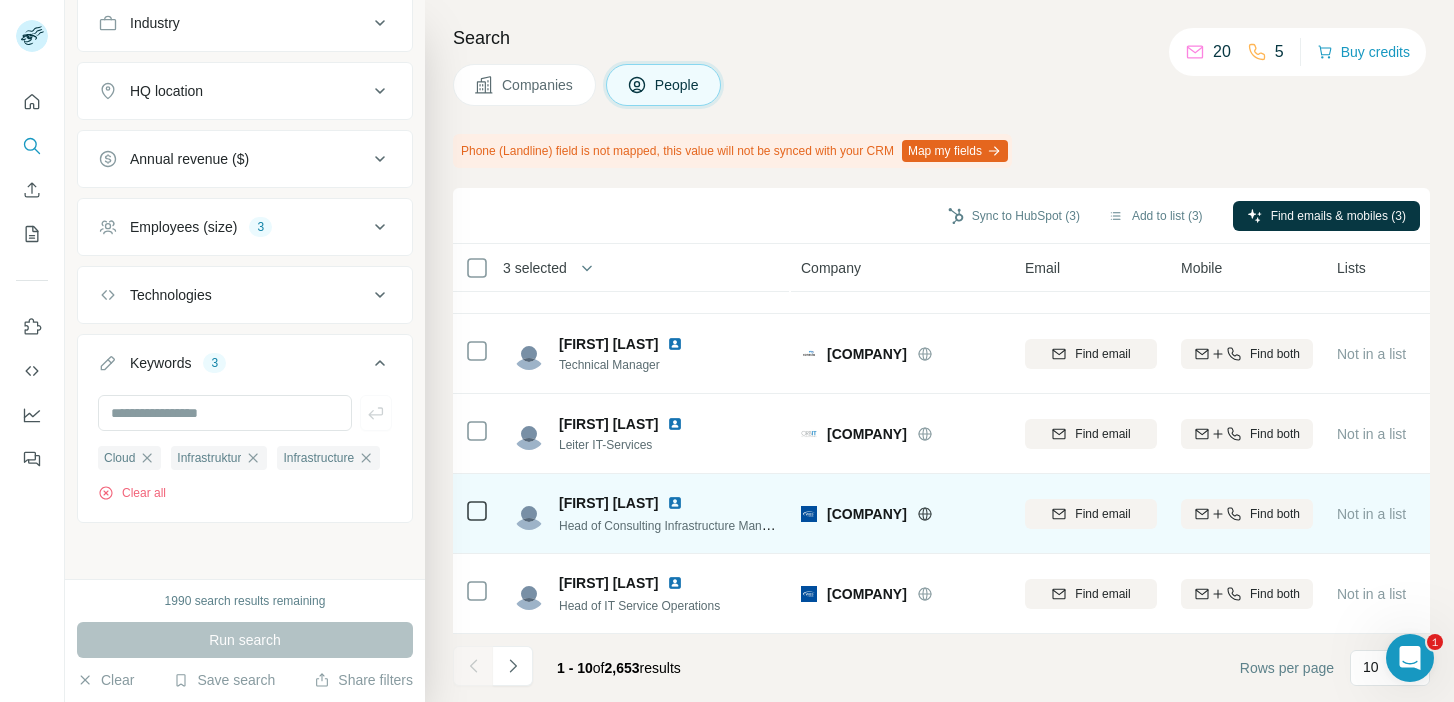 click at bounding box center (675, 503) 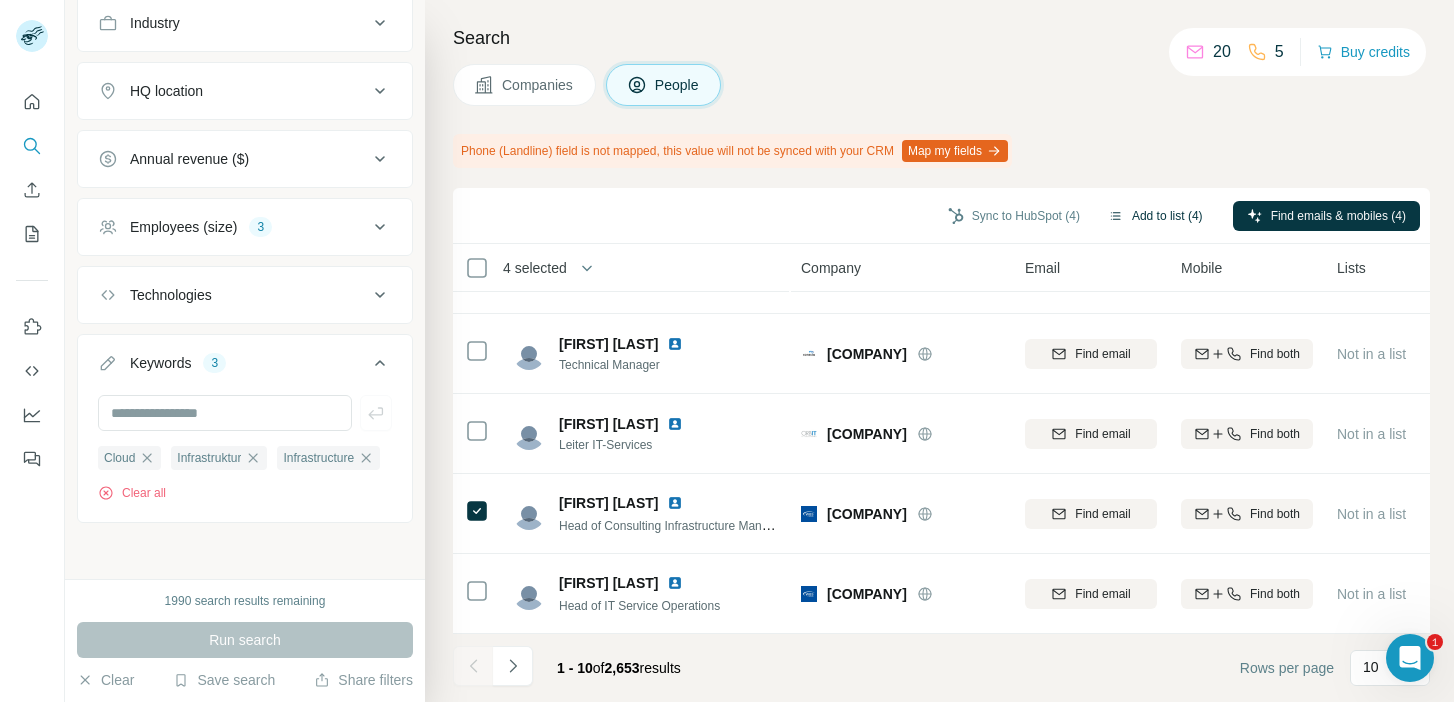 click on "Add to list (4)" at bounding box center (1155, 216) 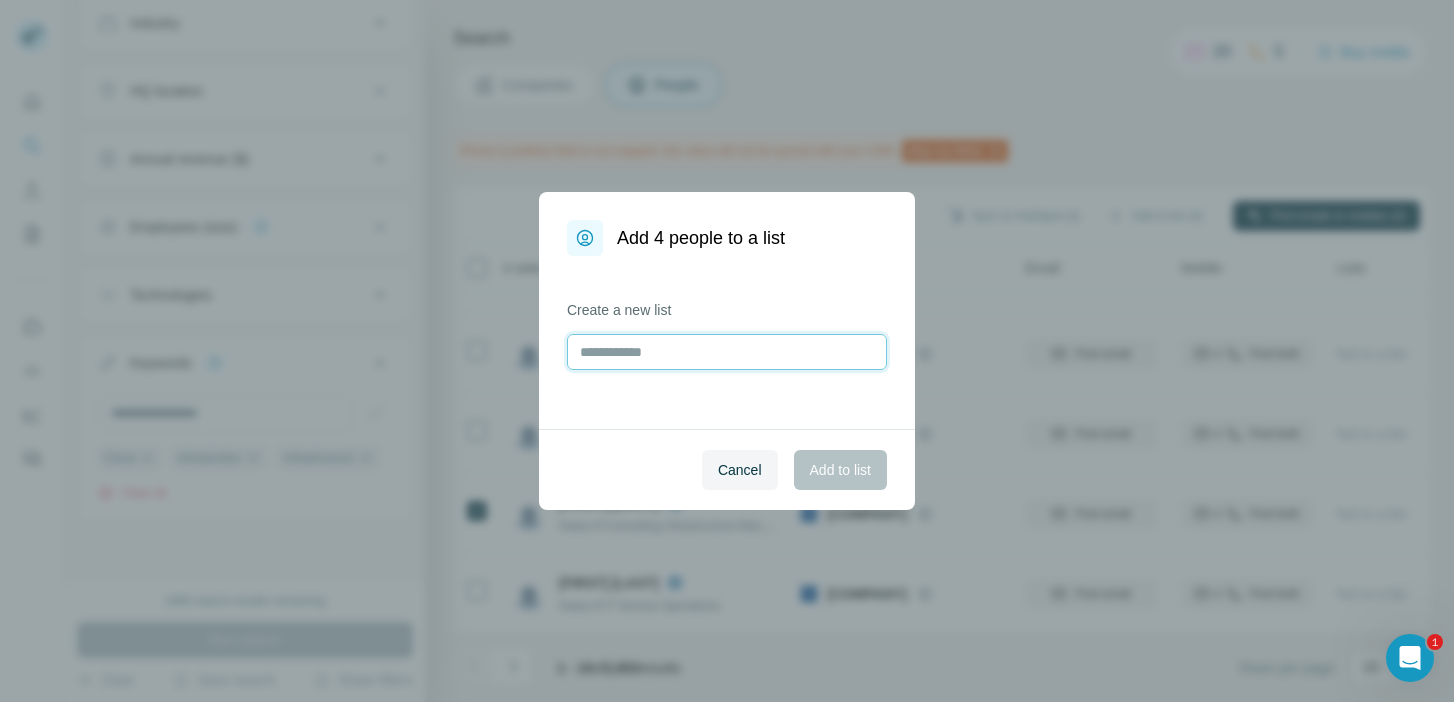 click at bounding box center [727, 352] 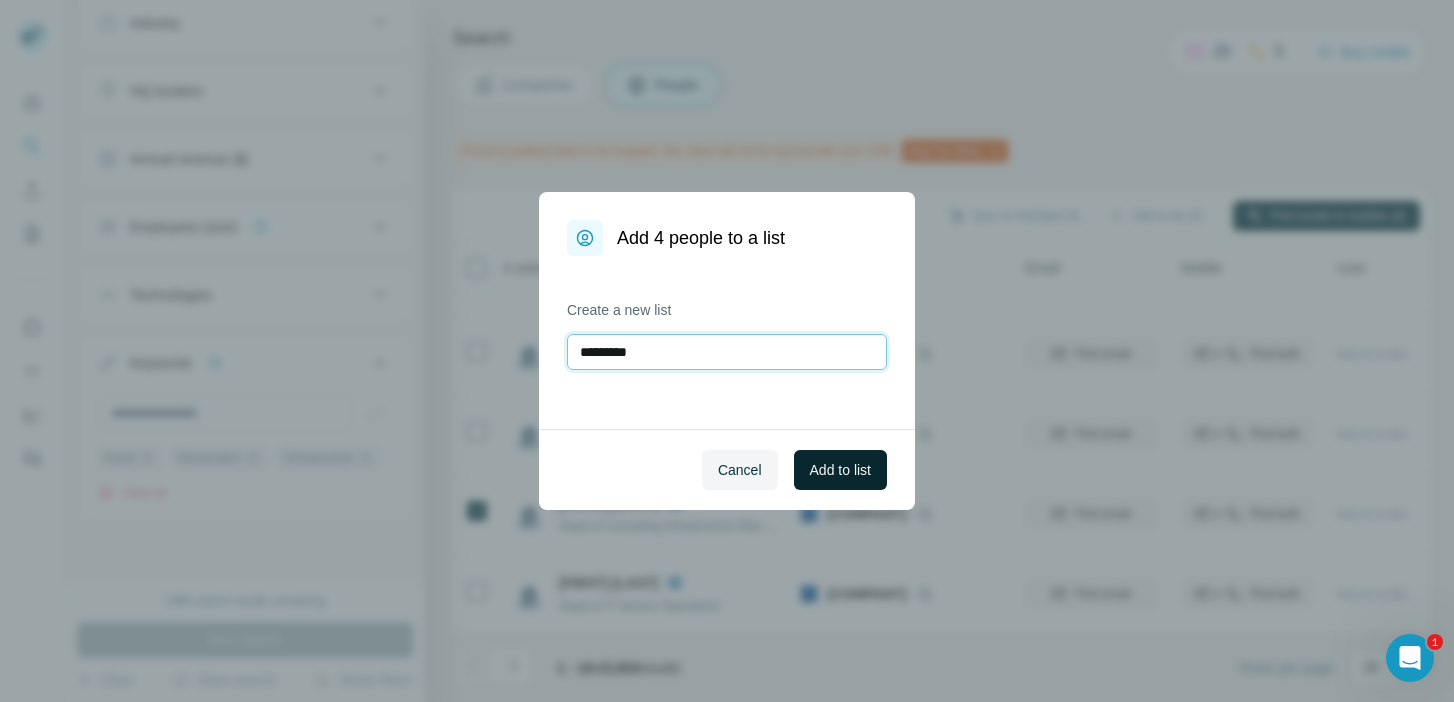type on "*********" 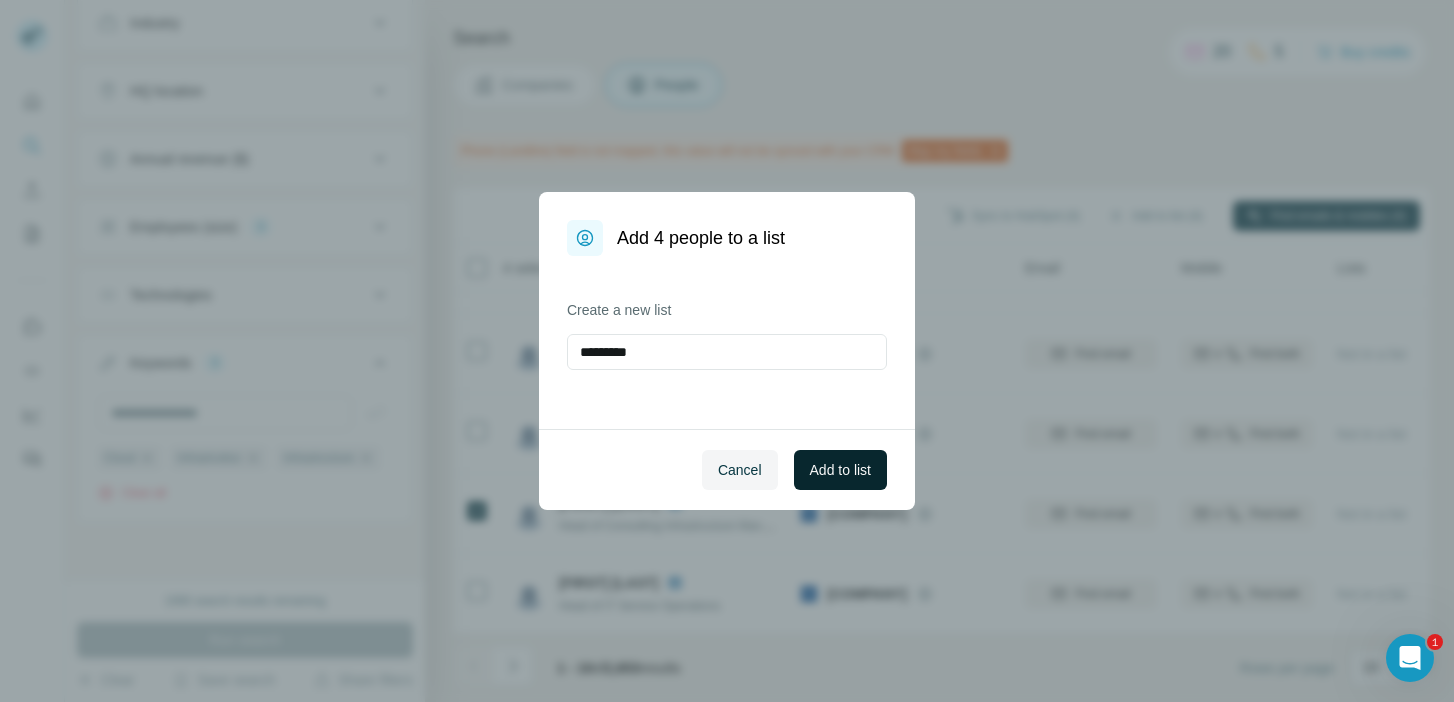 click on "Add to list" at bounding box center (840, 470) 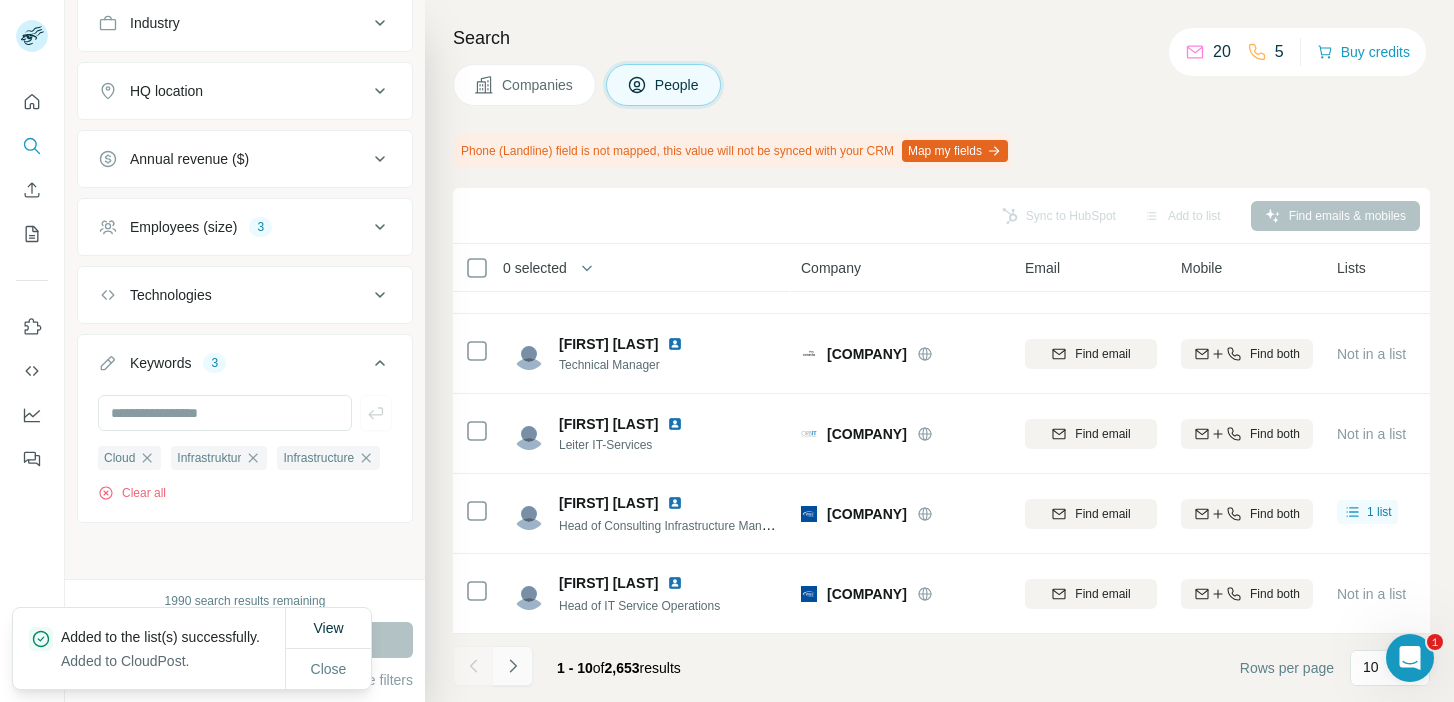 click 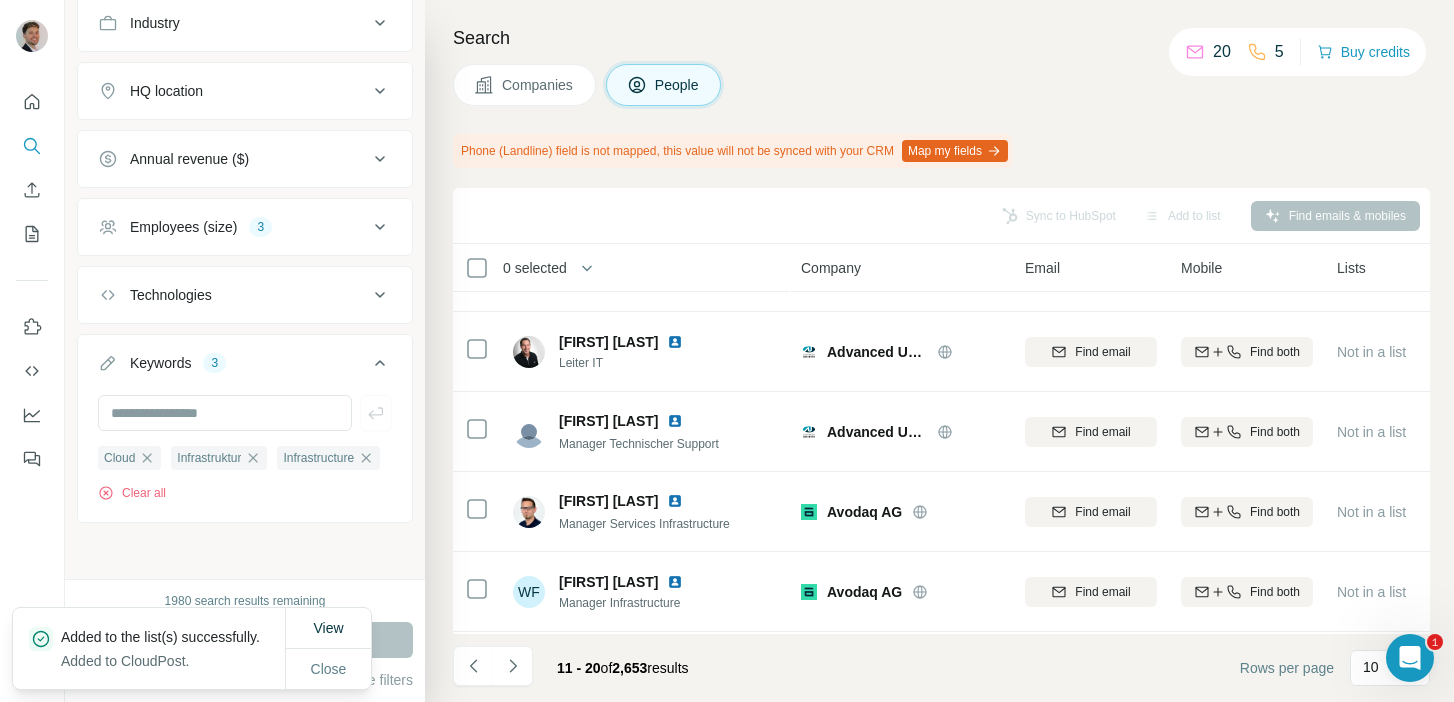 scroll, scrollTop: 0, scrollLeft: 0, axis: both 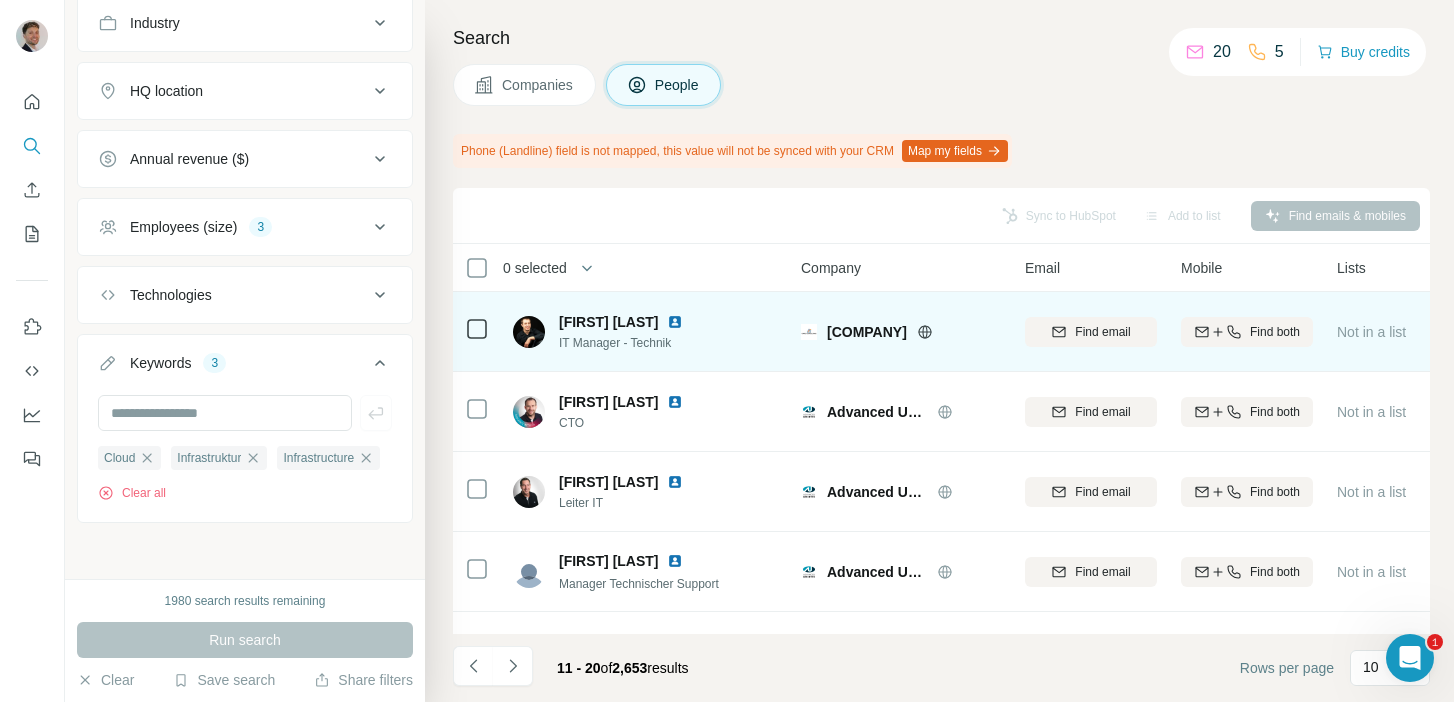 click at bounding box center [675, 322] 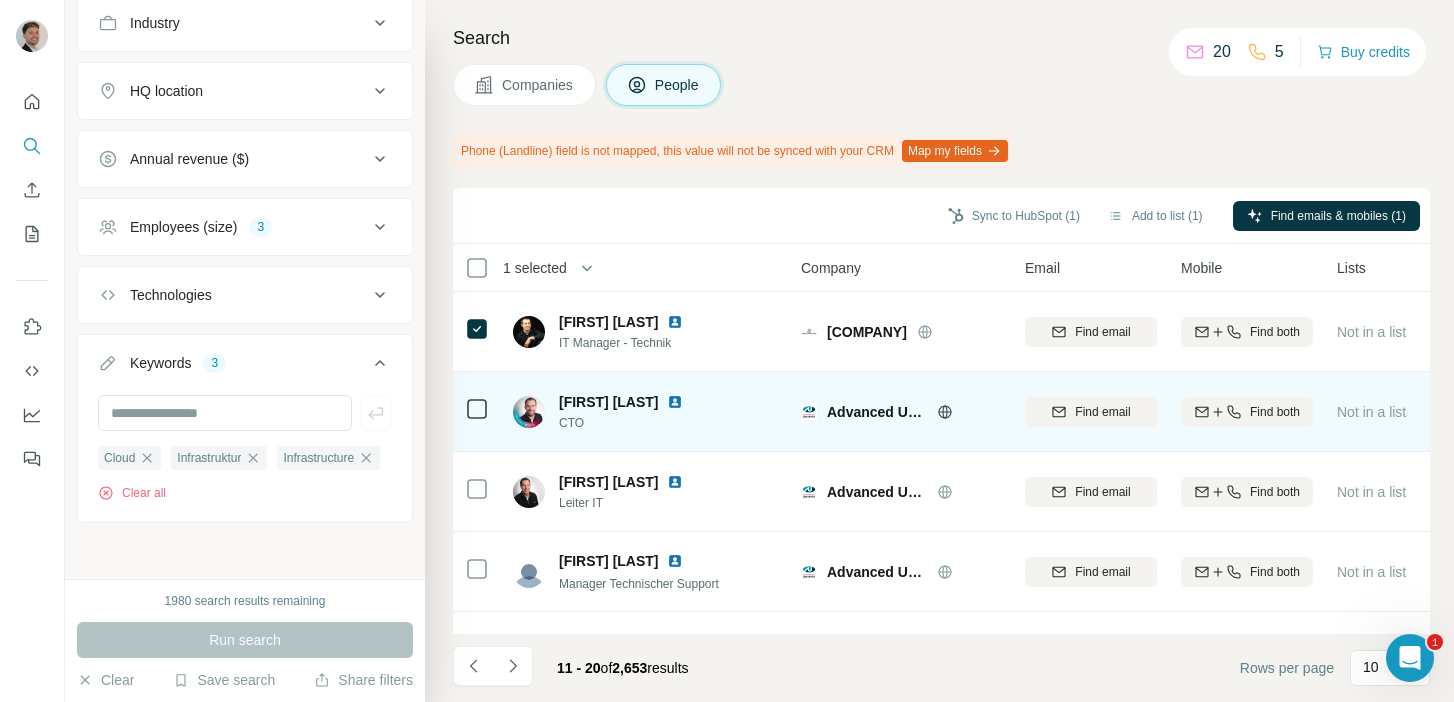 click at bounding box center [675, 402] 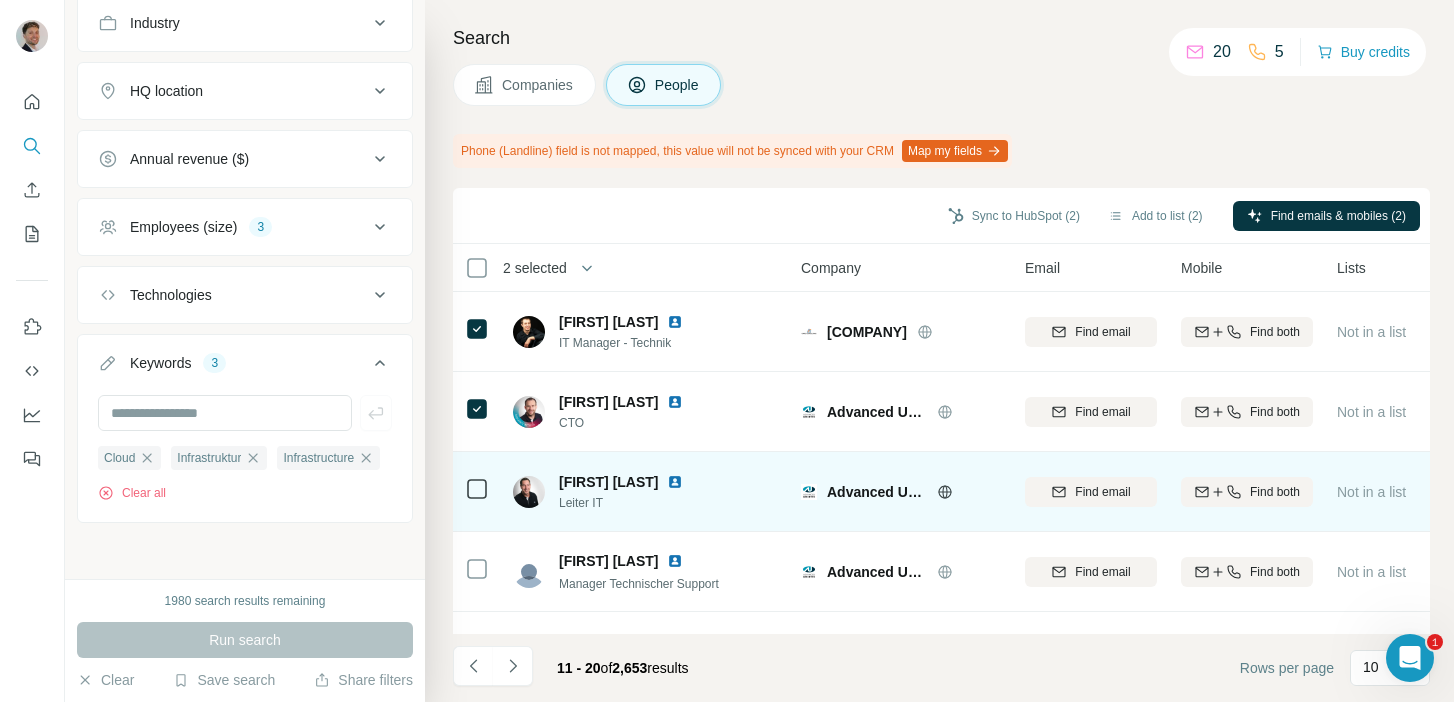 click at bounding box center [675, 482] 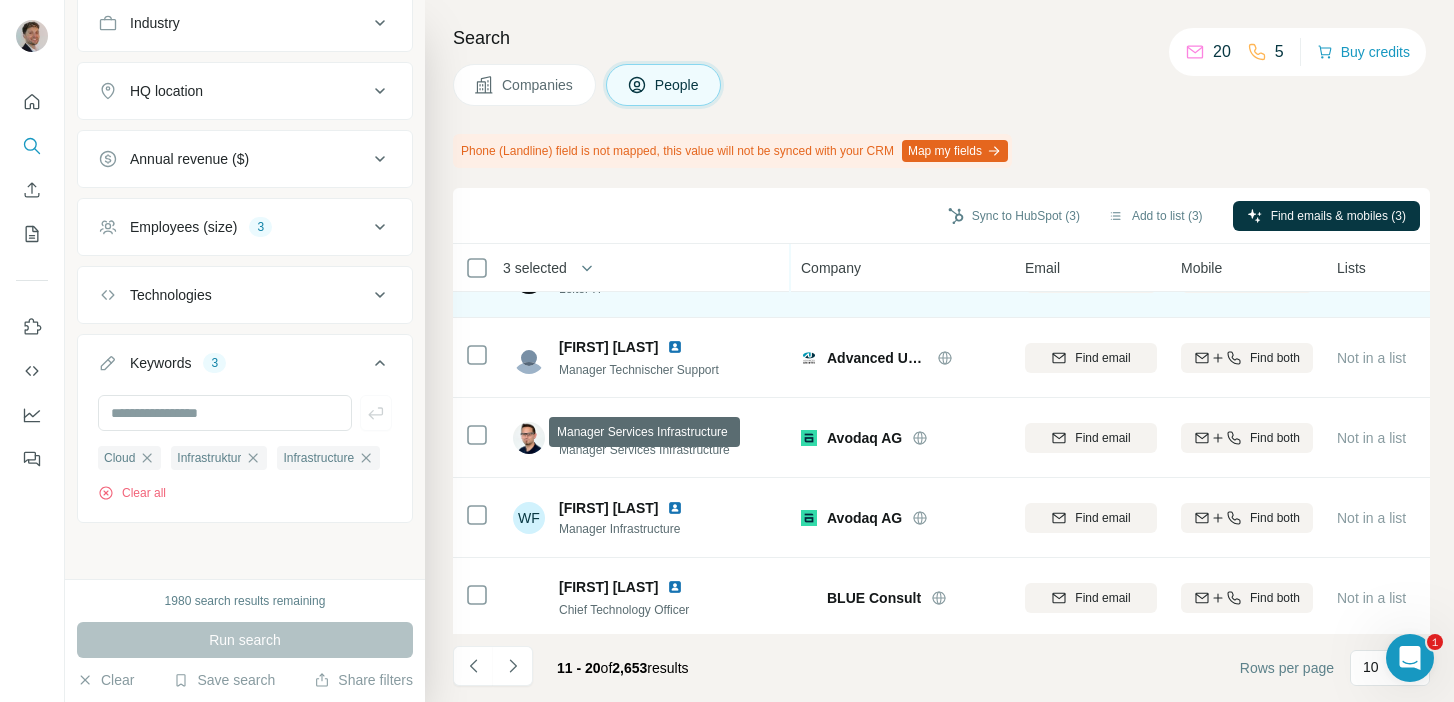 scroll, scrollTop: 215, scrollLeft: 0, axis: vertical 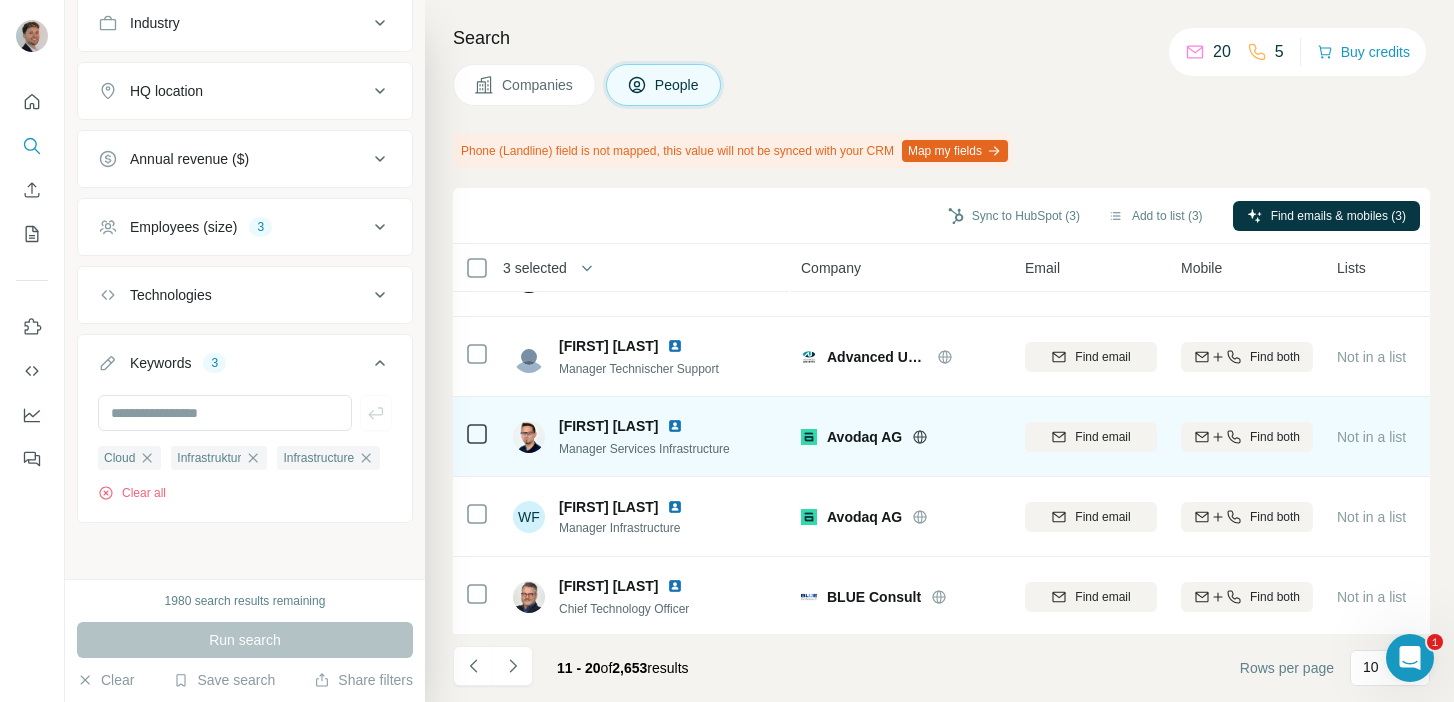 click at bounding box center (675, 426) 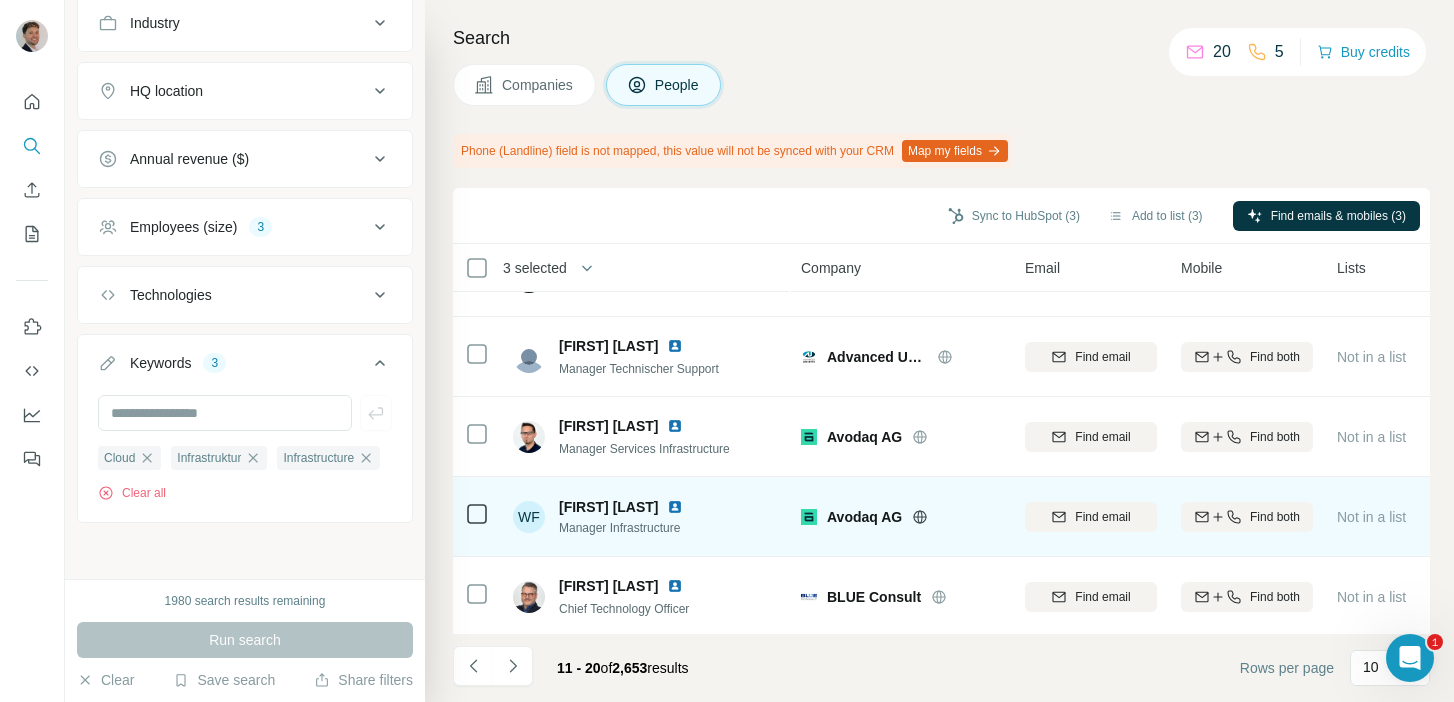 click at bounding box center [675, 507] 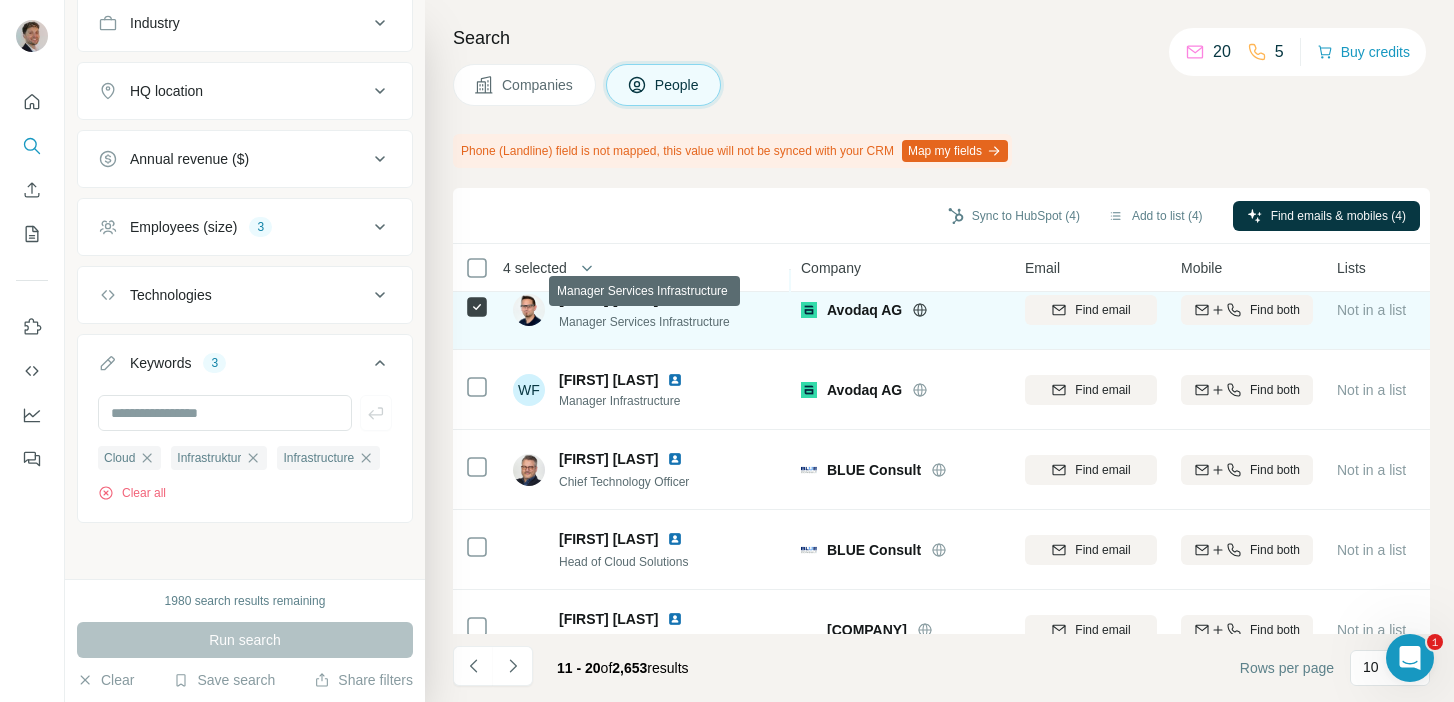 scroll, scrollTop: 343, scrollLeft: 0, axis: vertical 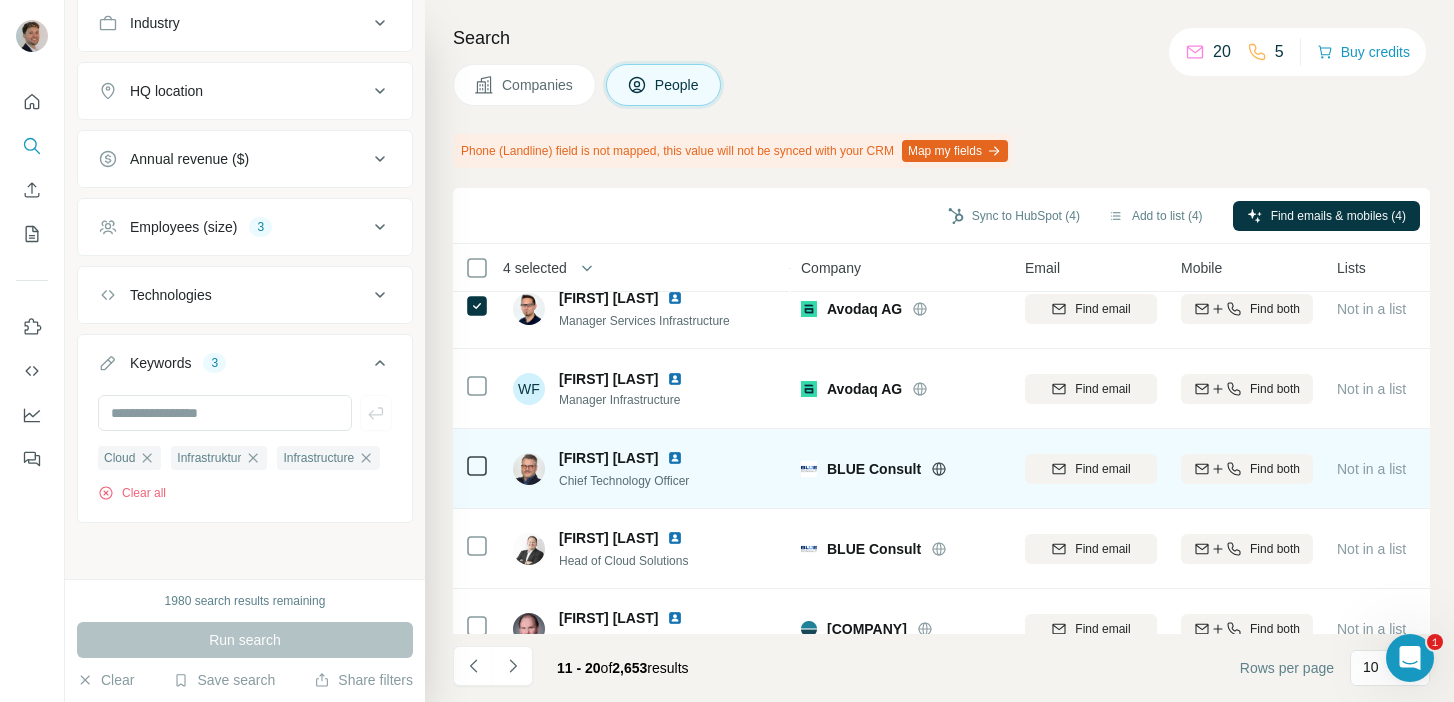click at bounding box center [675, 458] 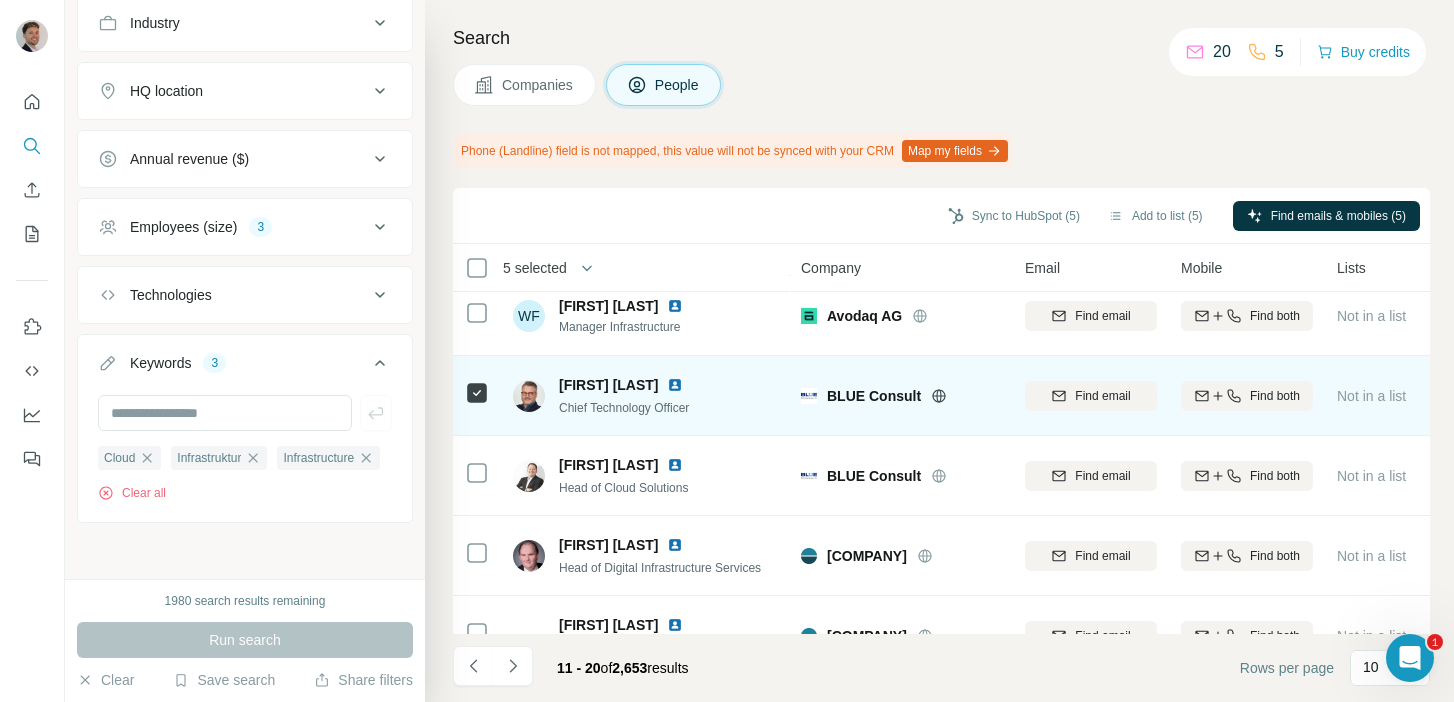 scroll, scrollTop: 418, scrollLeft: 0, axis: vertical 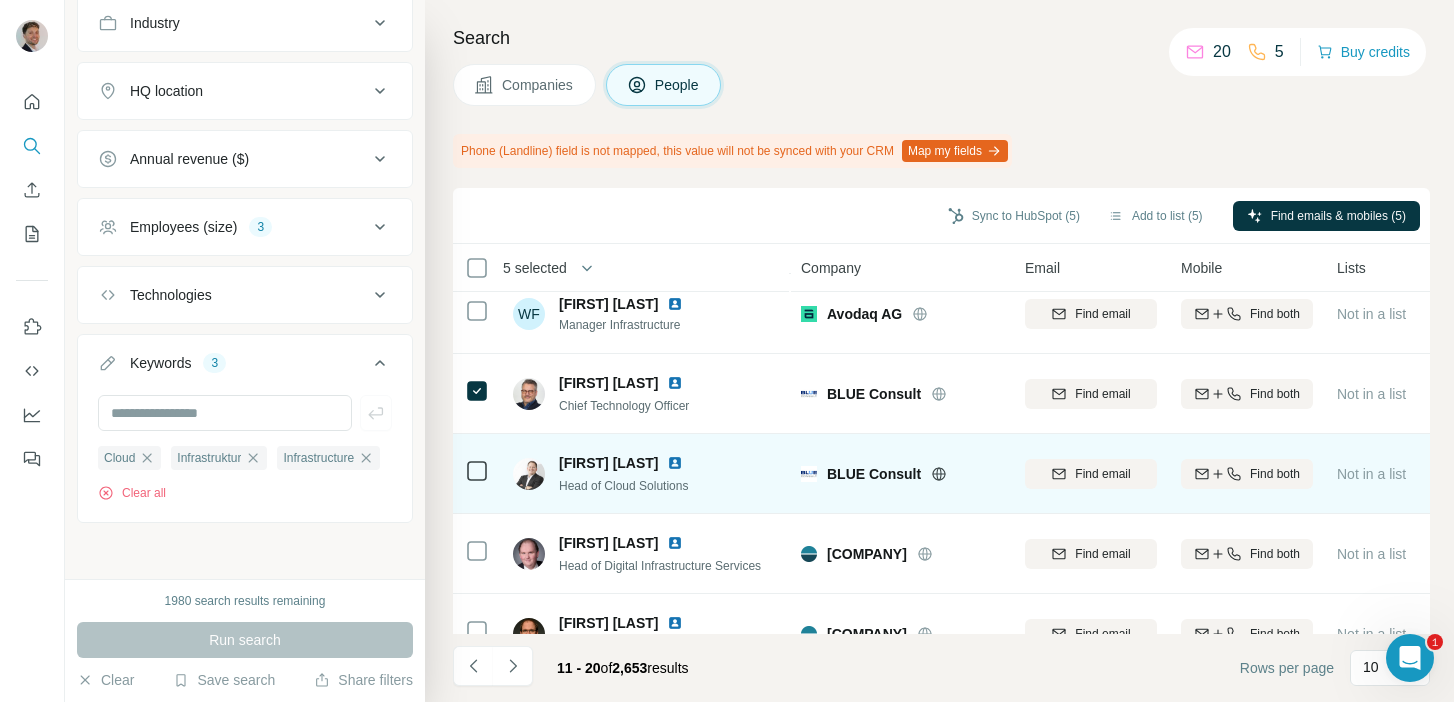 click at bounding box center (675, 463) 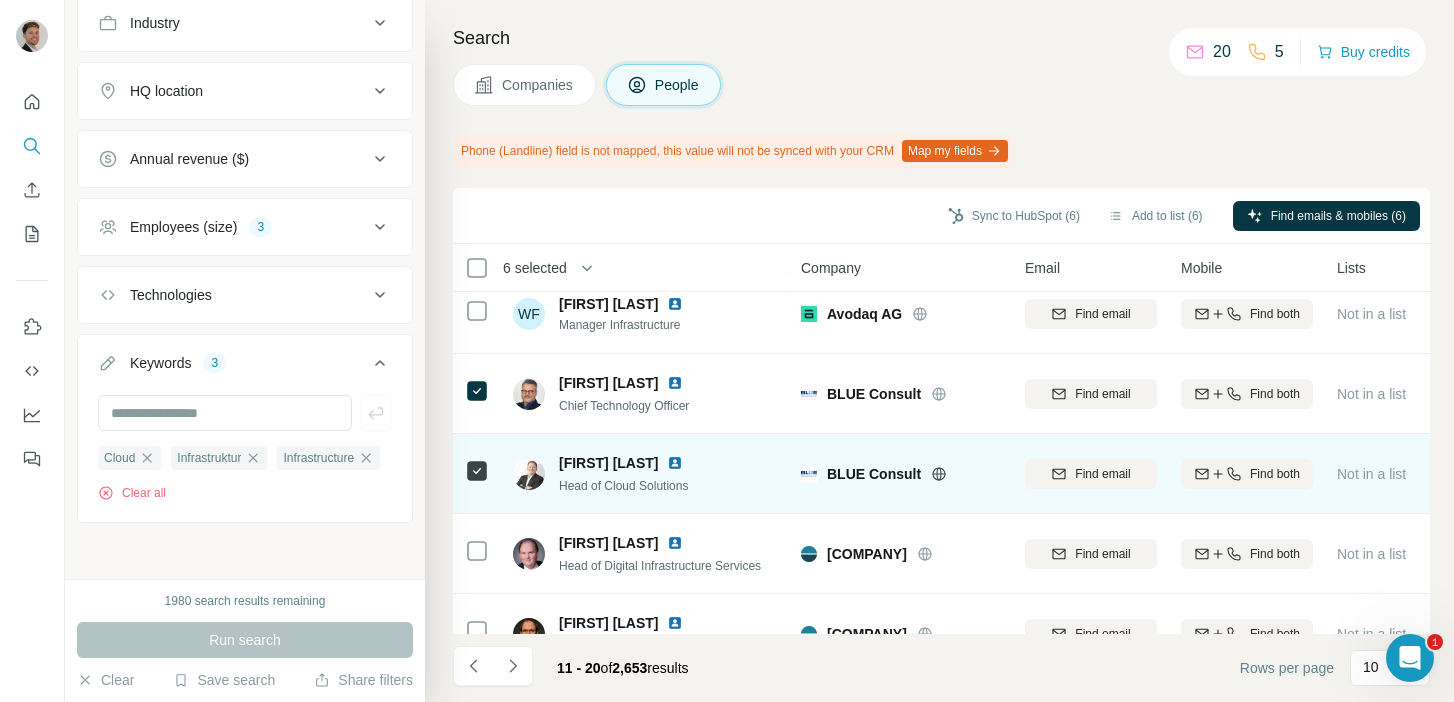 scroll, scrollTop: 458, scrollLeft: 0, axis: vertical 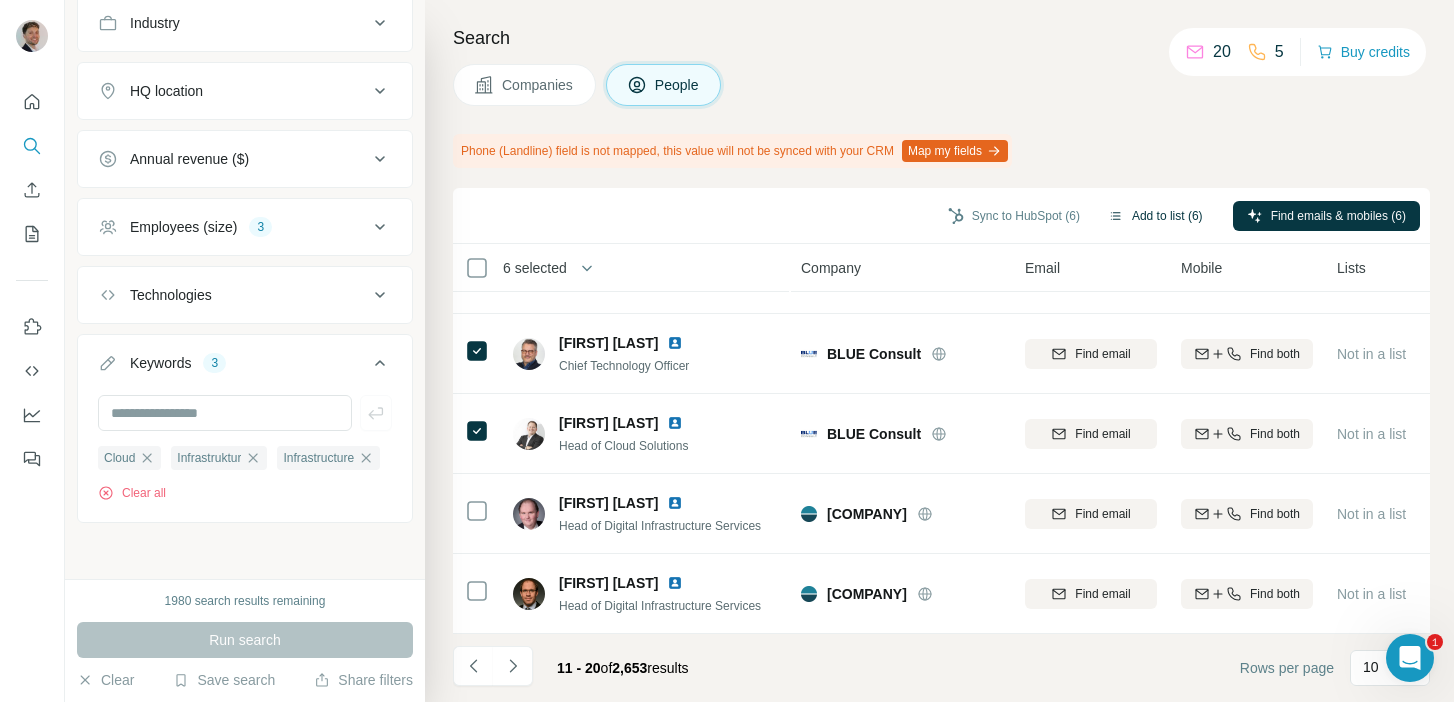 click on "Add to list (6)" at bounding box center [1155, 216] 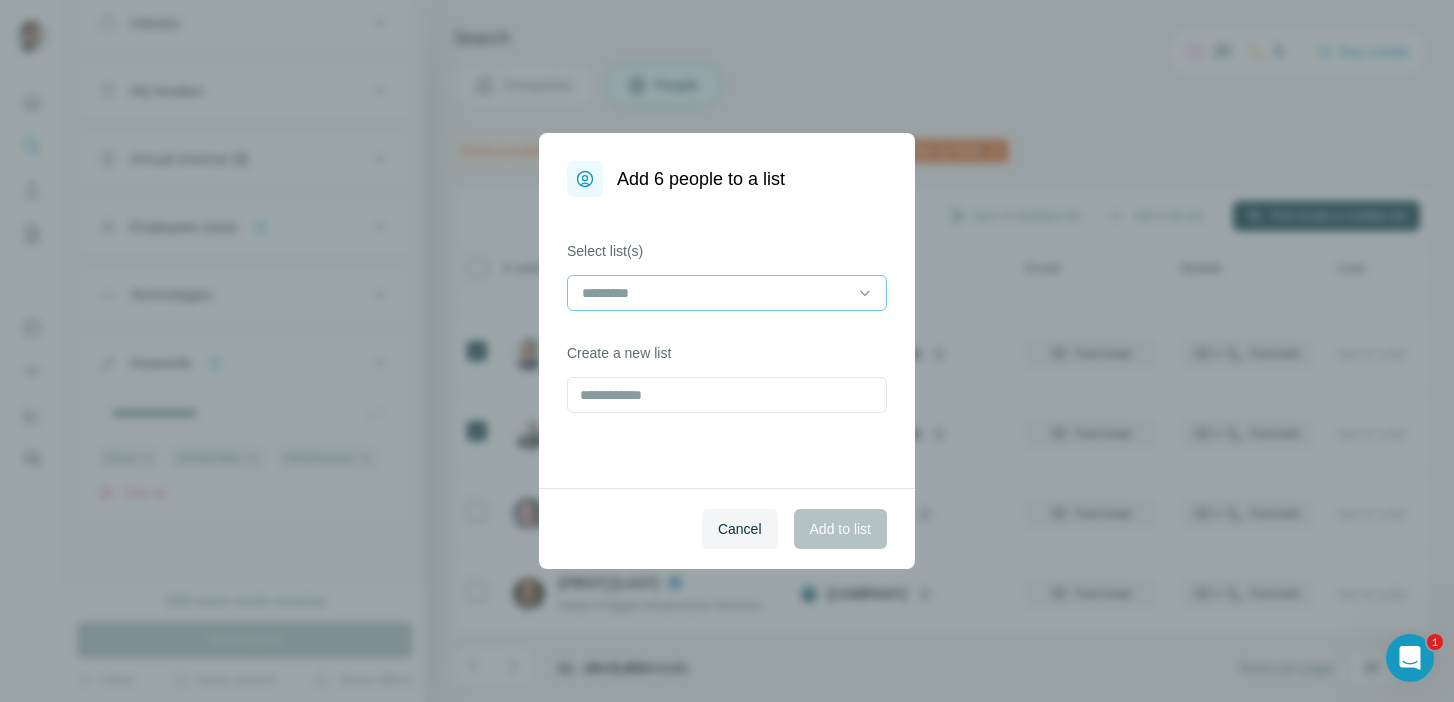 click at bounding box center [715, 293] 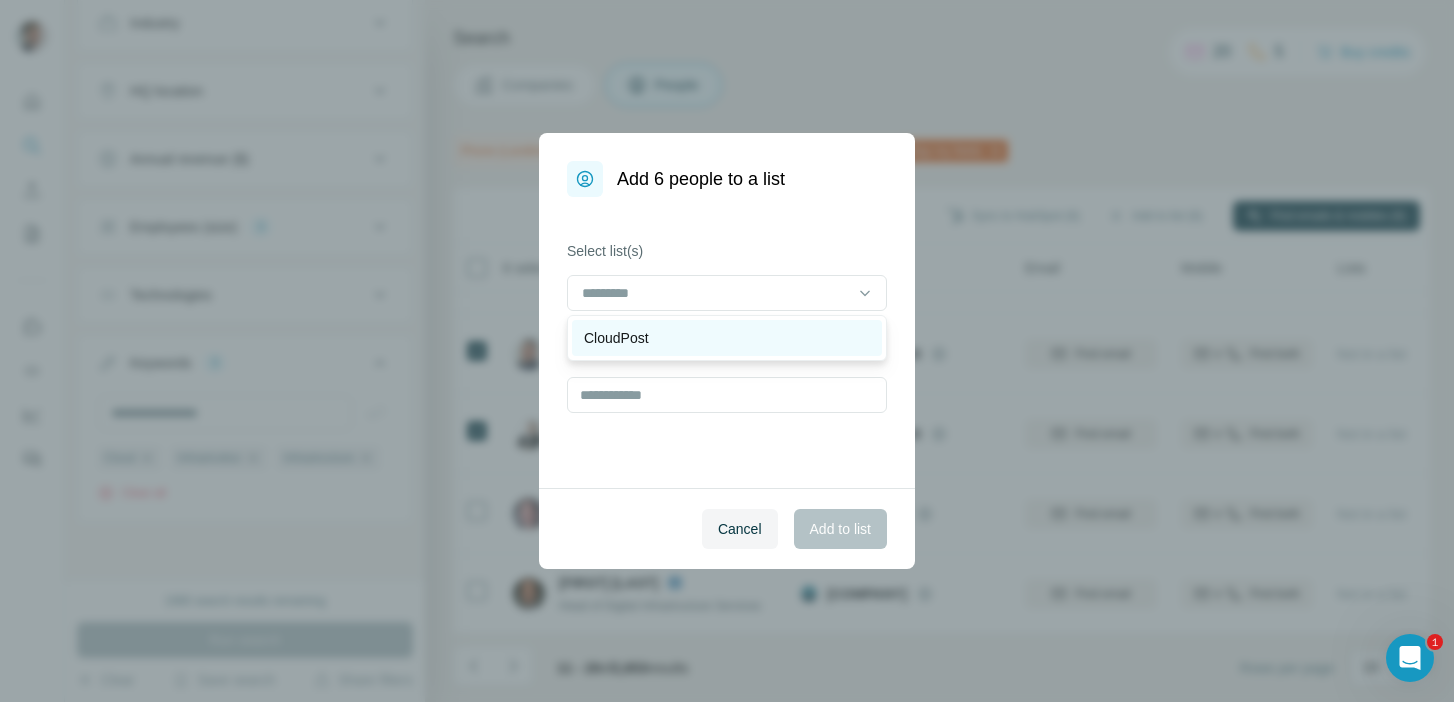 click on "CloudPost" at bounding box center (727, 338) 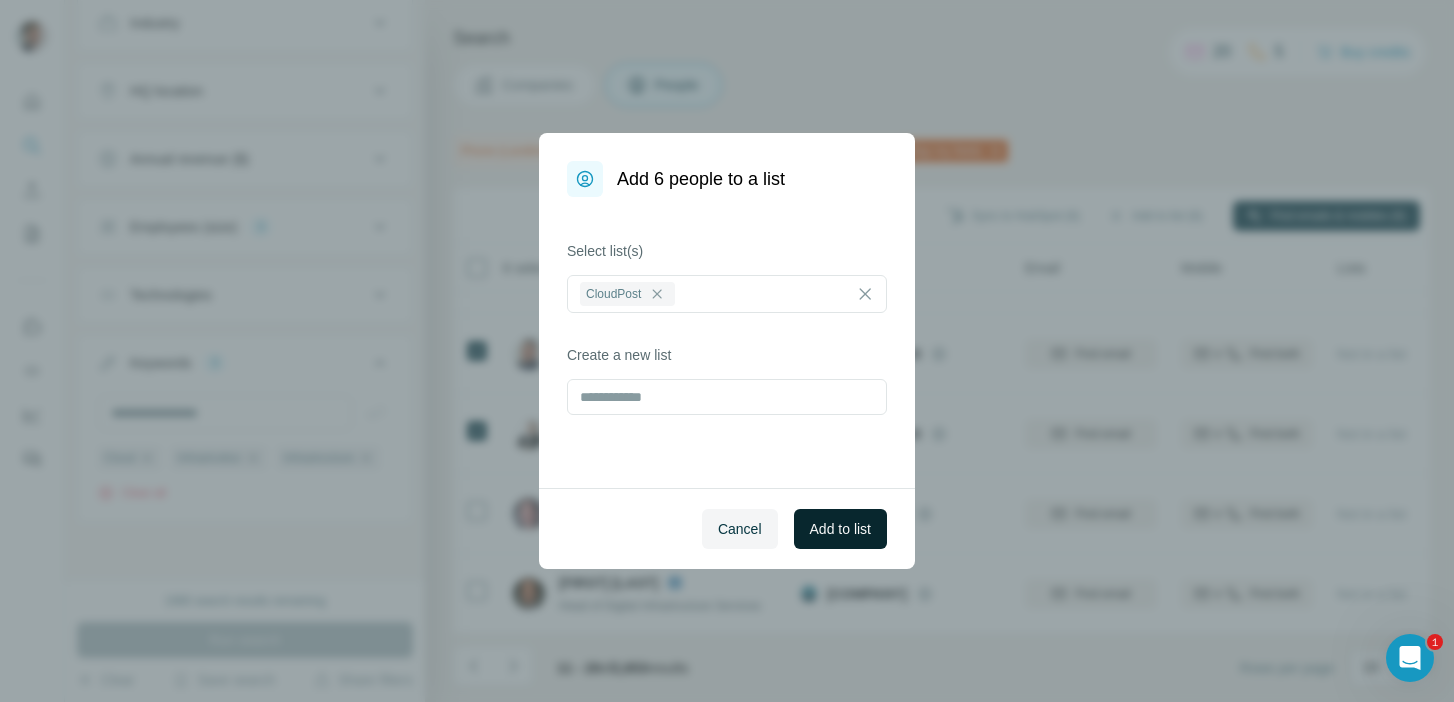 click on "Add to list" at bounding box center [840, 529] 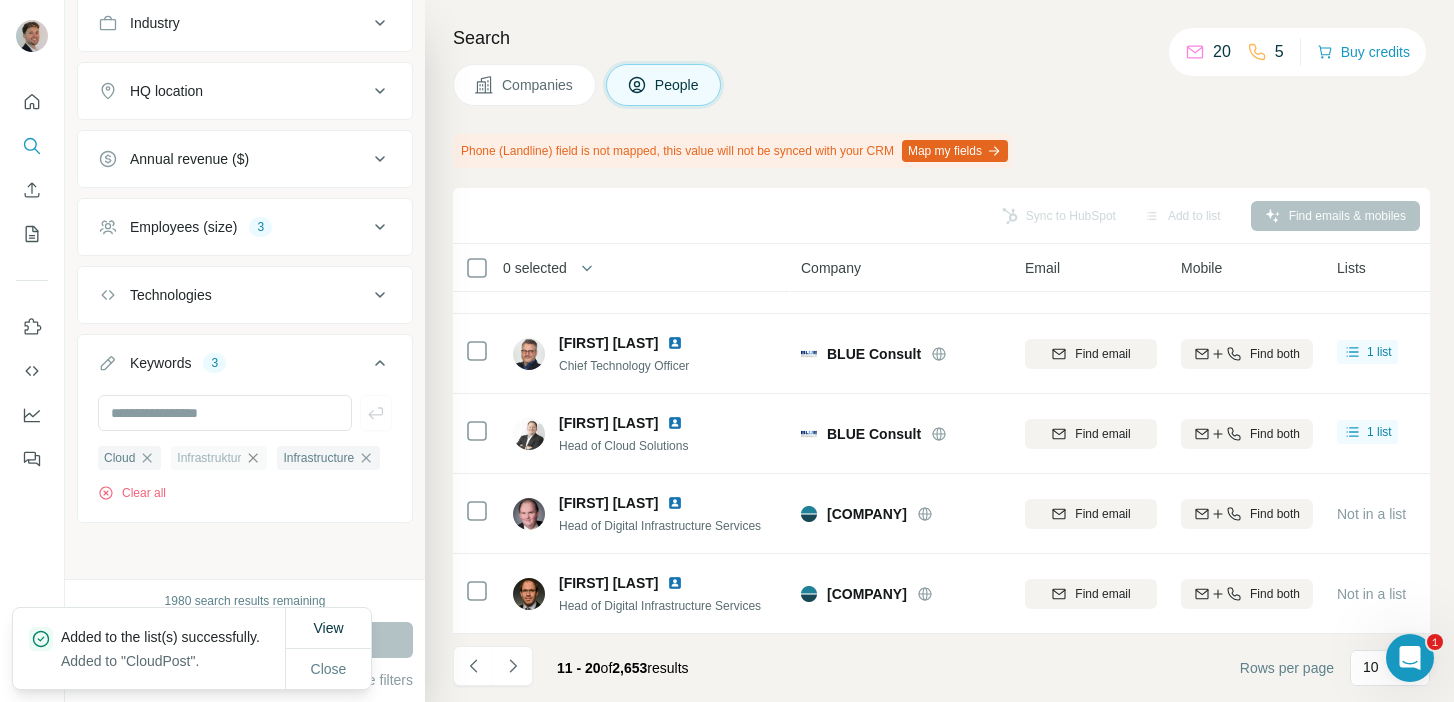 click 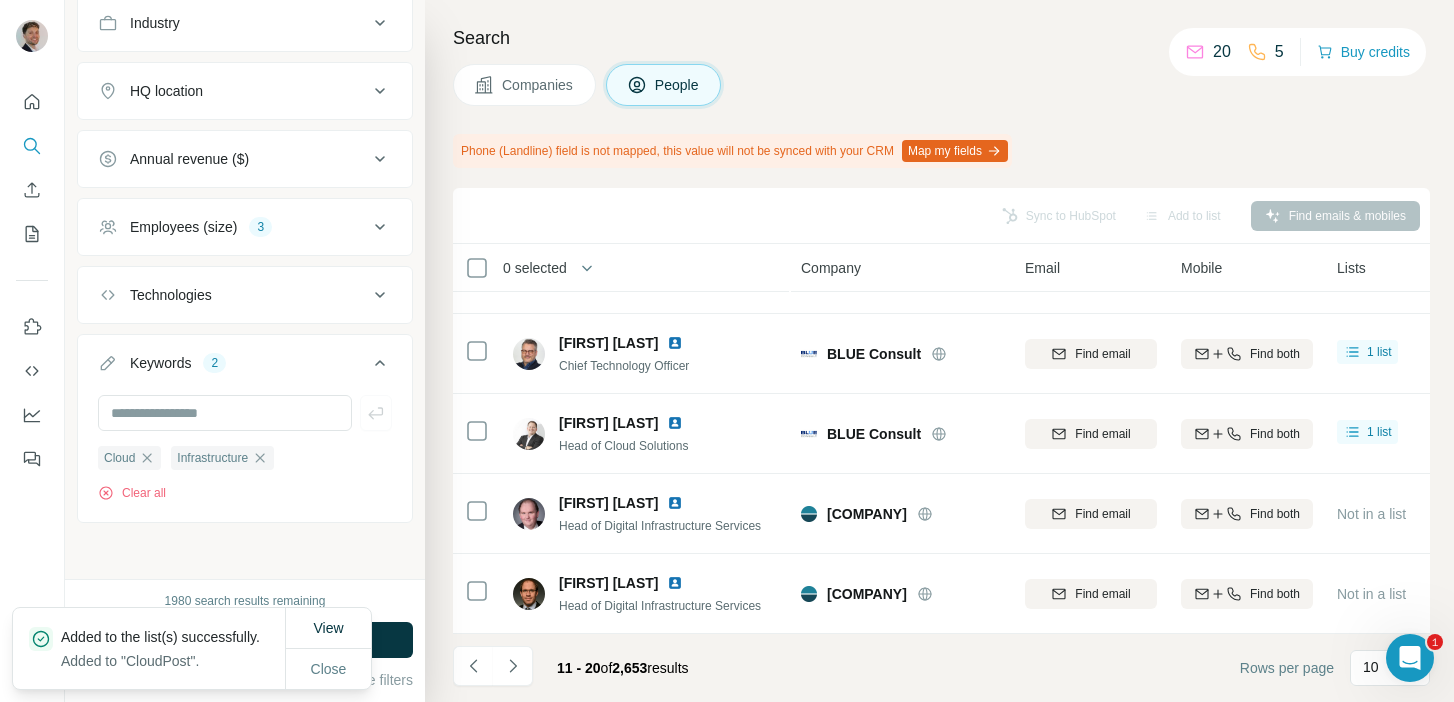 scroll, scrollTop: 809, scrollLeft: 0, axis: vertical 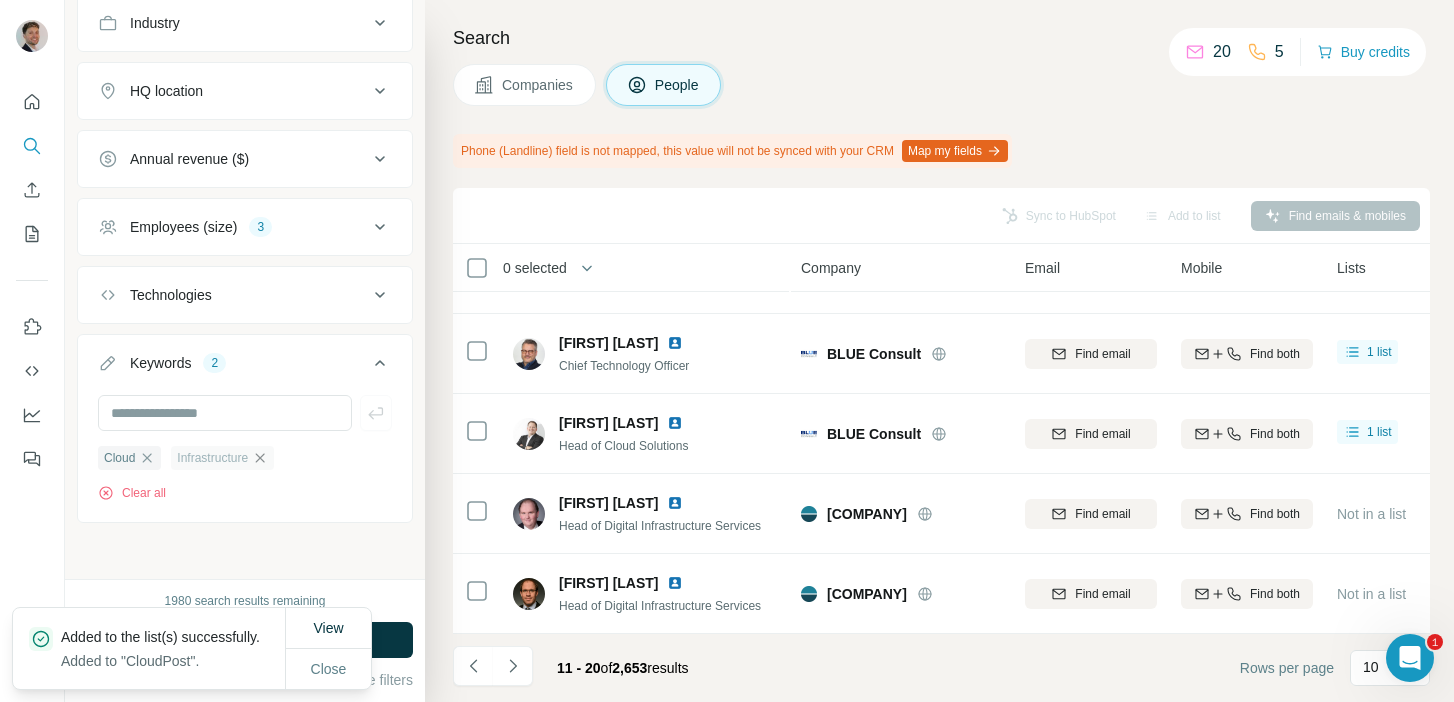 click 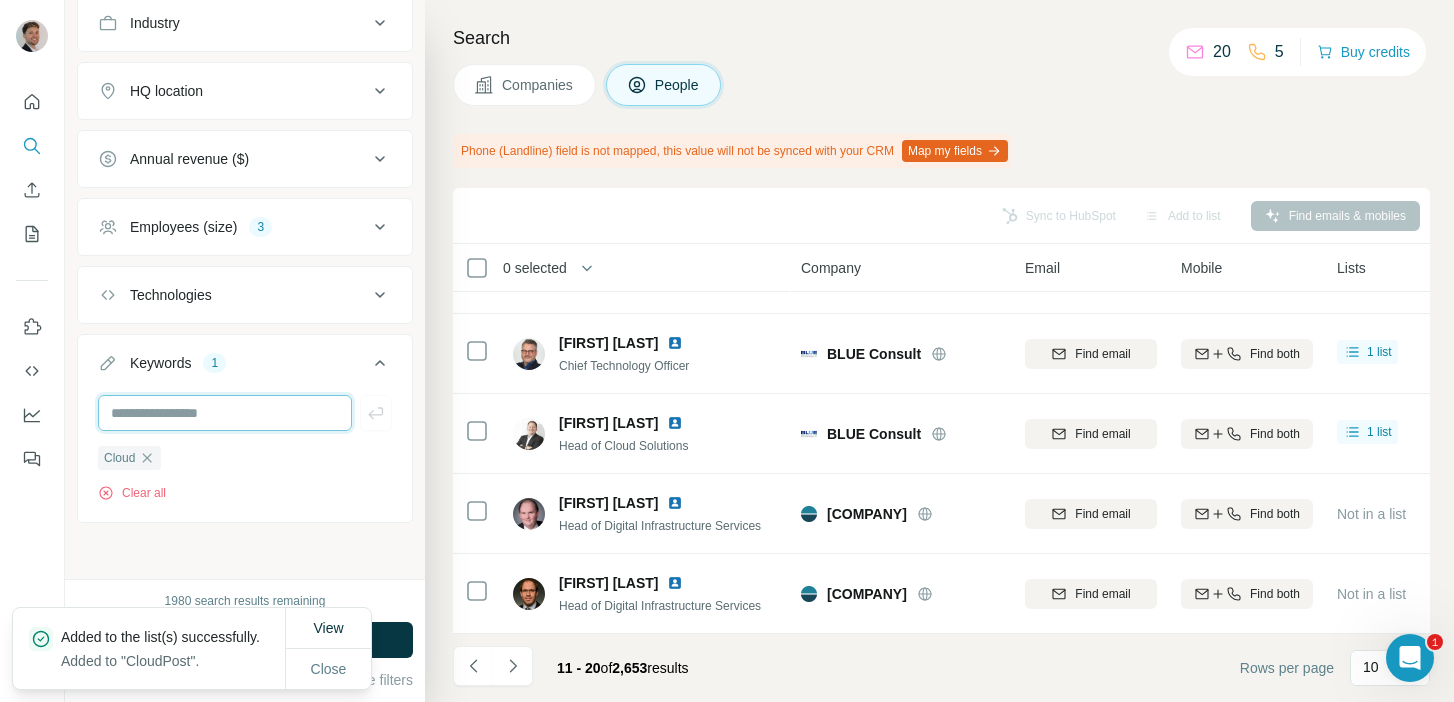 click at bounding box center (225, 413) 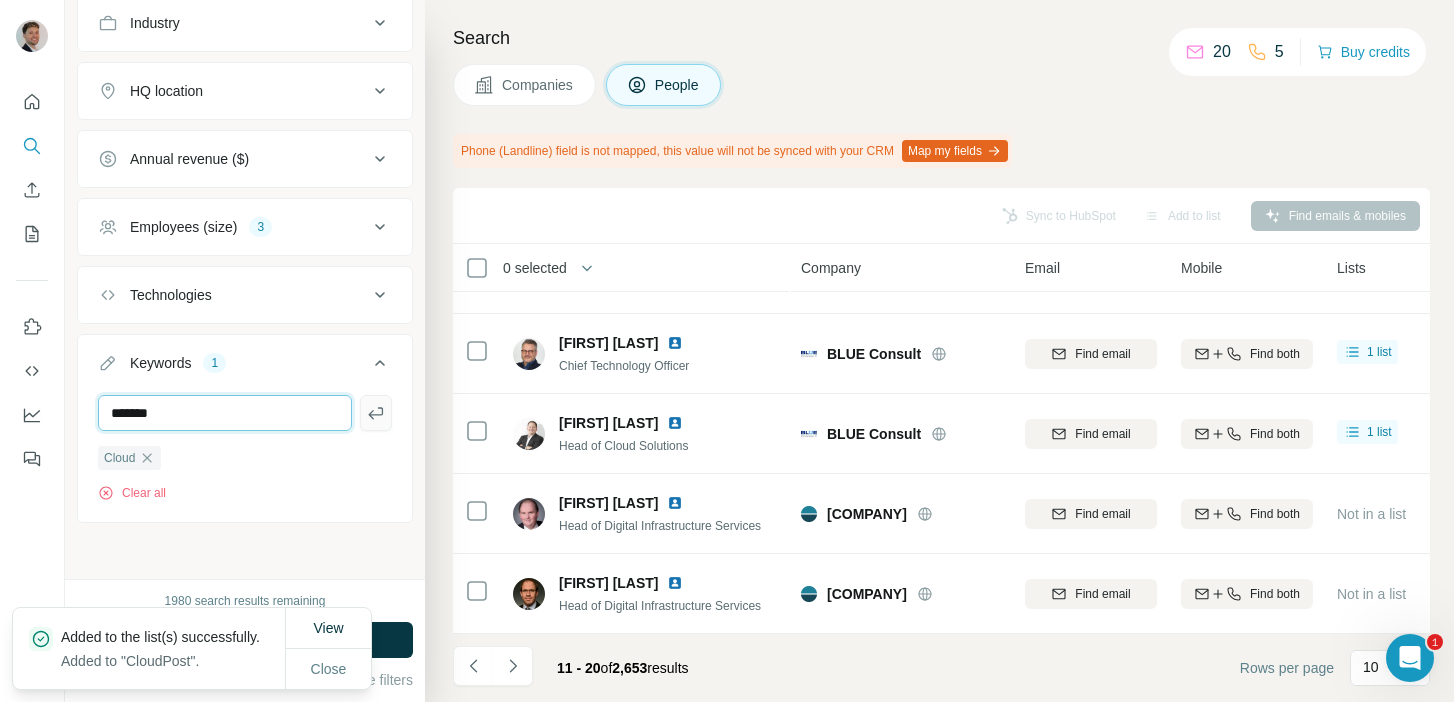 type on "*******" 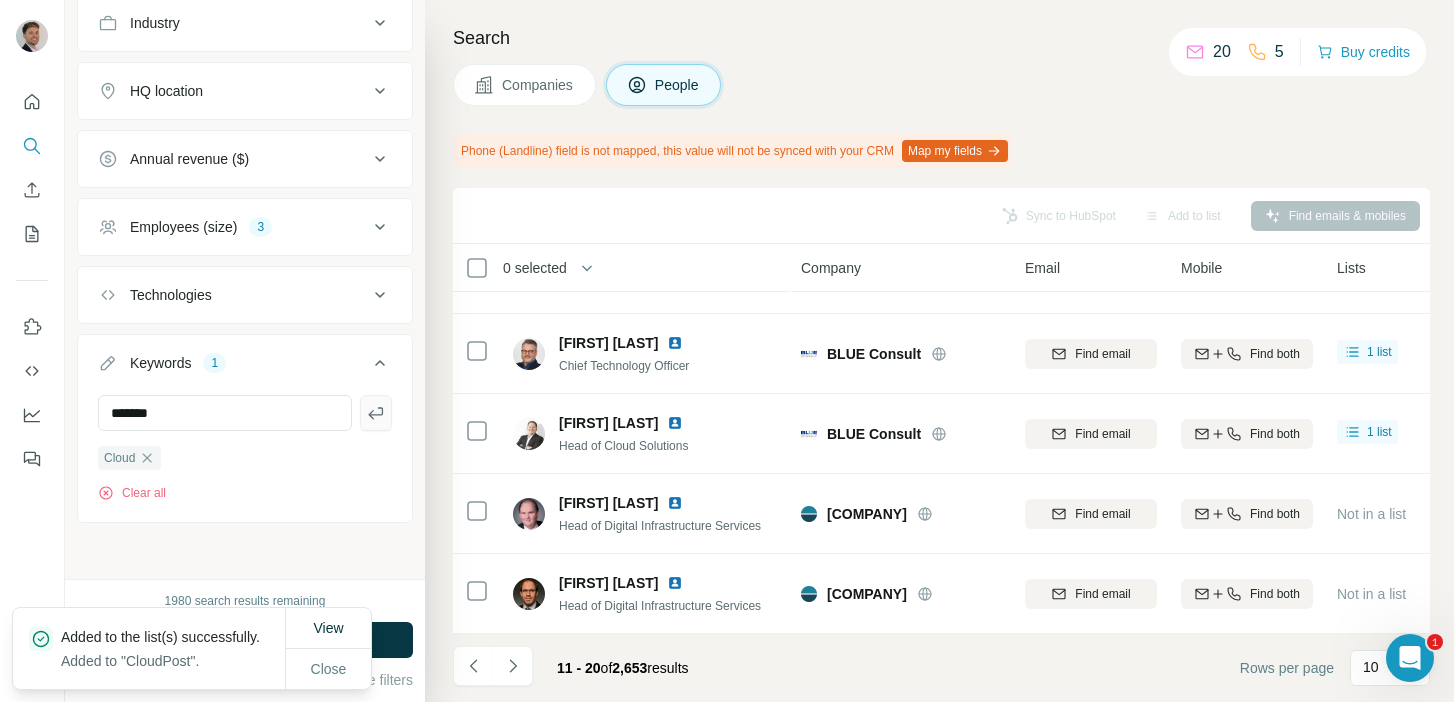 click 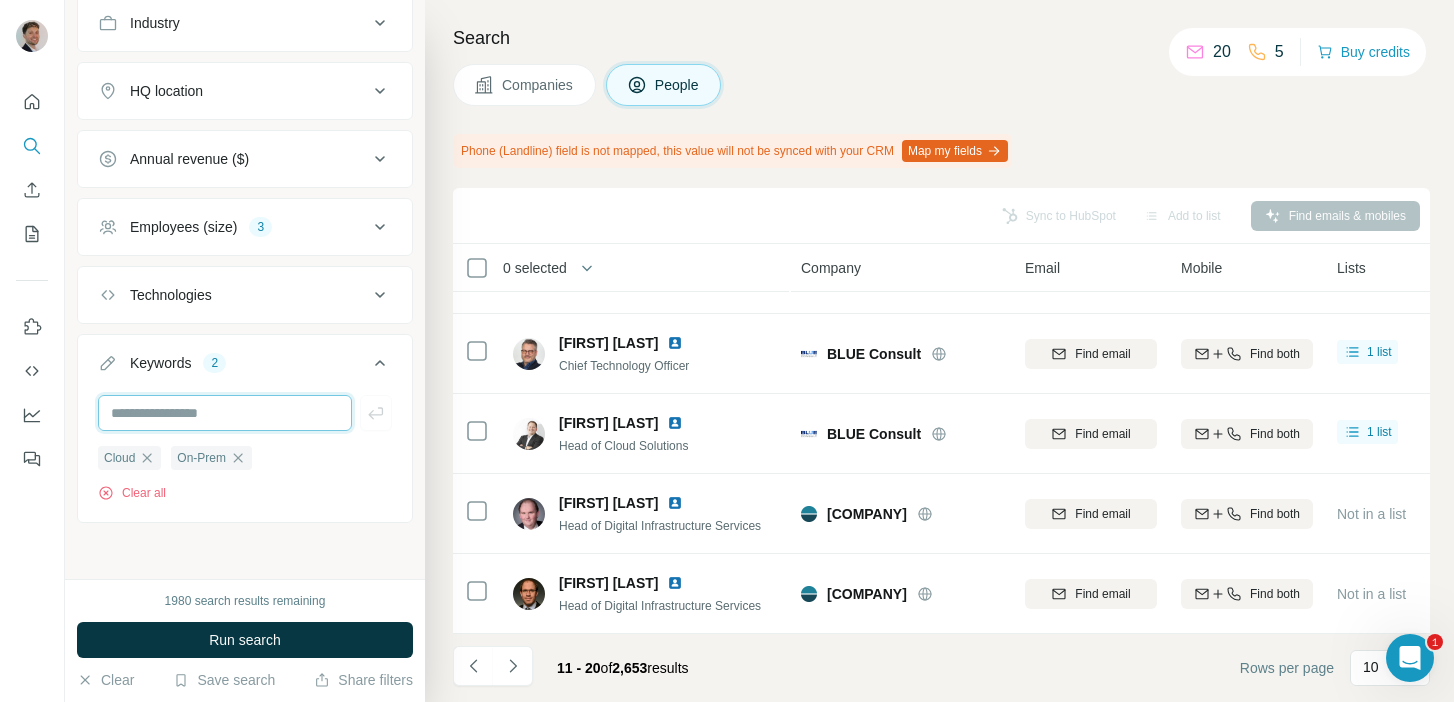 click at bounding box center (225, 413) 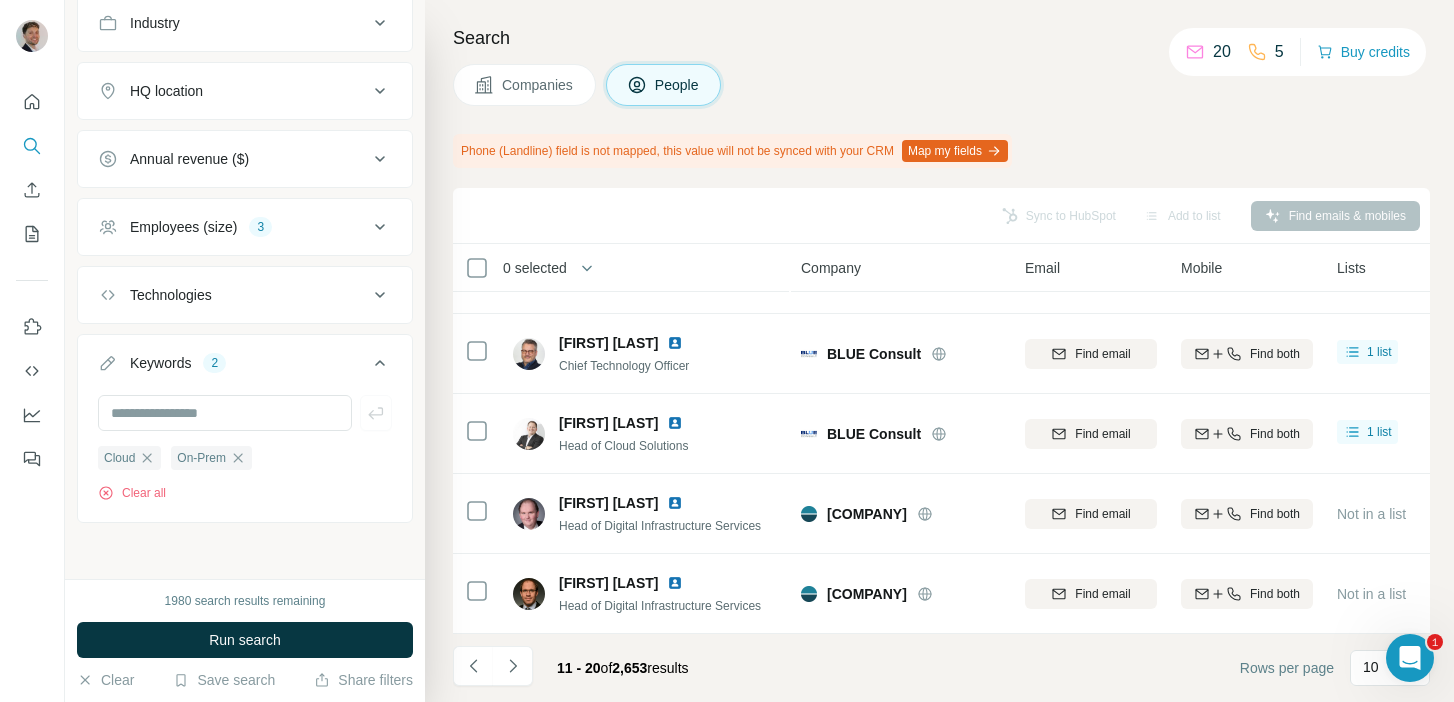 click on "New search Hide Company lookalikes Personal information Job title 3 CTO   Head of IT   IT Manager   Clear all Seniority 3 Department Personal location 1 Germany   Clear all Company information Company Industry HQ location Annual revenue ($) Employees (size) 3 Technologies Keywords 2 Cloud   On-Prem   Clear all" at bounding box center [245, 289] 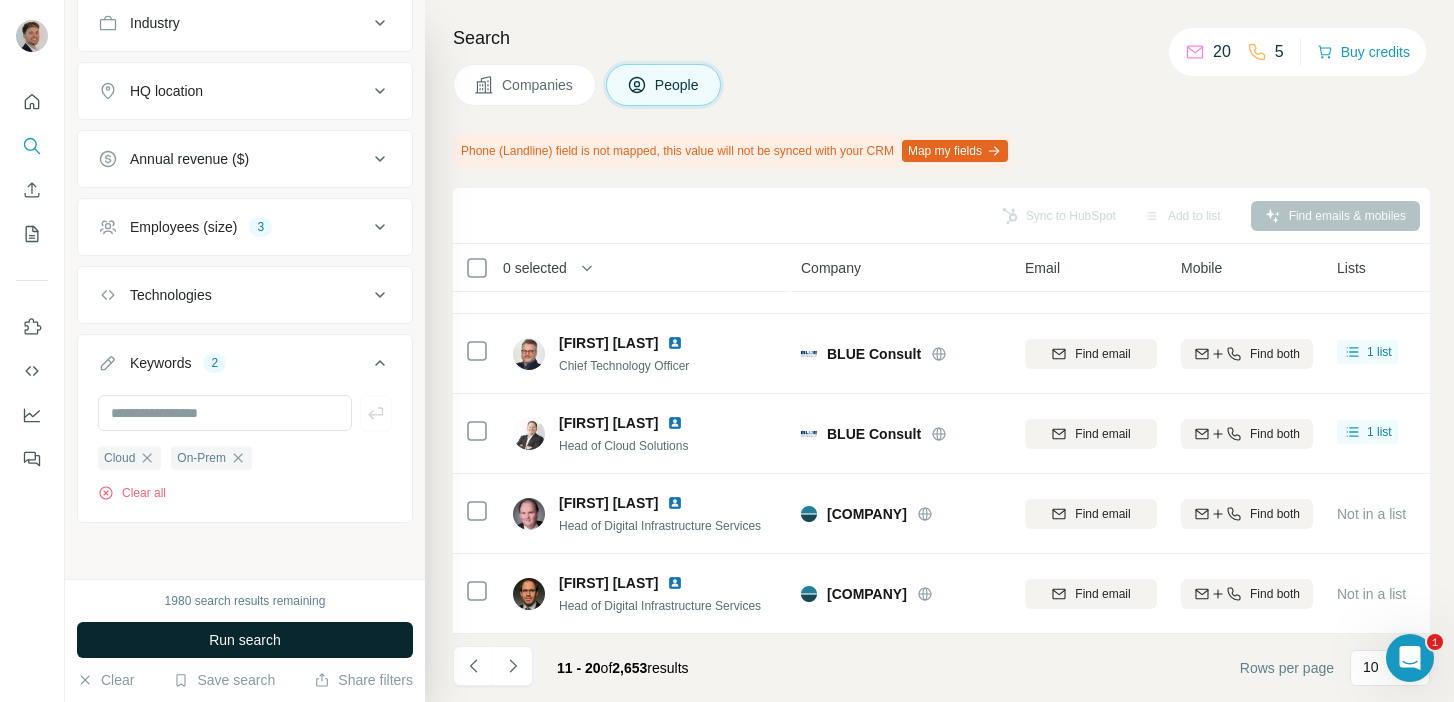 click on "Run search" at bounding box center [245, 640] 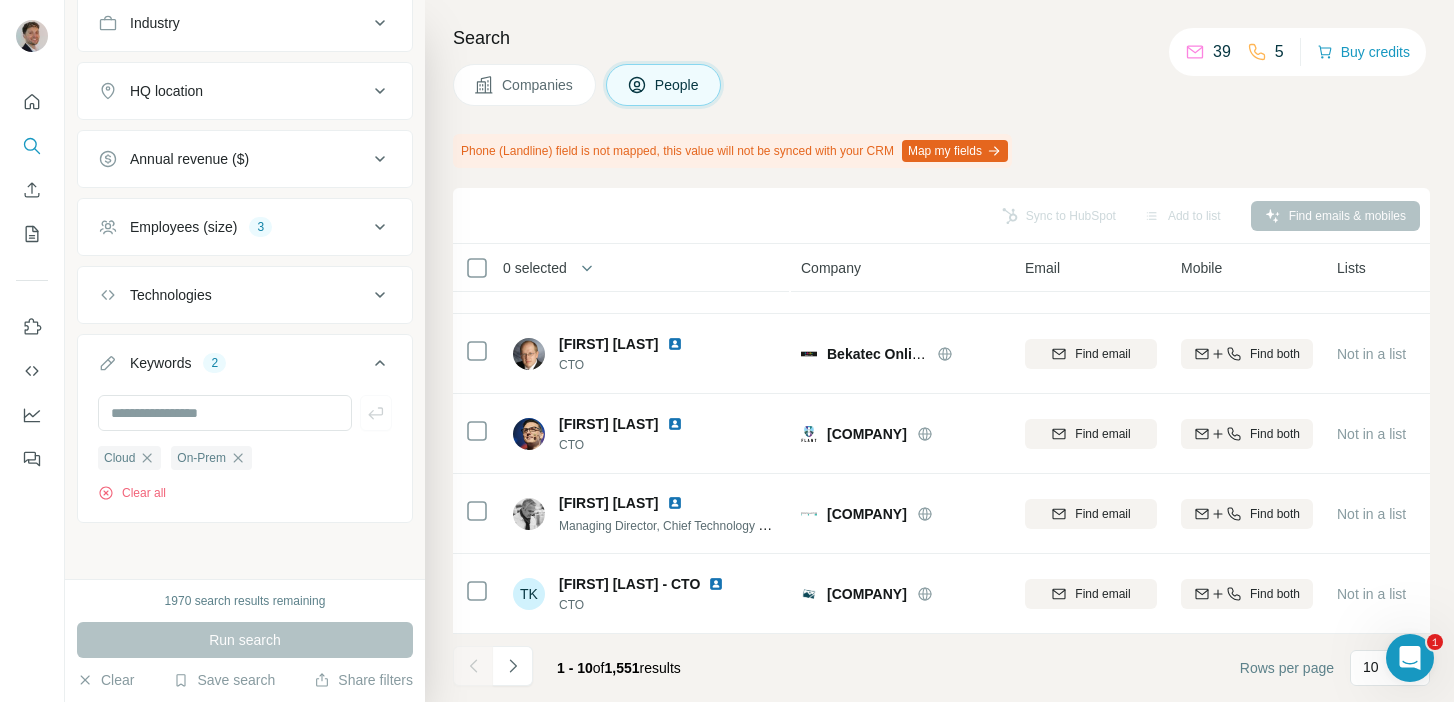 scroll, scrollTop: 0, scrollLeft: 0, axis: both 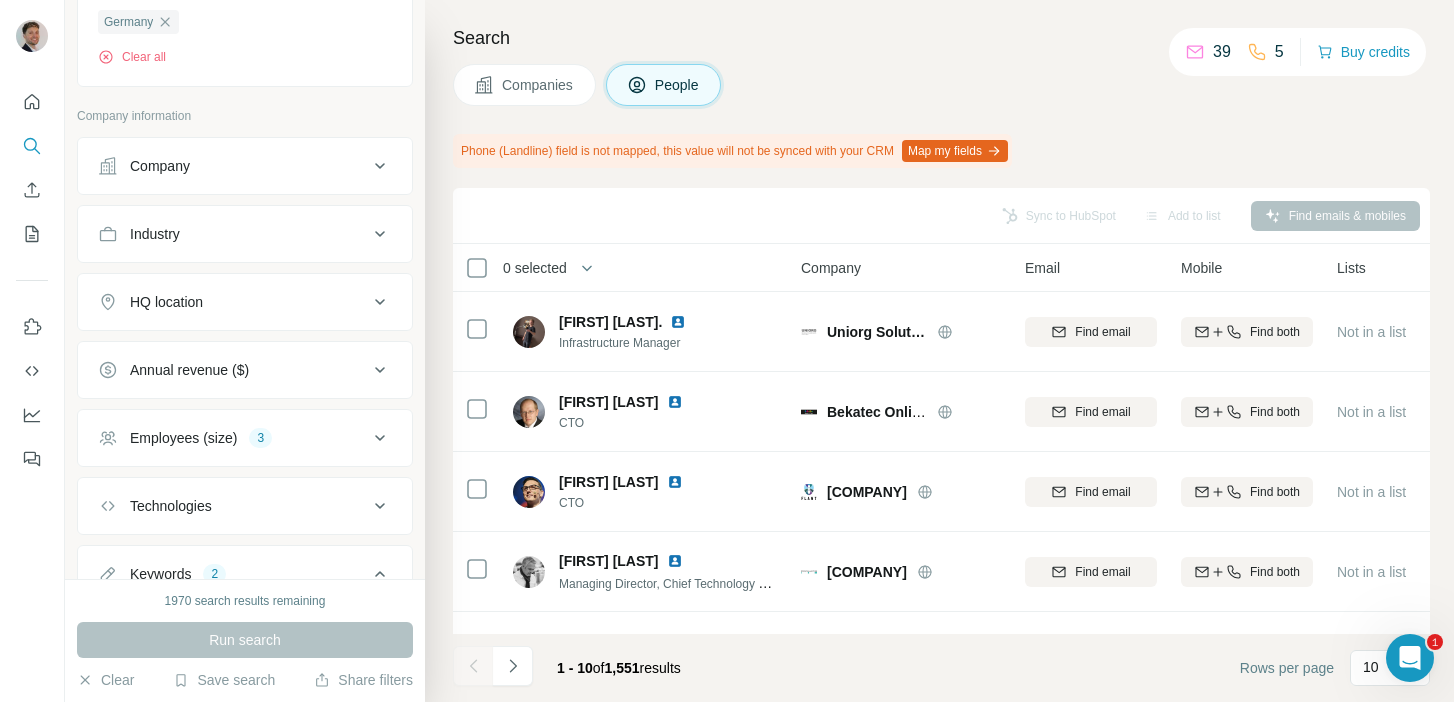 click on "Industry" at bounding box center [245, 234] 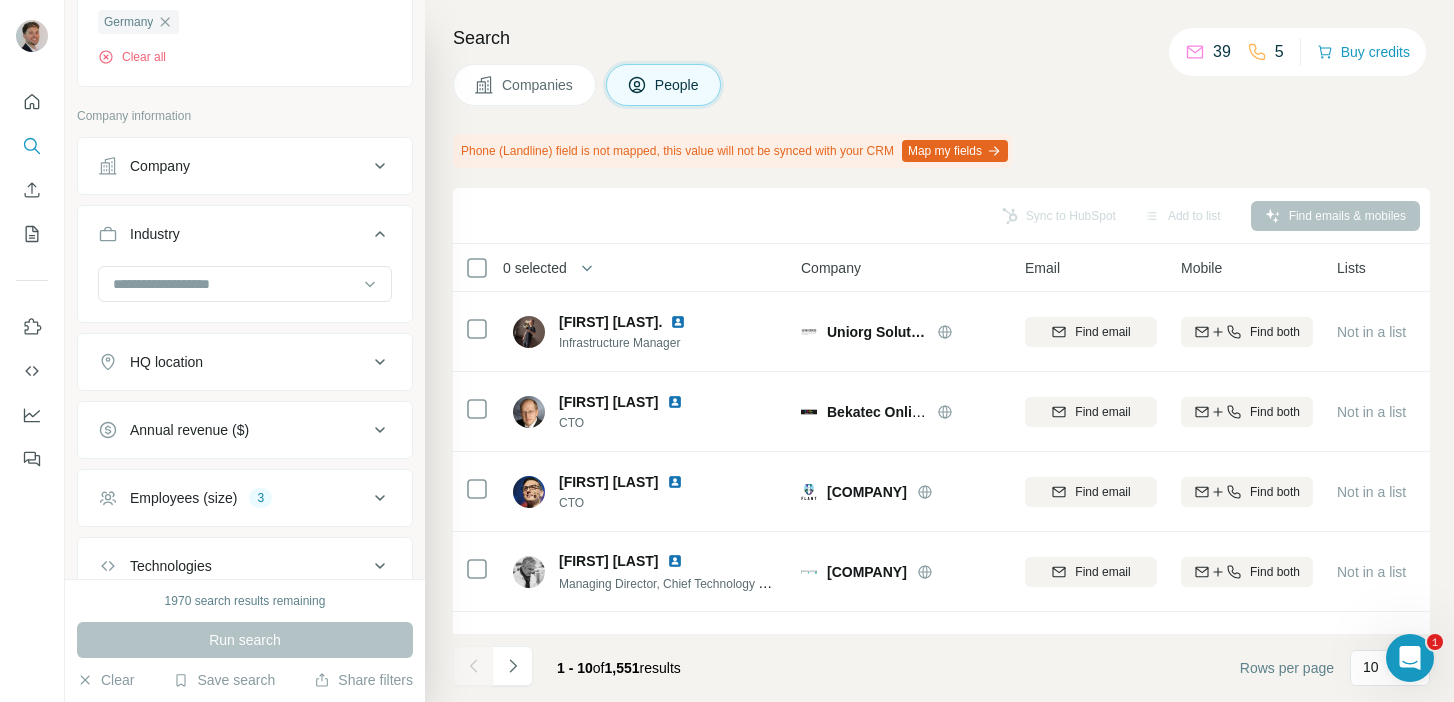 click at bounding box center [245, 284] 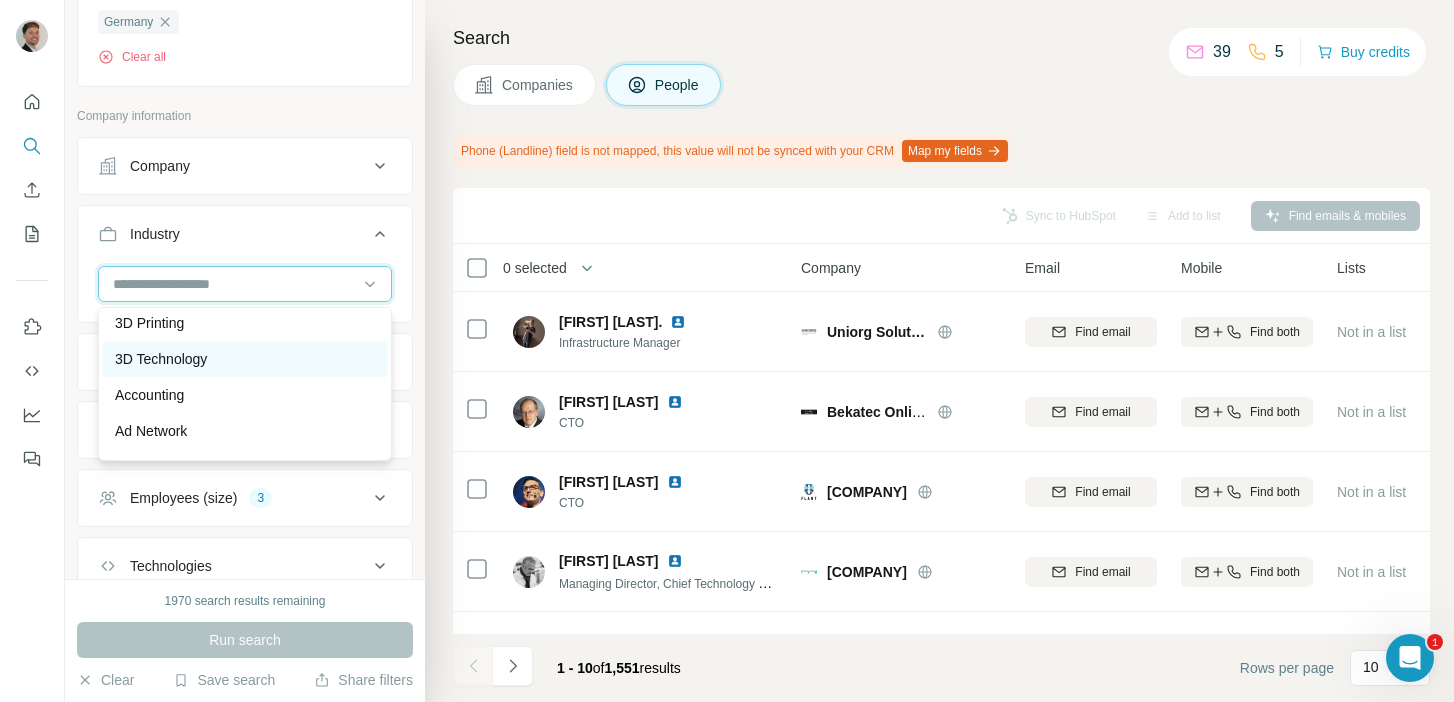 scroll, scrollTop: 0, scrollLeft: 0, axis: both 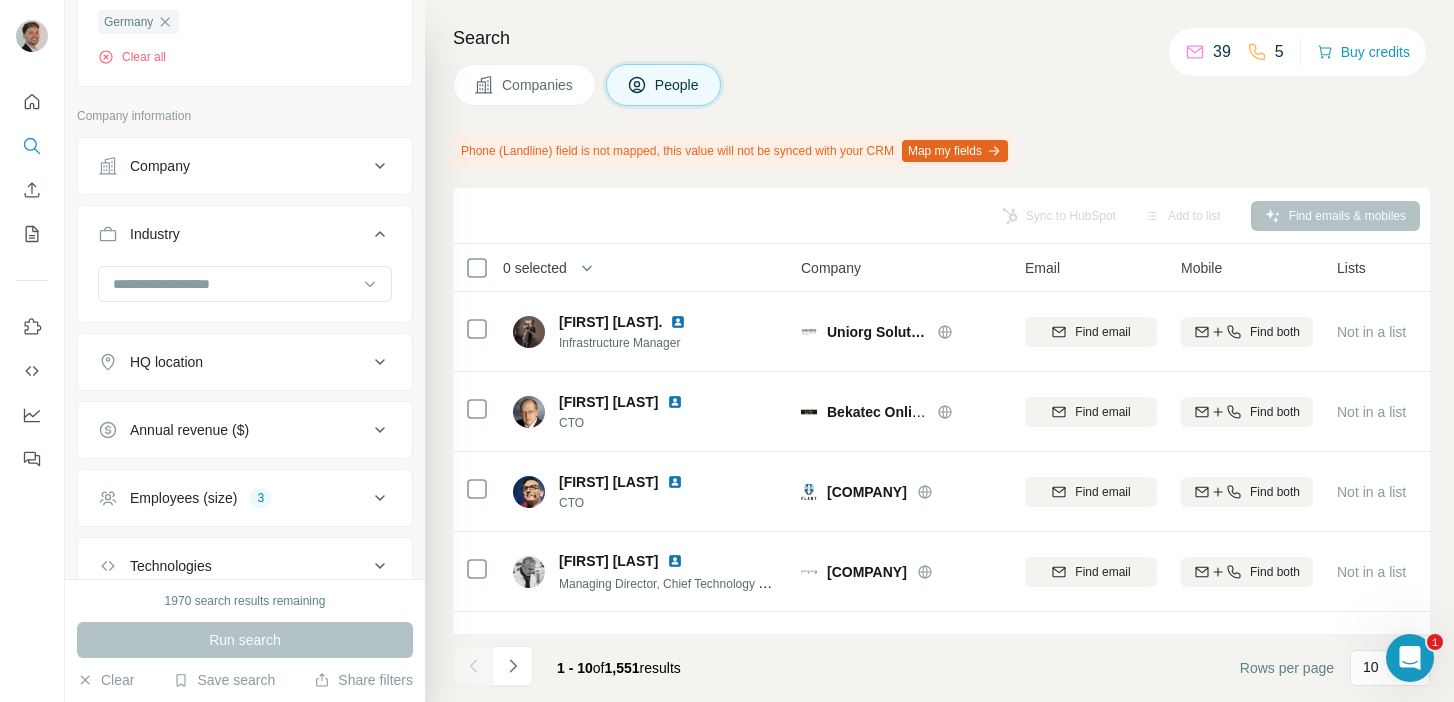 click 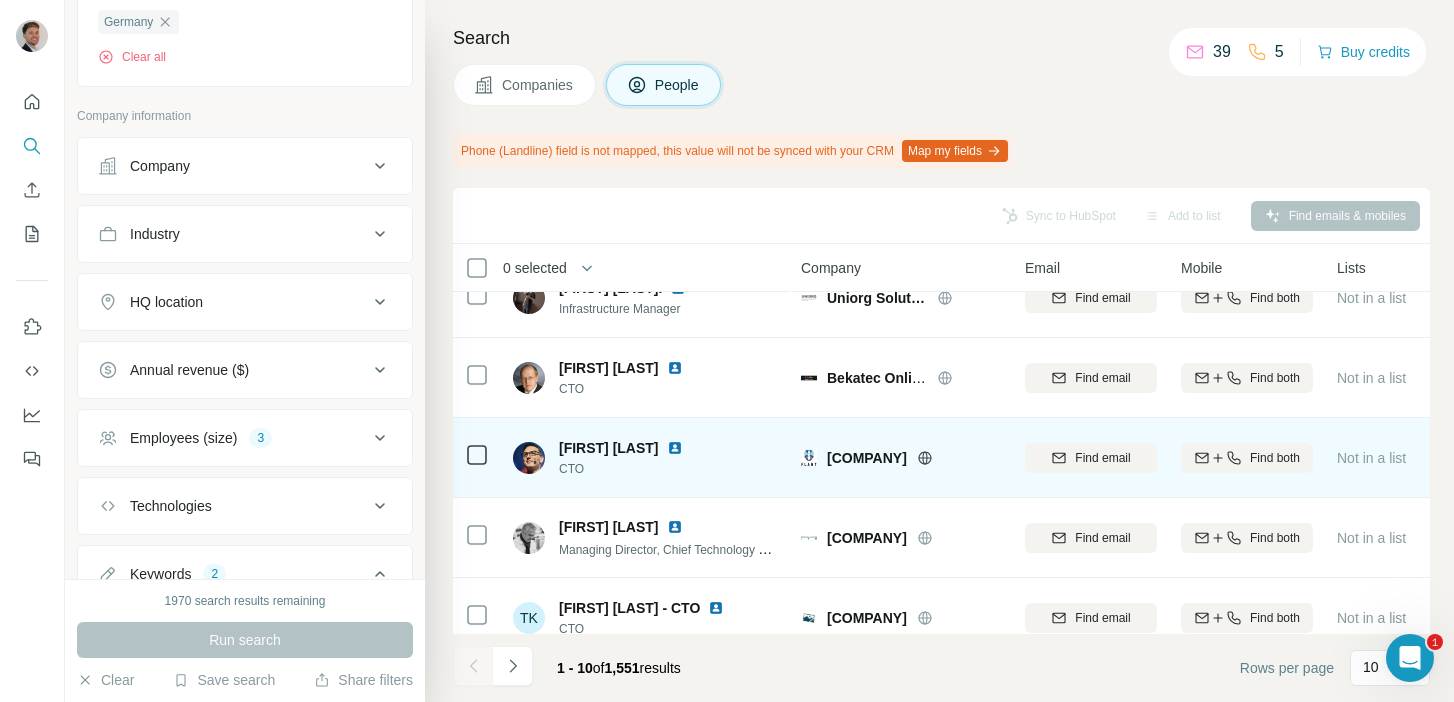 scroll, scrollTop: 0, scrollLeft: 0, axis: both 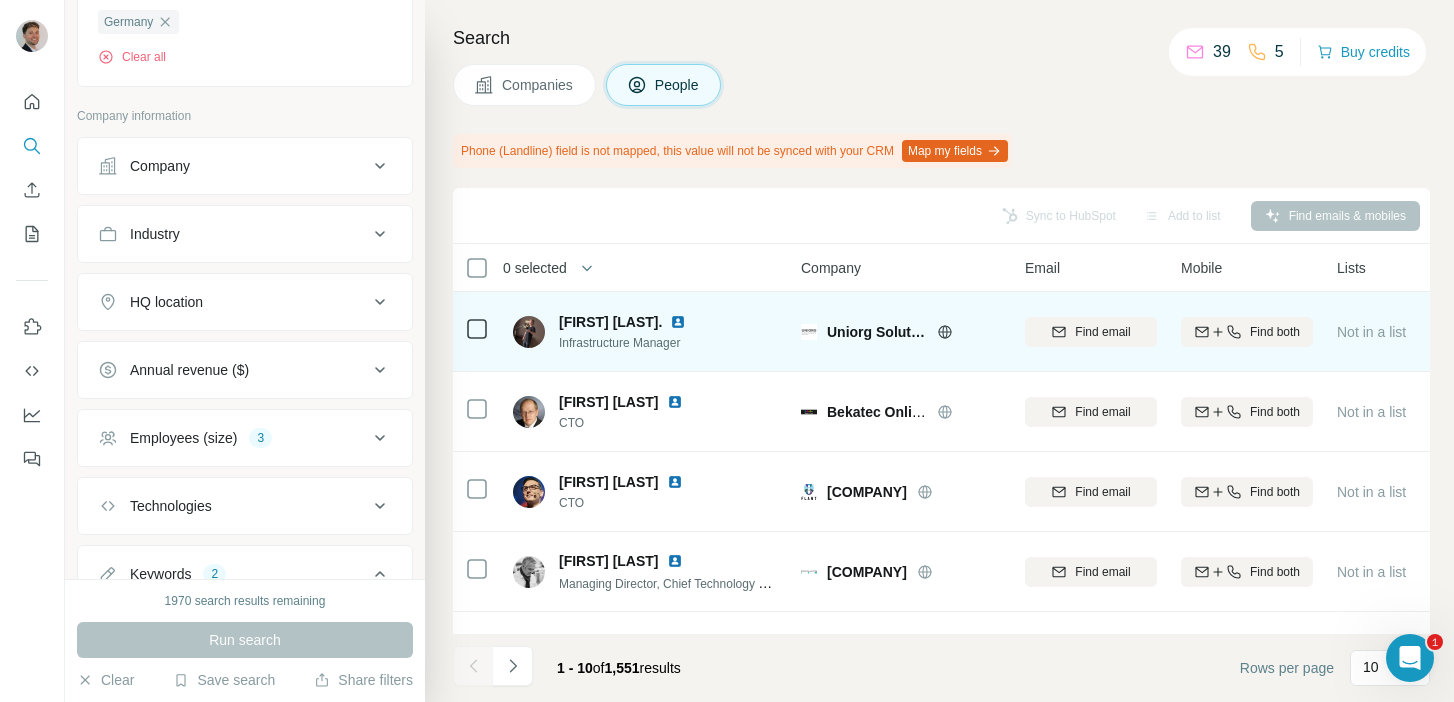 click at bounding box center (678, 322) 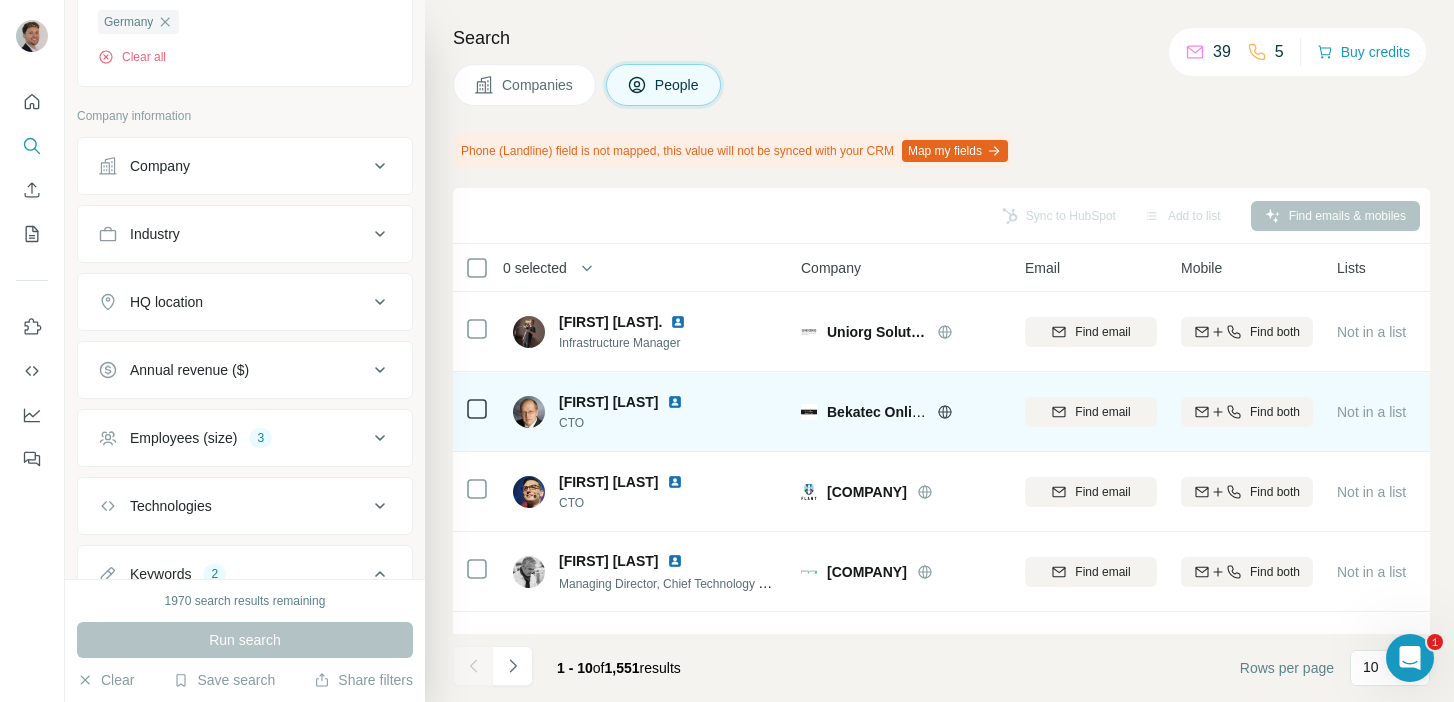 click at bounding box center [675, 402] 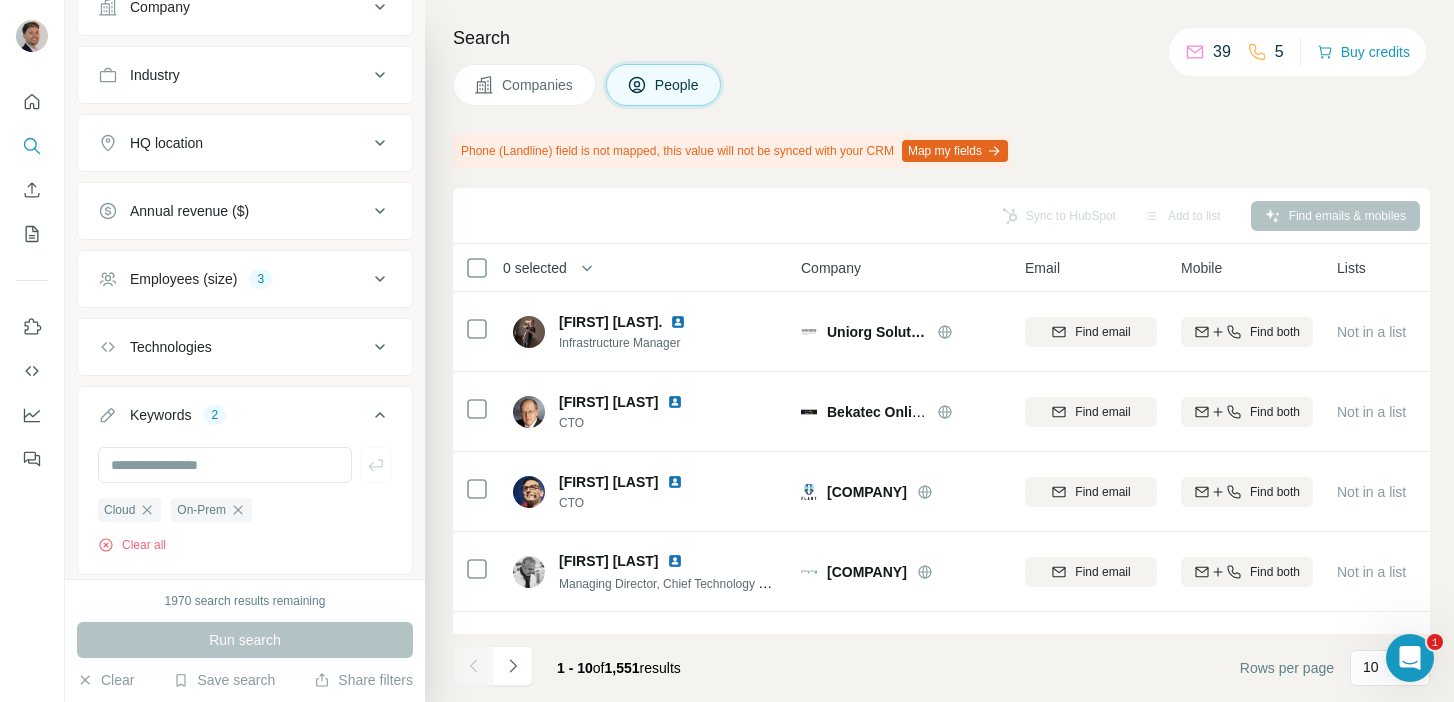 scroll, scrollTop: 809, scrollLeft: 0, axis: vertical 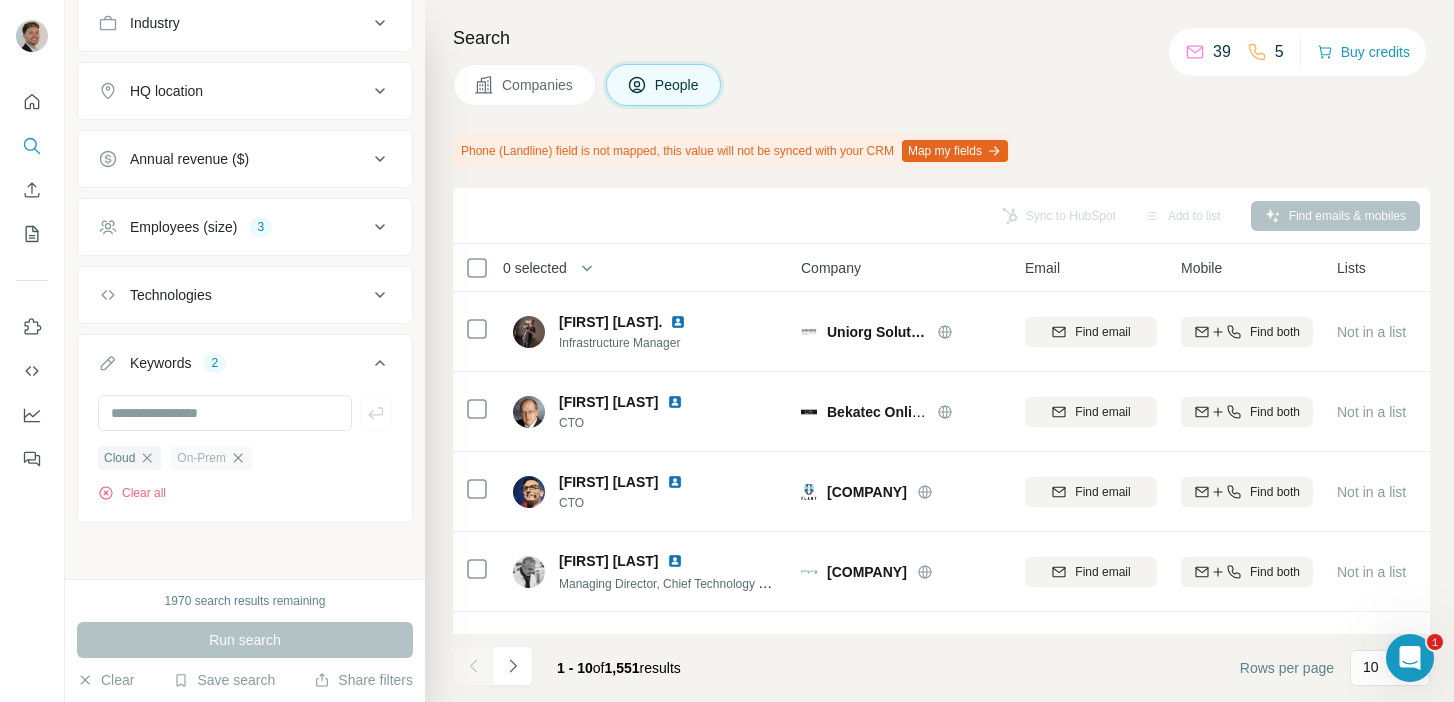 click 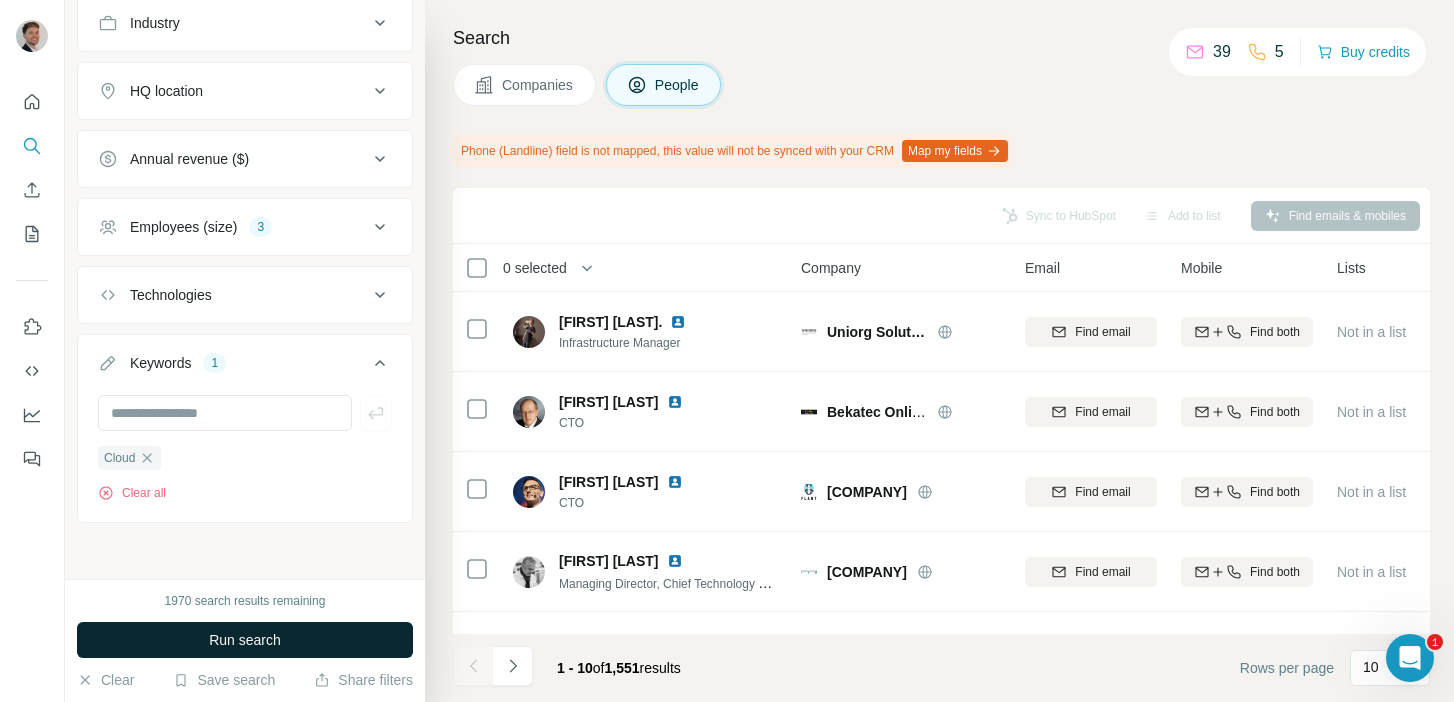 click on "Run search" at bounding box center [245, 640] 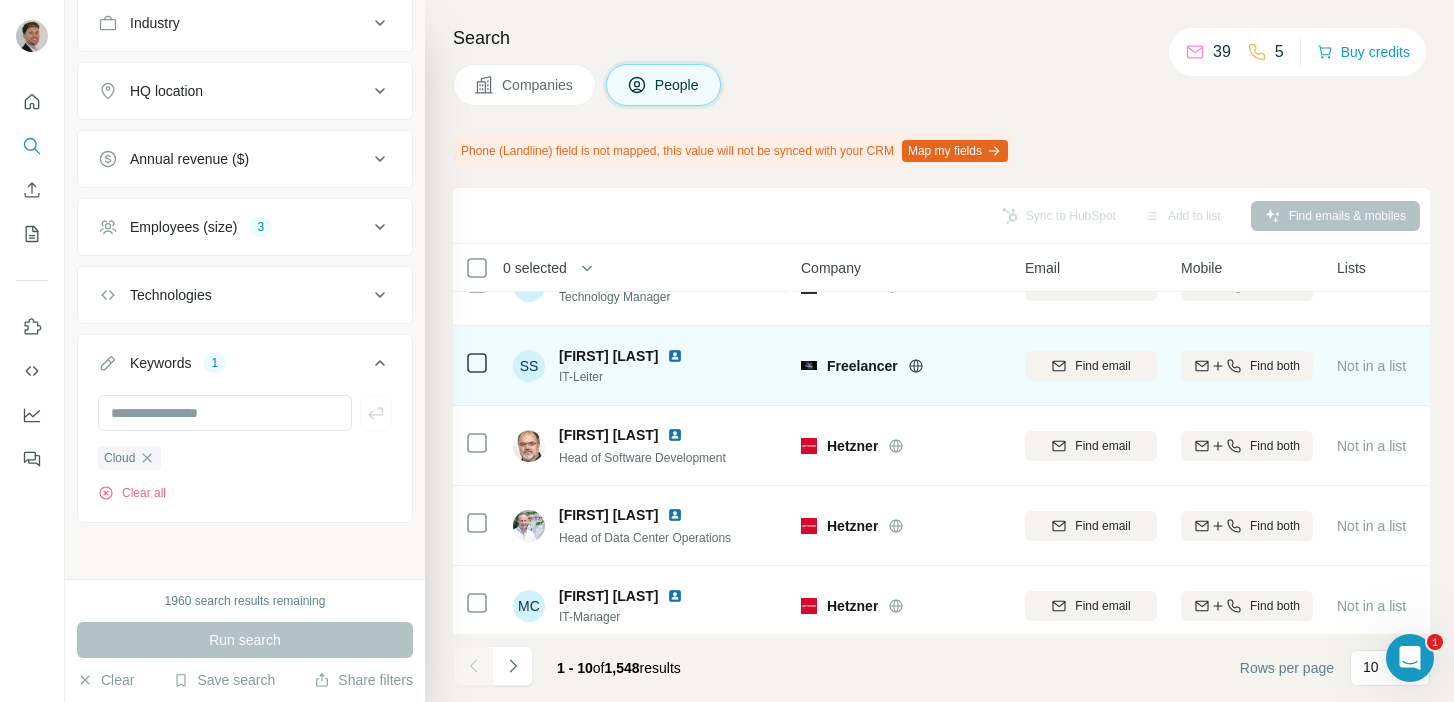 scroll, scrollTop: 0, scrollLeft: 0, axis: both 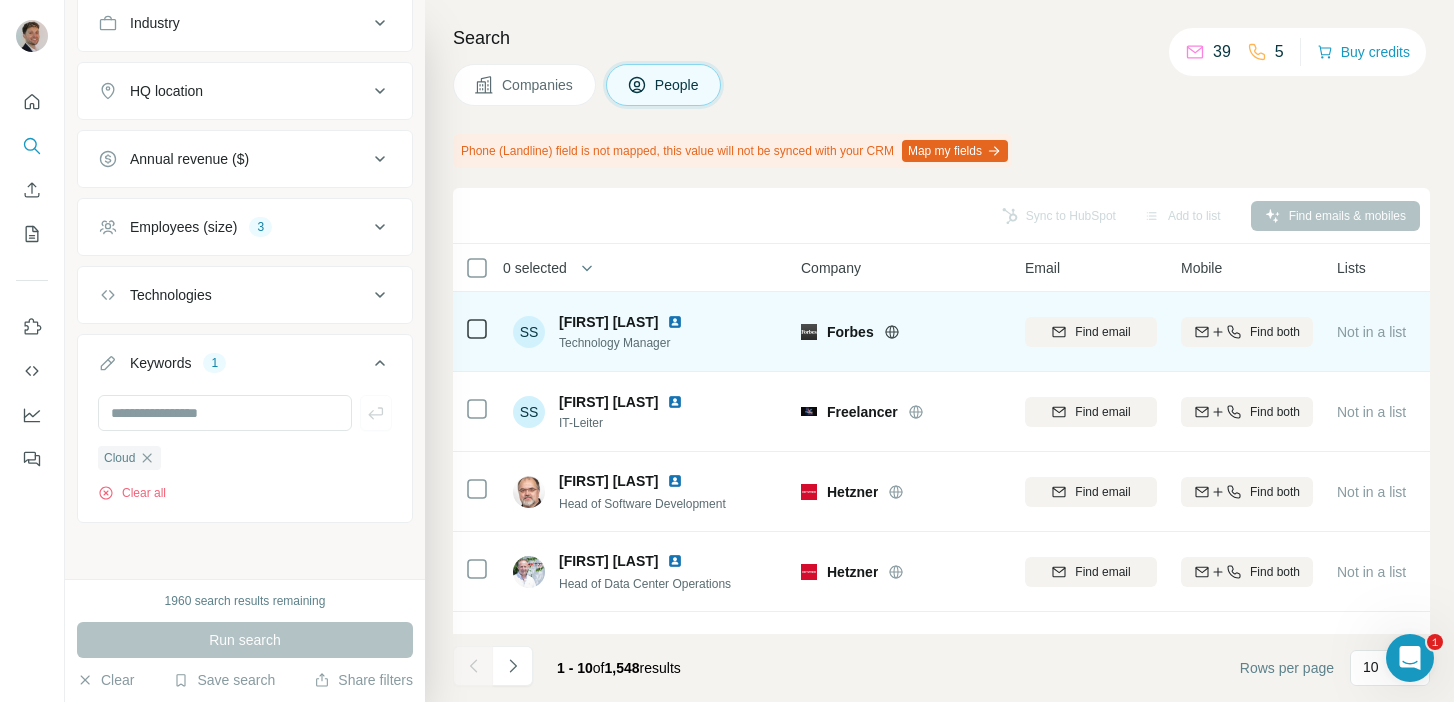 click at bounding box center (675, 322) 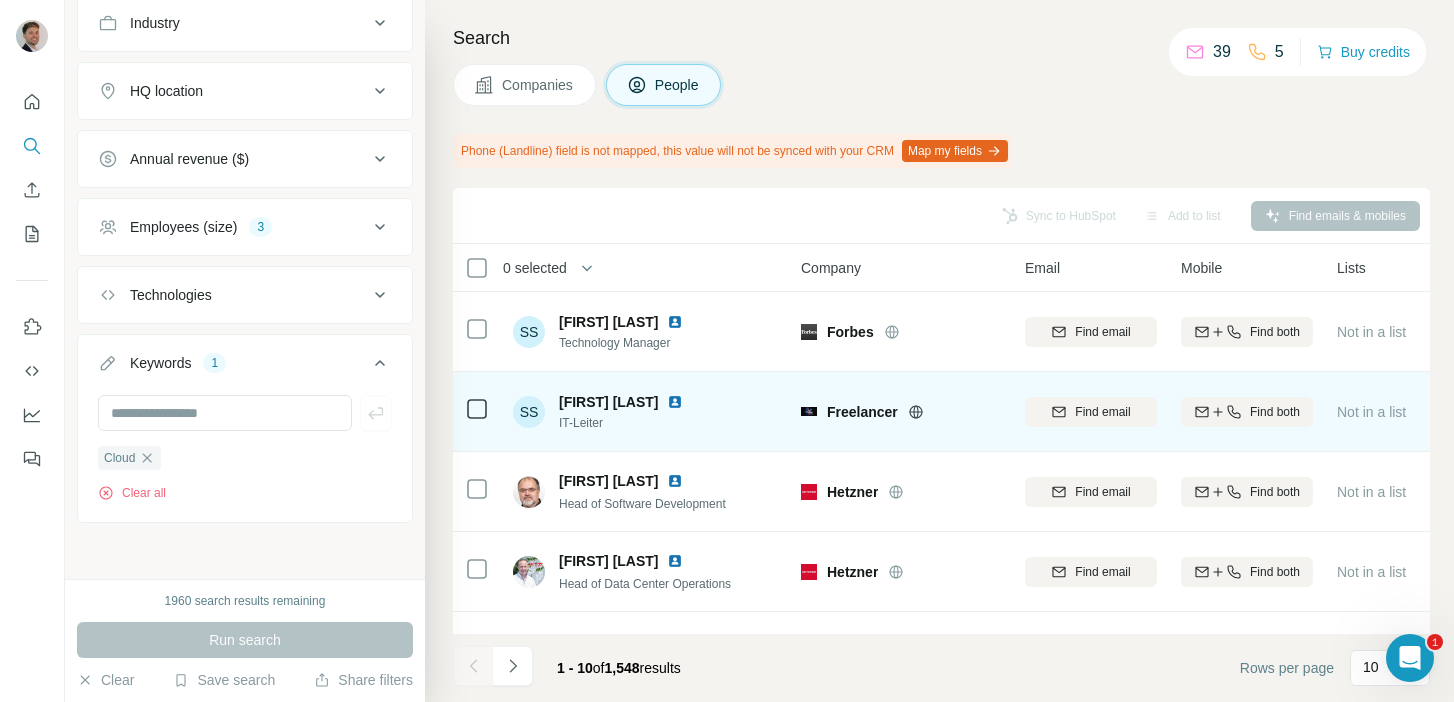 scroll, scrollTop: 26, scrollLeft: 0, axis: vertical 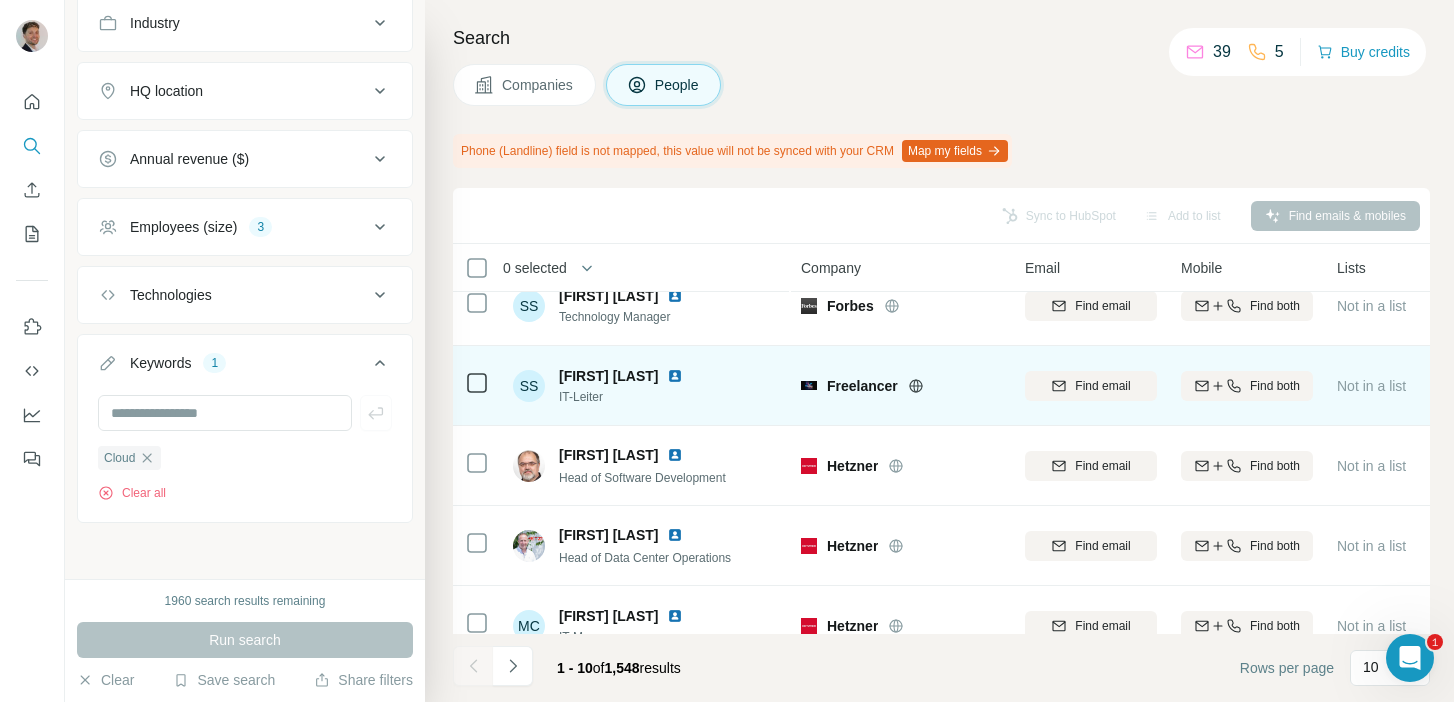 click at bounding box center (675, 376) 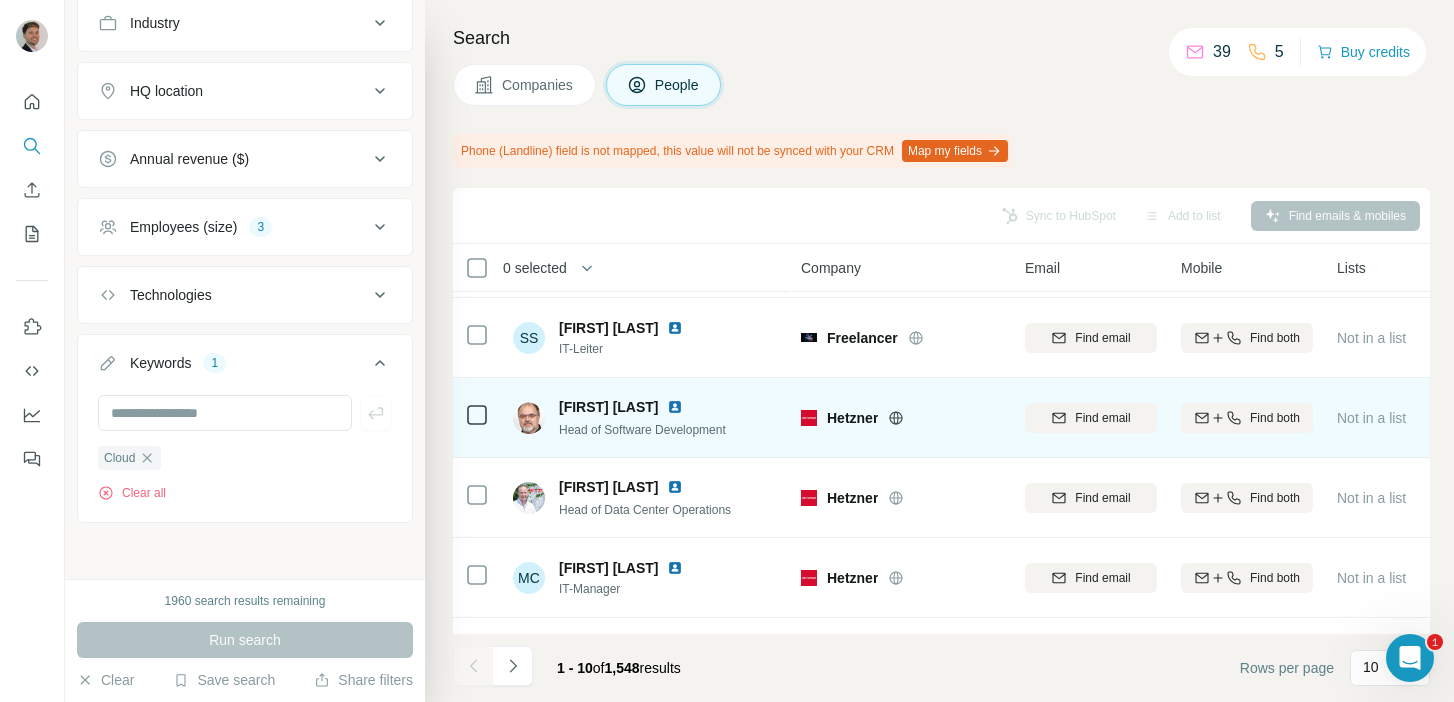 scroll, scrollTop: 88, scrollLeft: 0, axis: vertical 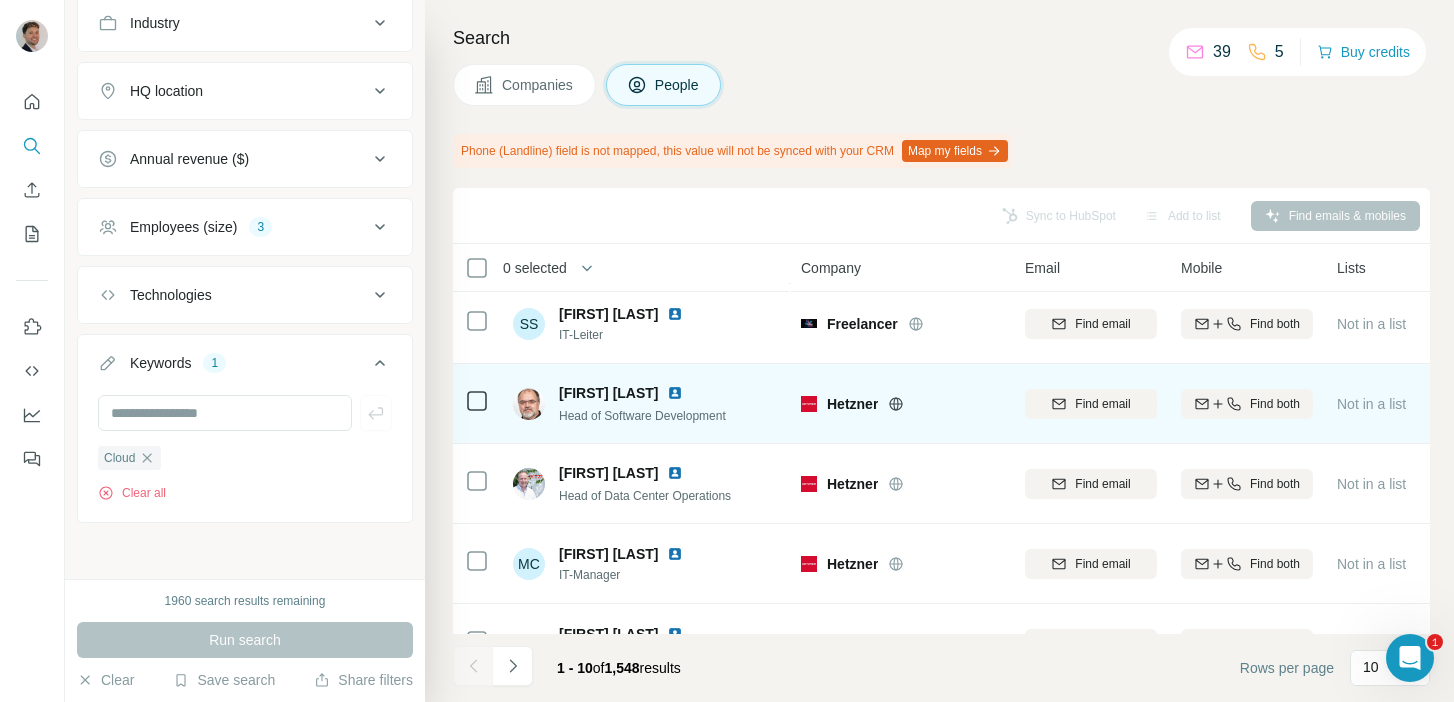 click at bounding box center (675, 393) 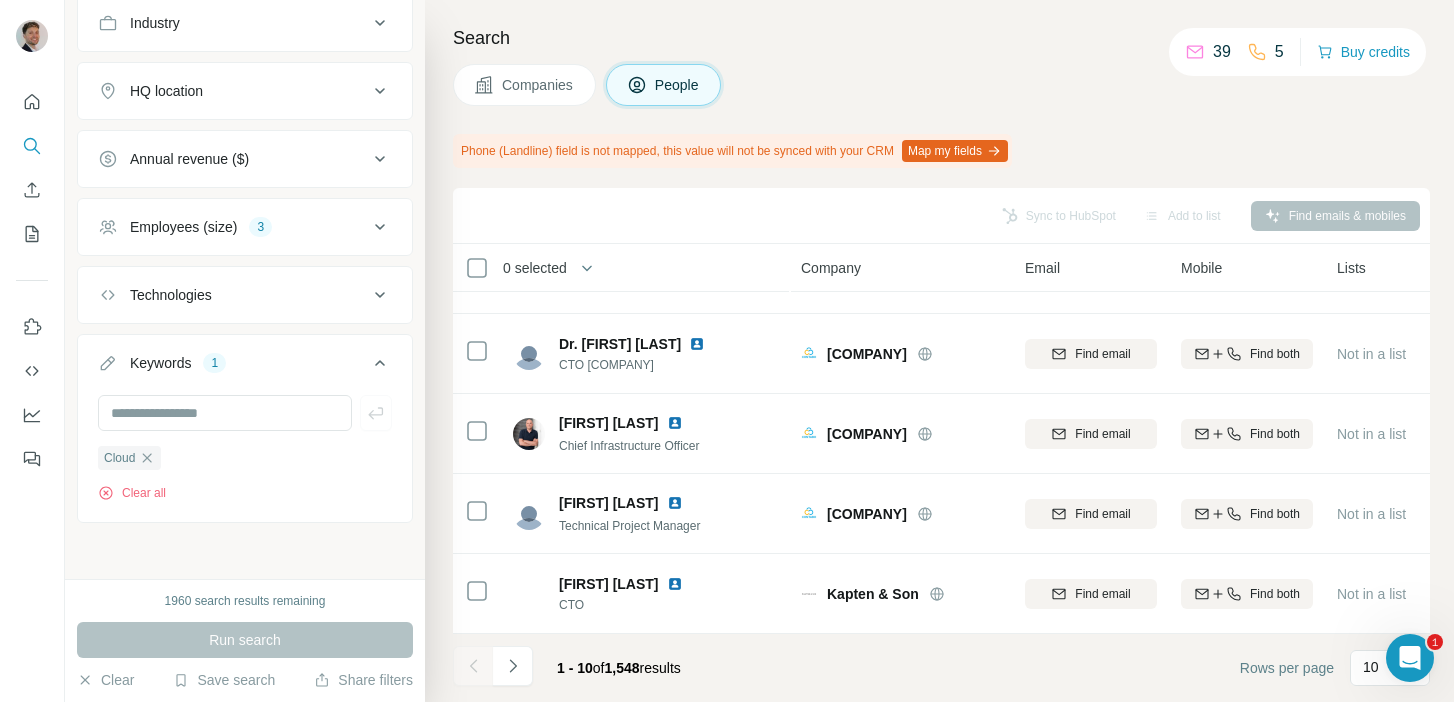 scroll, scrollTop: 457, scrollLeft: 0, axis: vertical 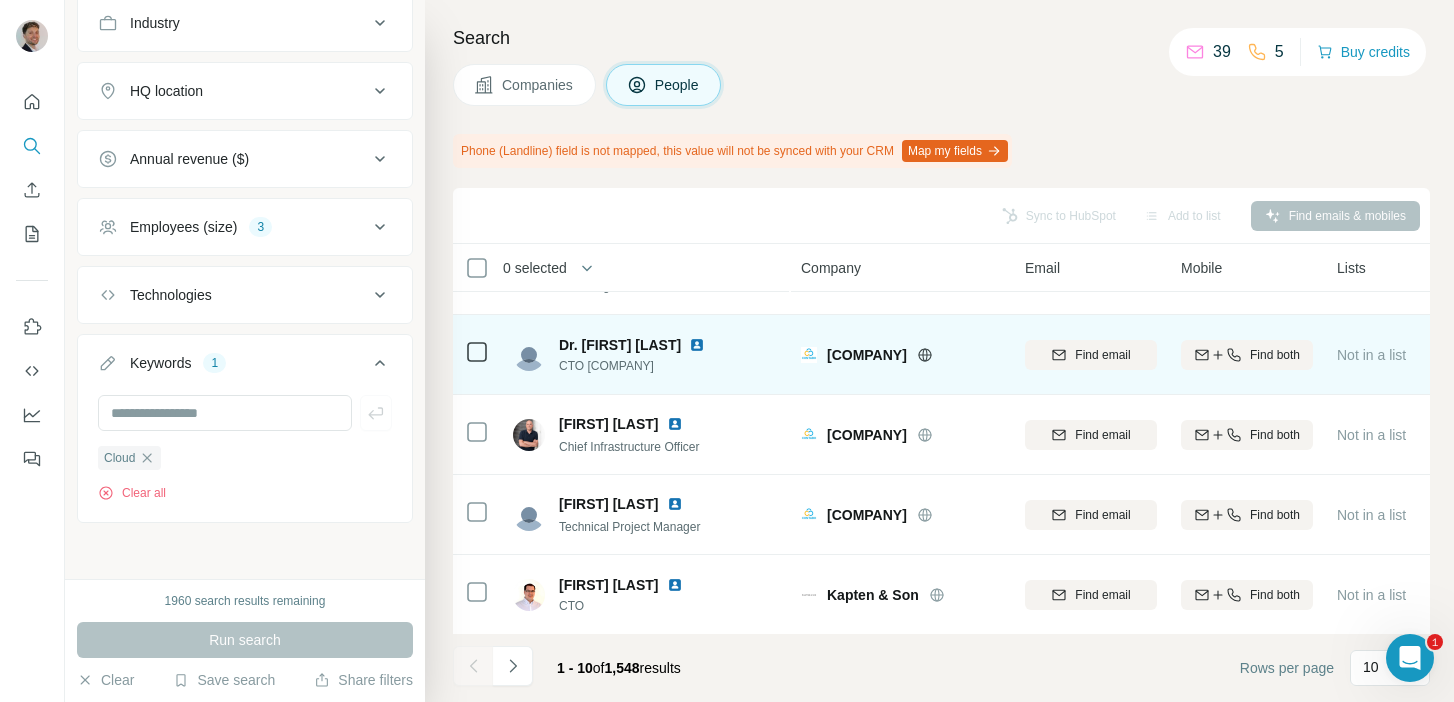 click at bounding box center [697, 345] 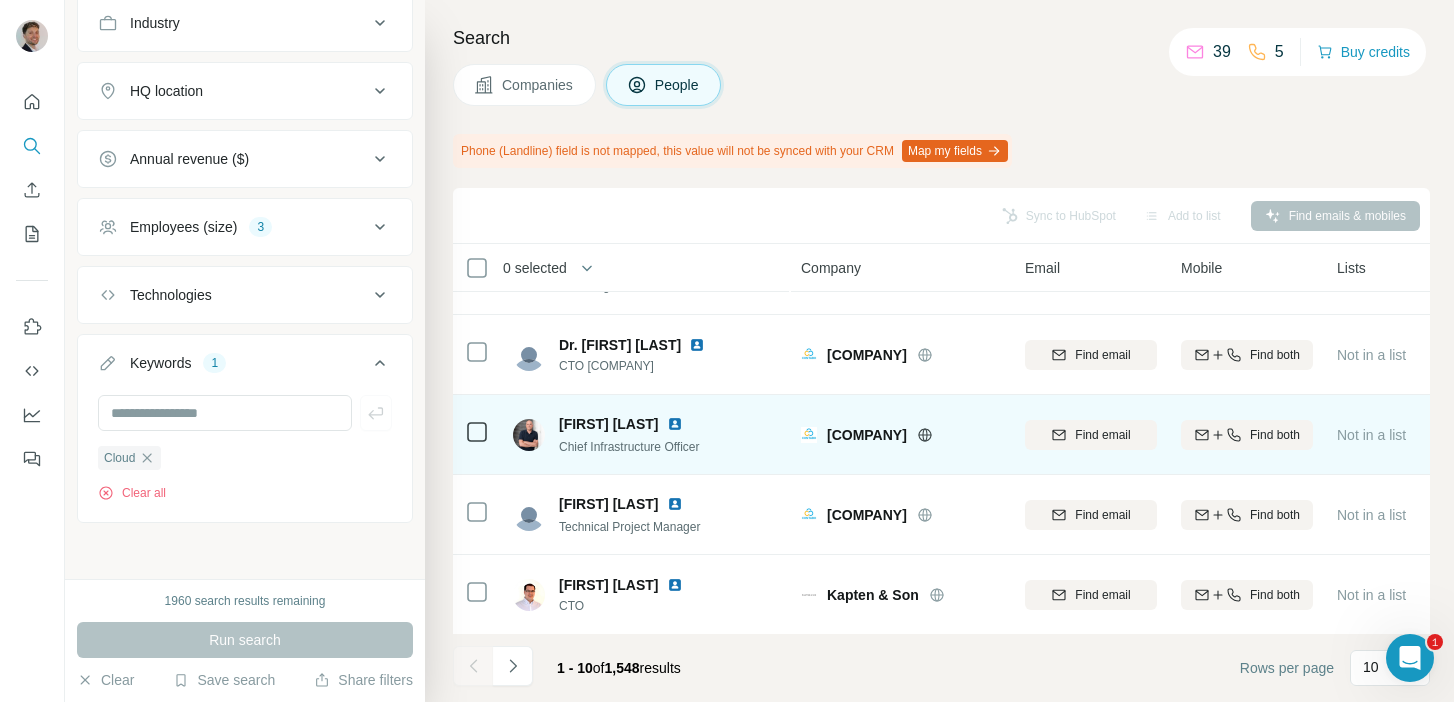 scroll, scrollTop: 458, scrollLeft: 0, axis: vertical 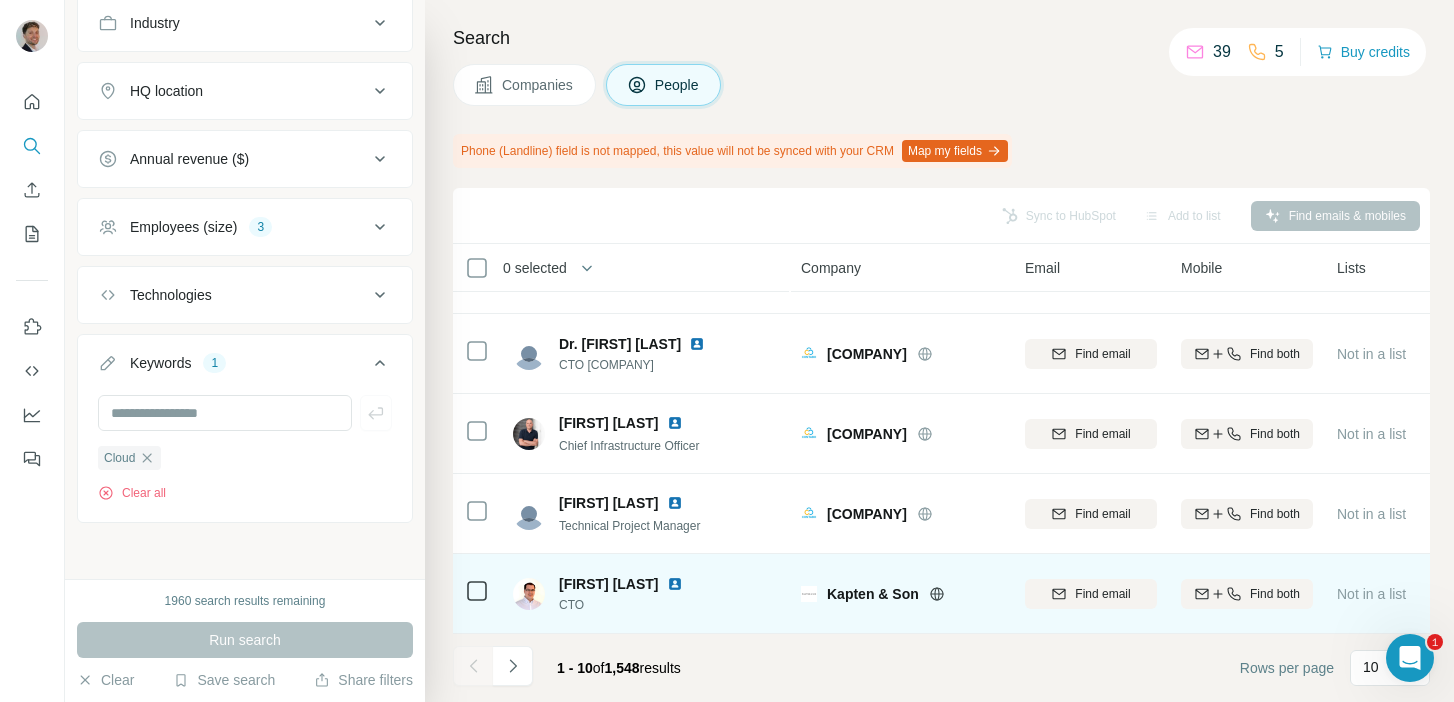 click at bounding box center (675, 584) 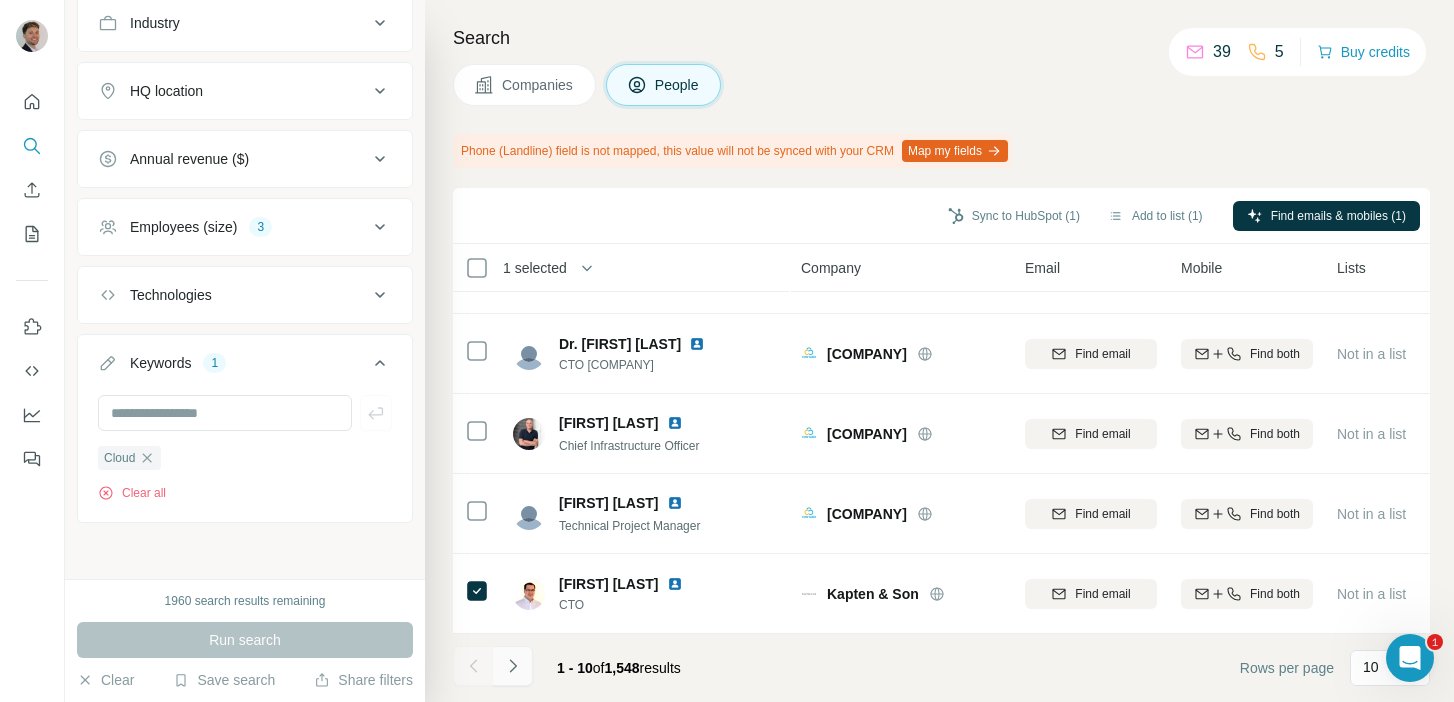 click 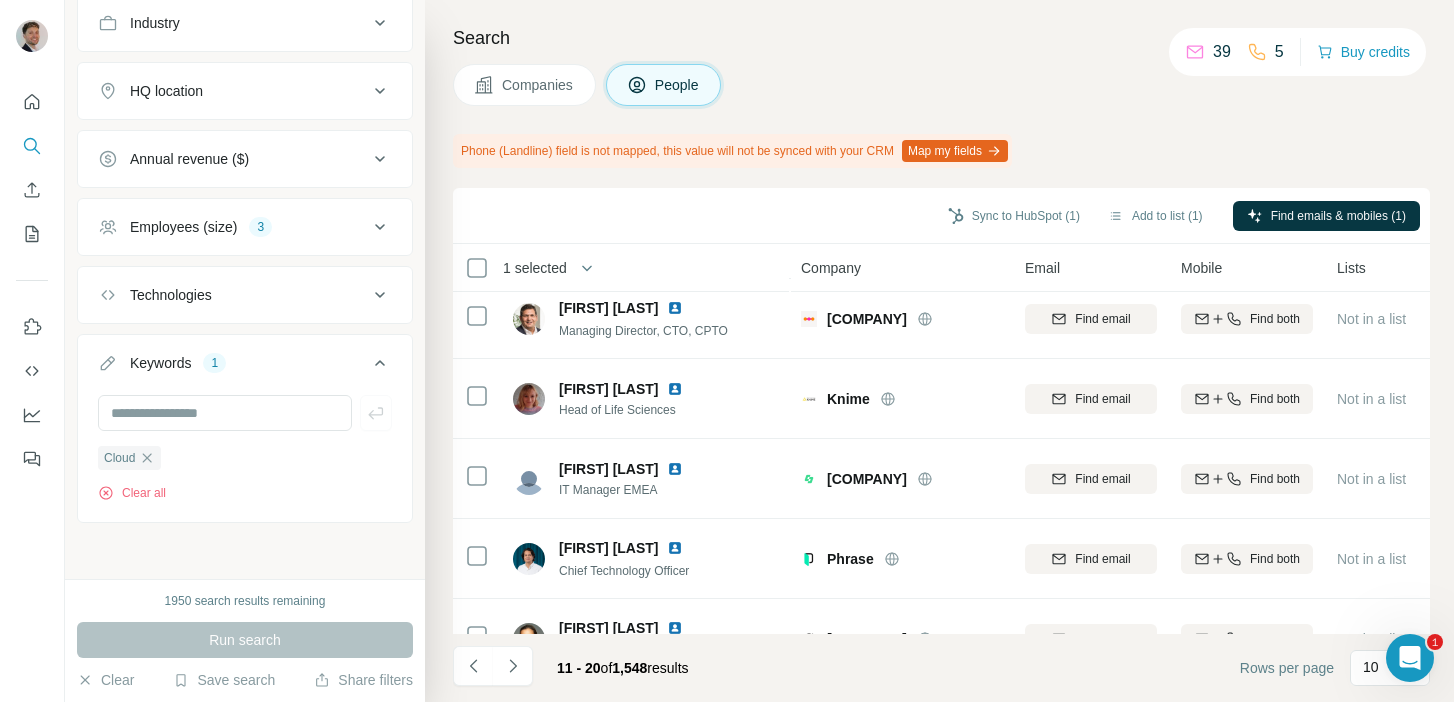 scroll, scrollTop: 0, scrollLeft: 0, axis: both 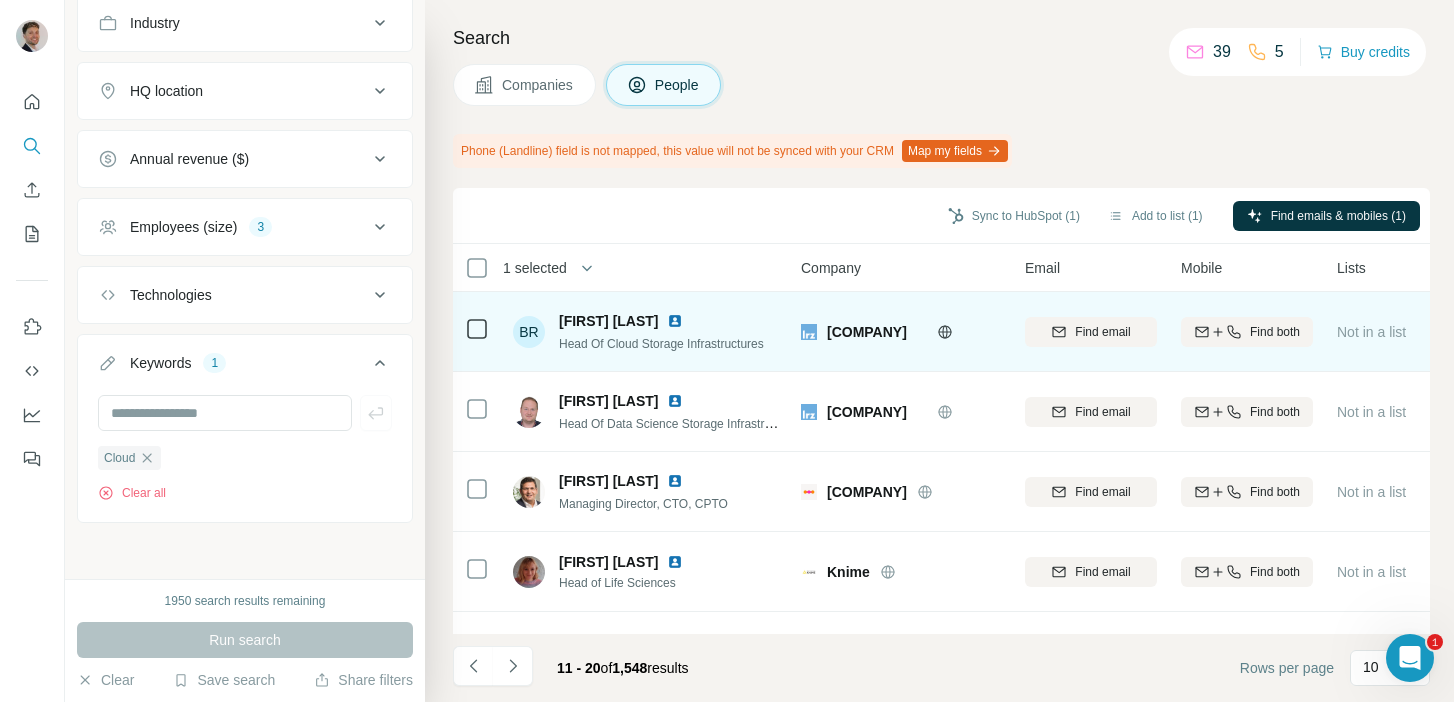 click at bounding box center [675, 321] 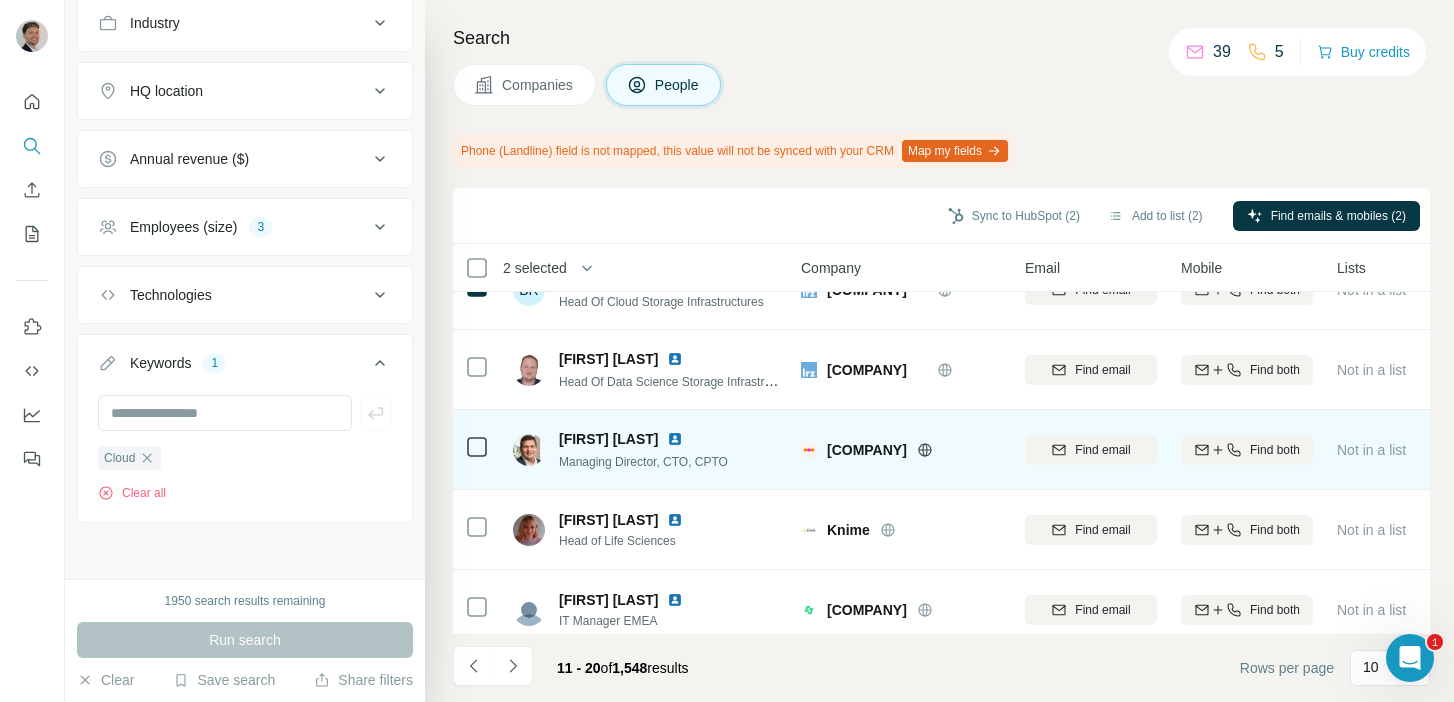 scroll, scrollTop: 50, scrollLeft: 0, axis: vertical 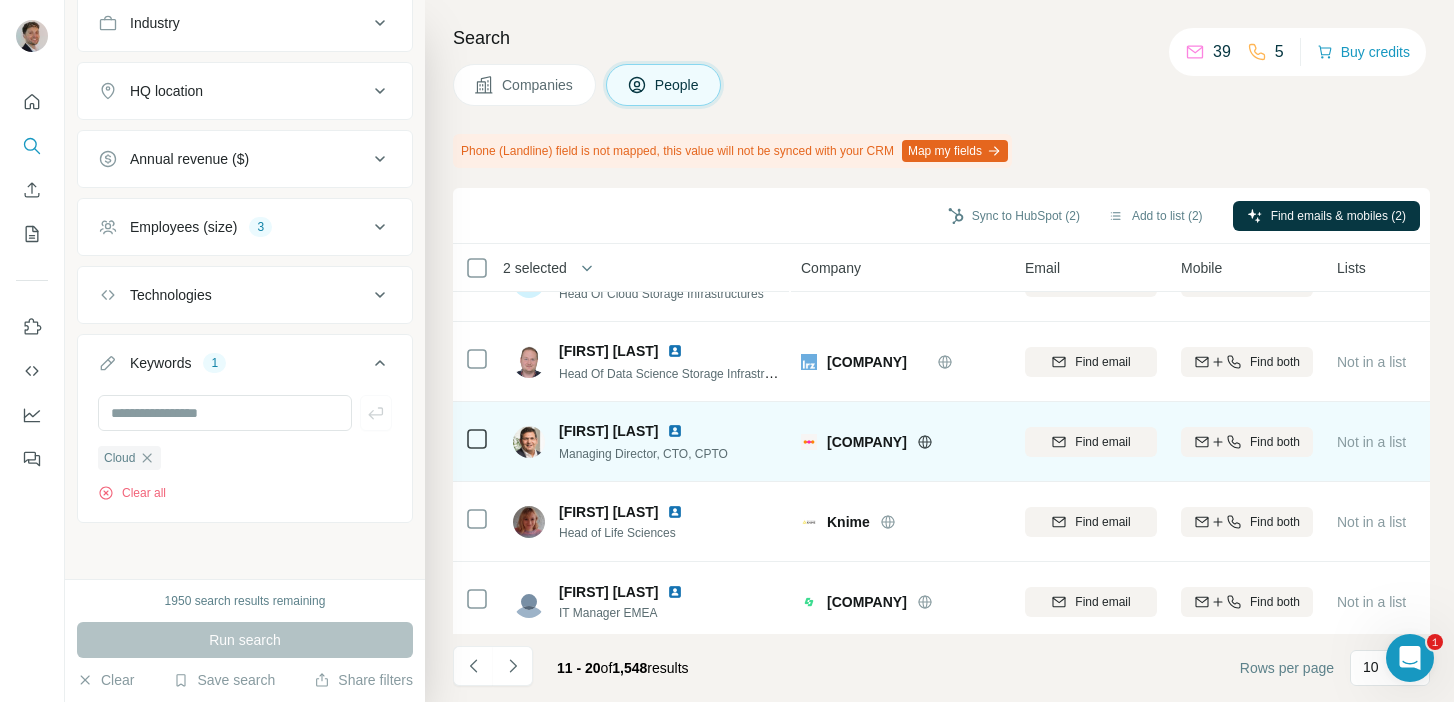 click at bounding box center (675, 431) 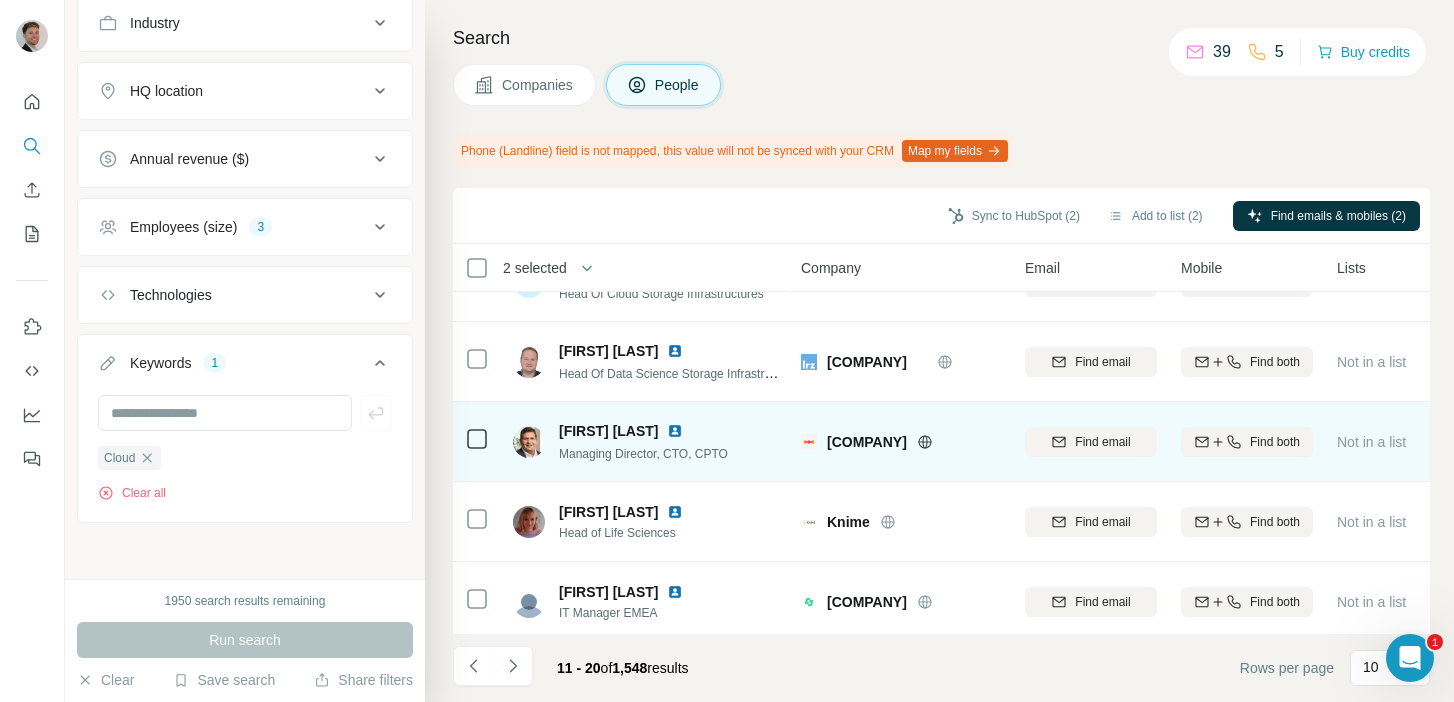 click at bounding box center [675, 431] 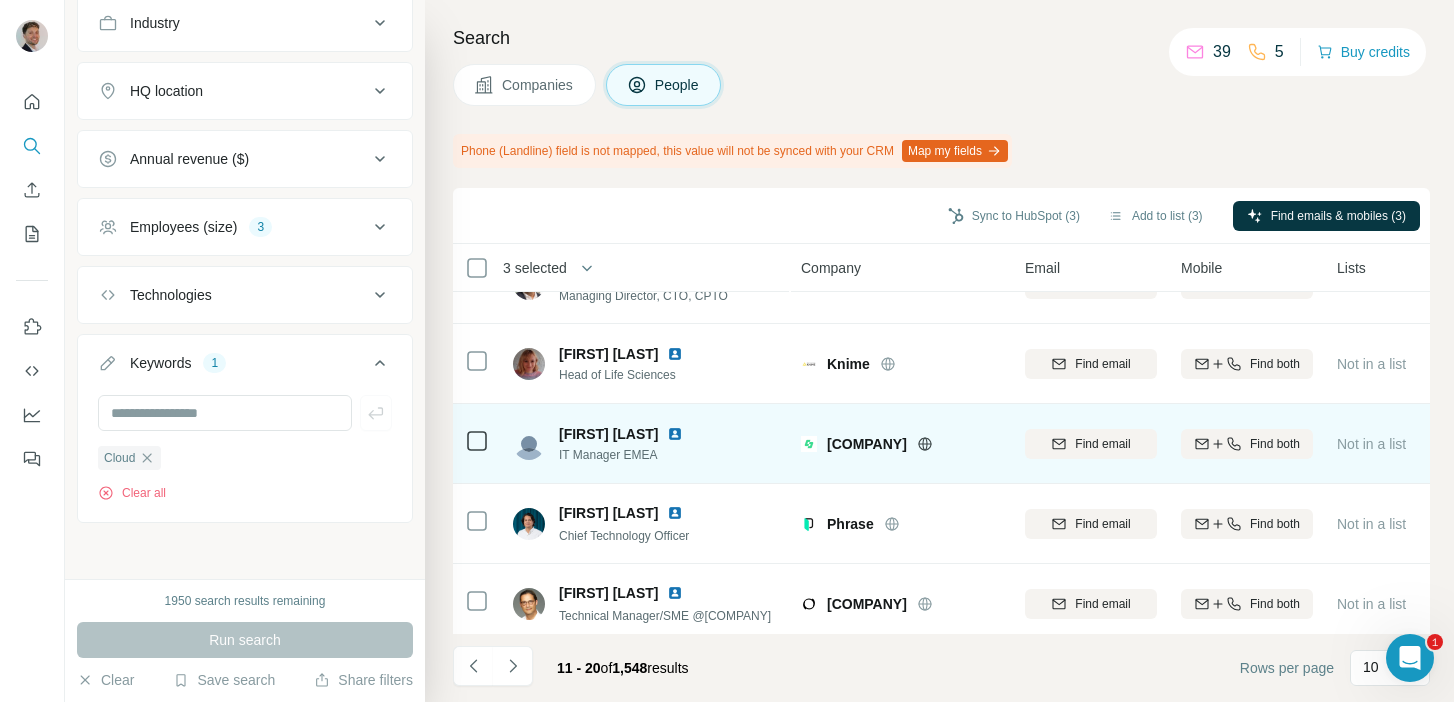 scroll, scrollTop: 210, scrollLeft: 0, axis: vertical 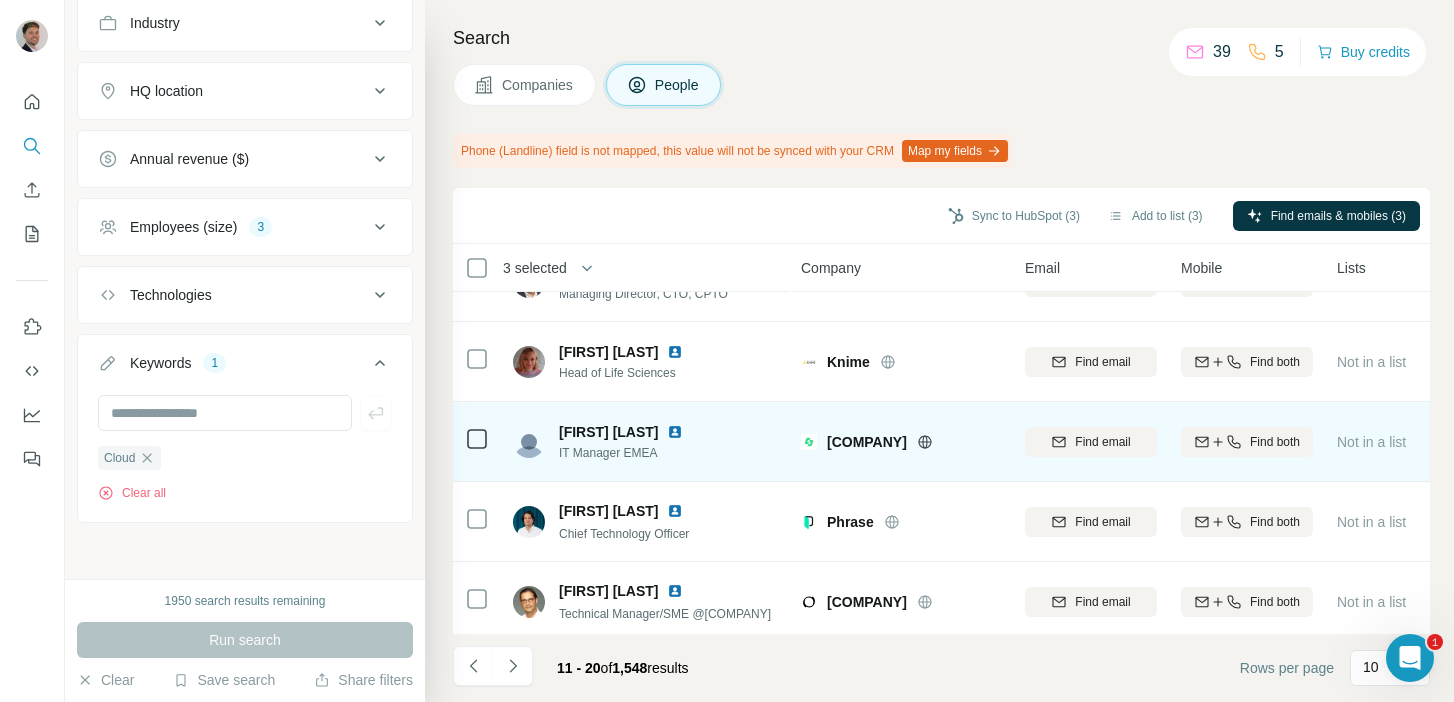 click at bounding box center (675, 432) 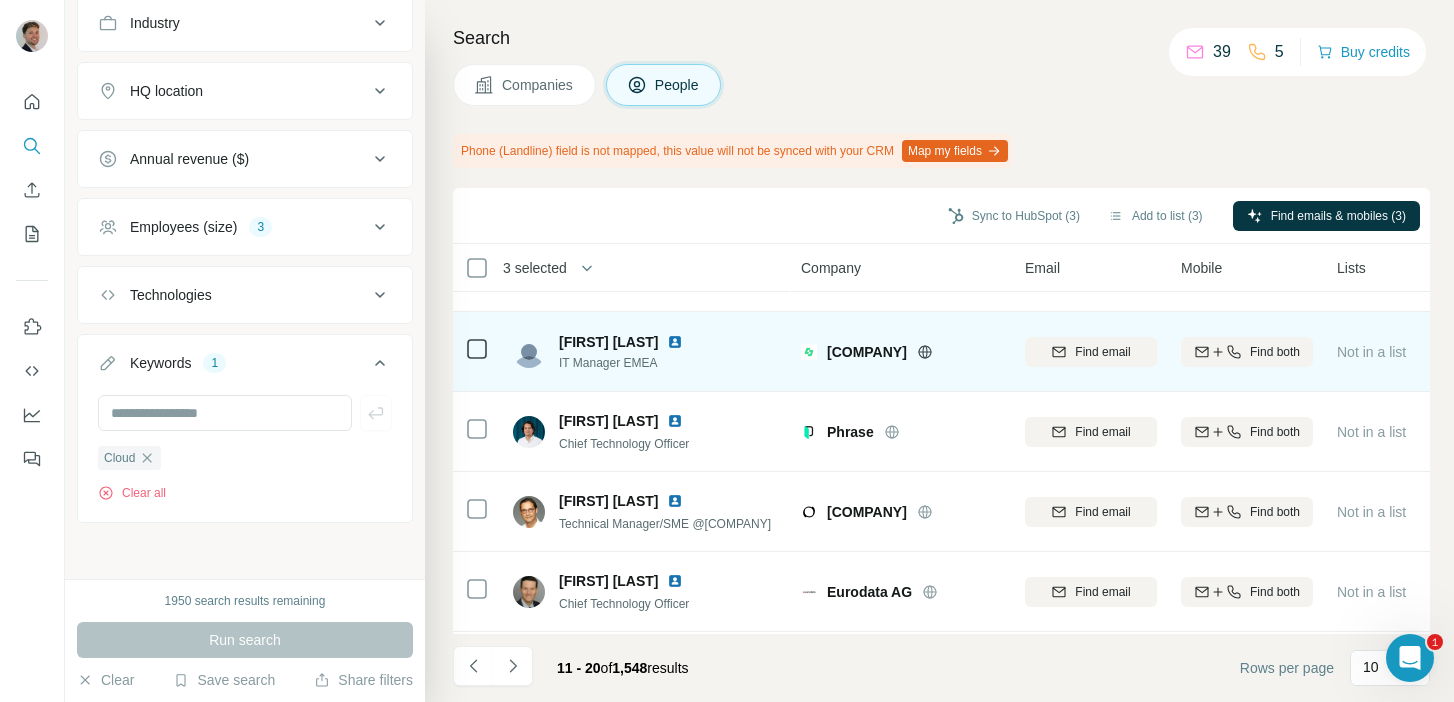 scroll, scrollTop: 302, scrollLeft: 0, axis: vertical 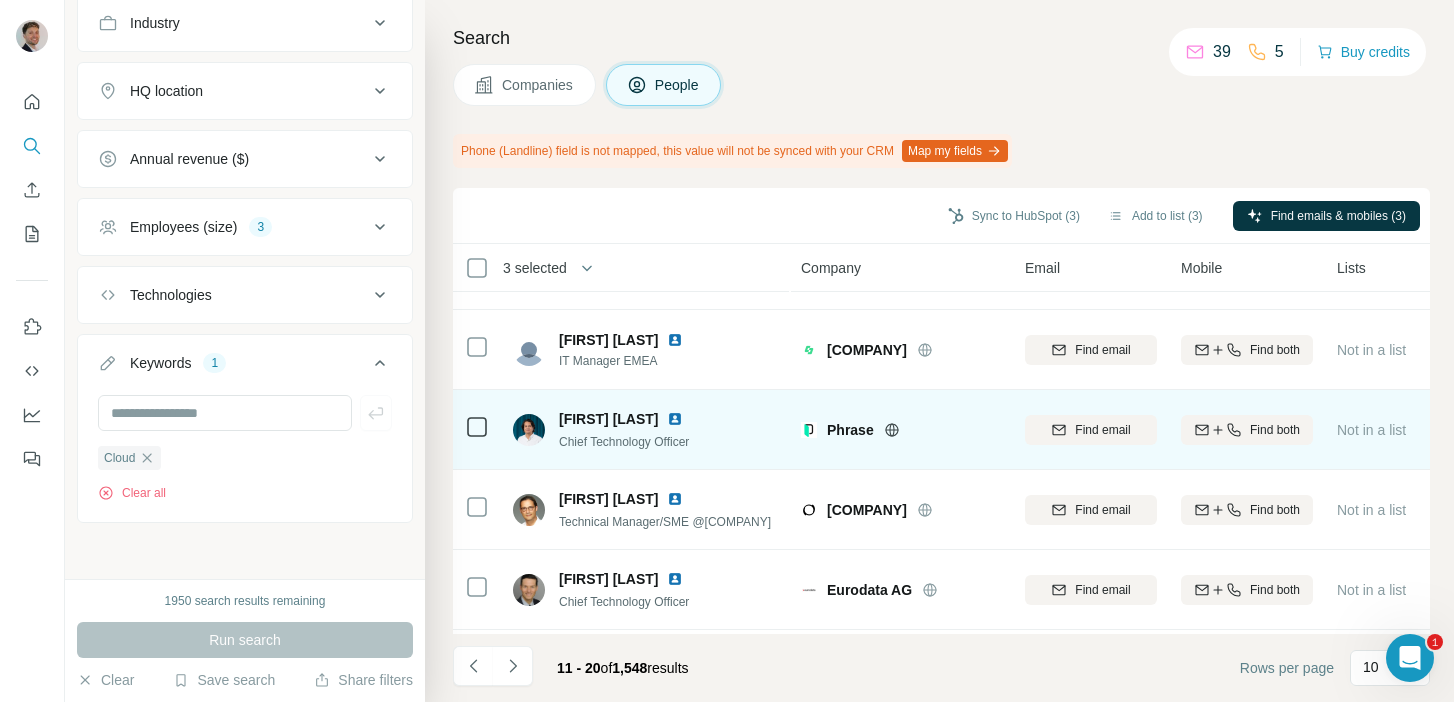 click at bounding box center [675, 419] 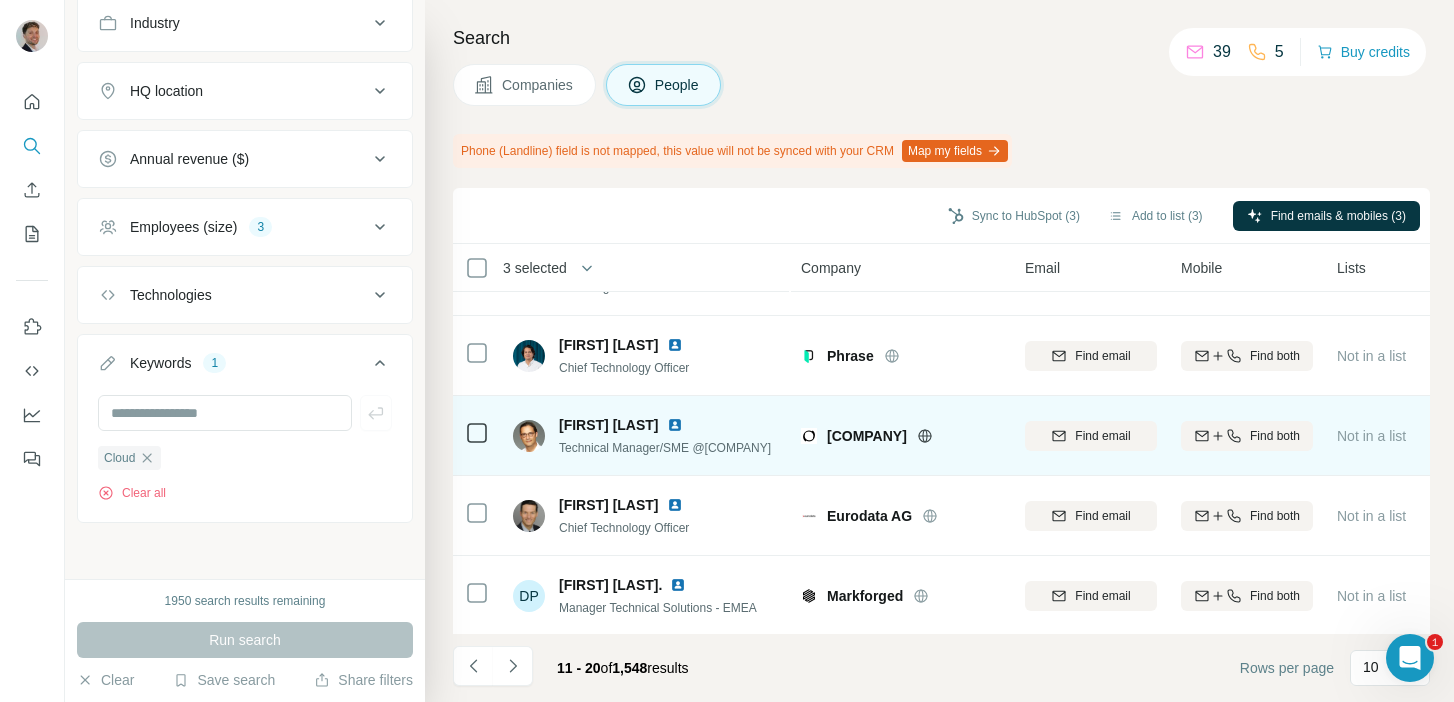 scroll, scrollTop: 381, scrollLeft: 0, axis: vertical 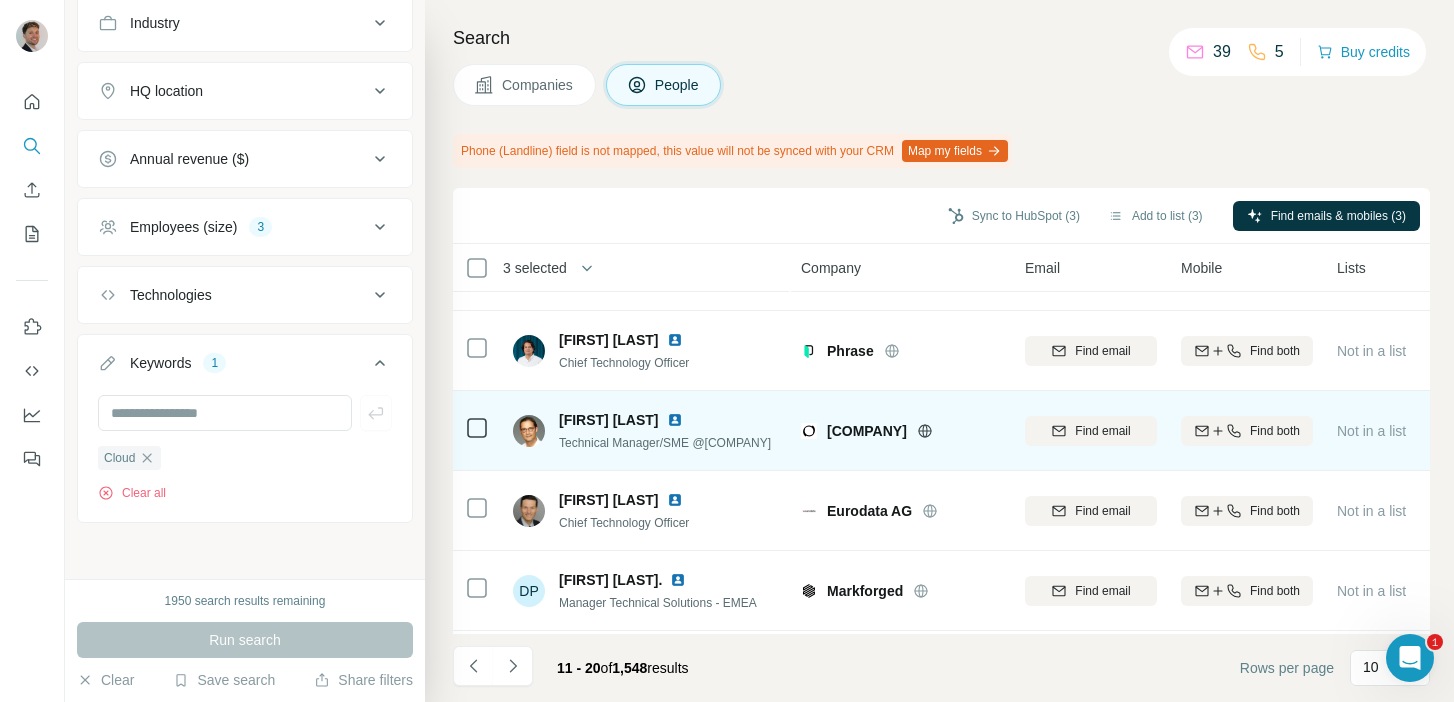click at bounding box center (675, 420) 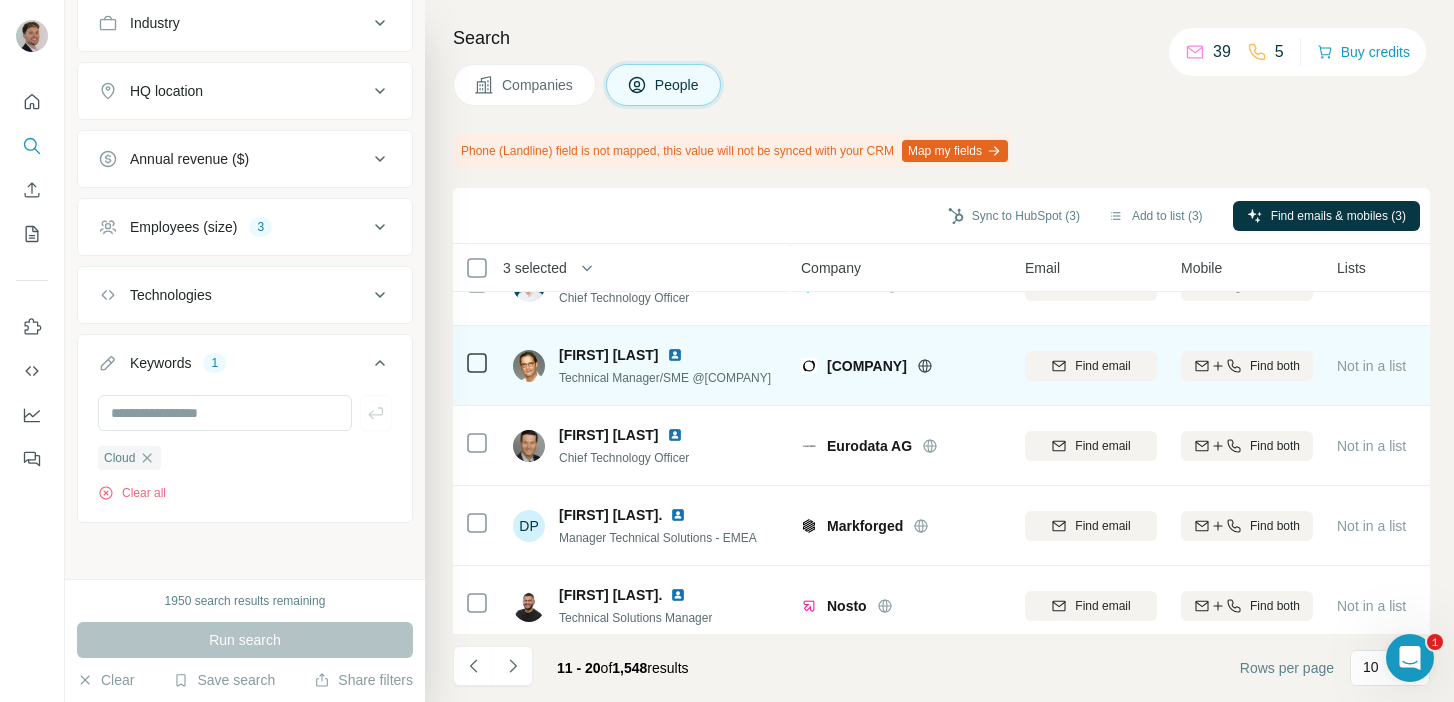 scroll, scrollTop: 458, scrollLeft: 0, axis: vertical 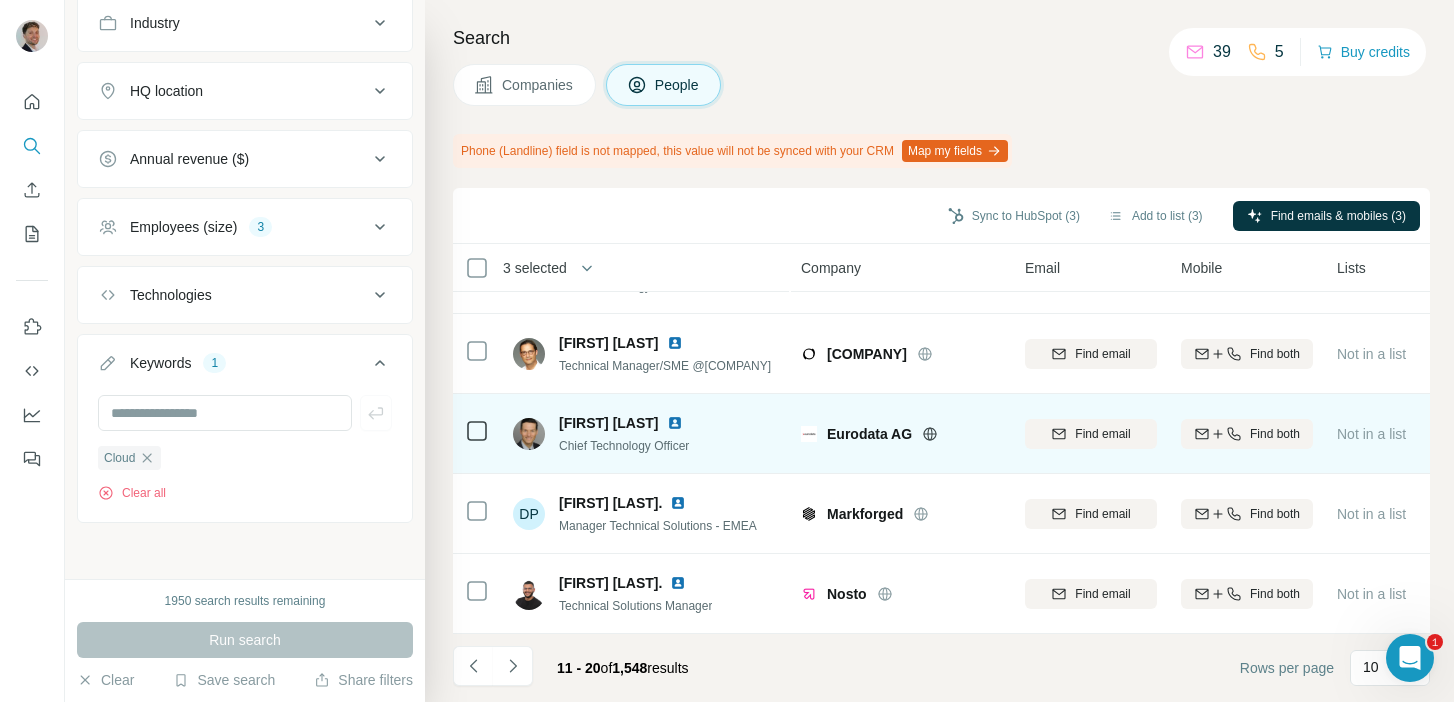 click at bounding box center [675, 423] 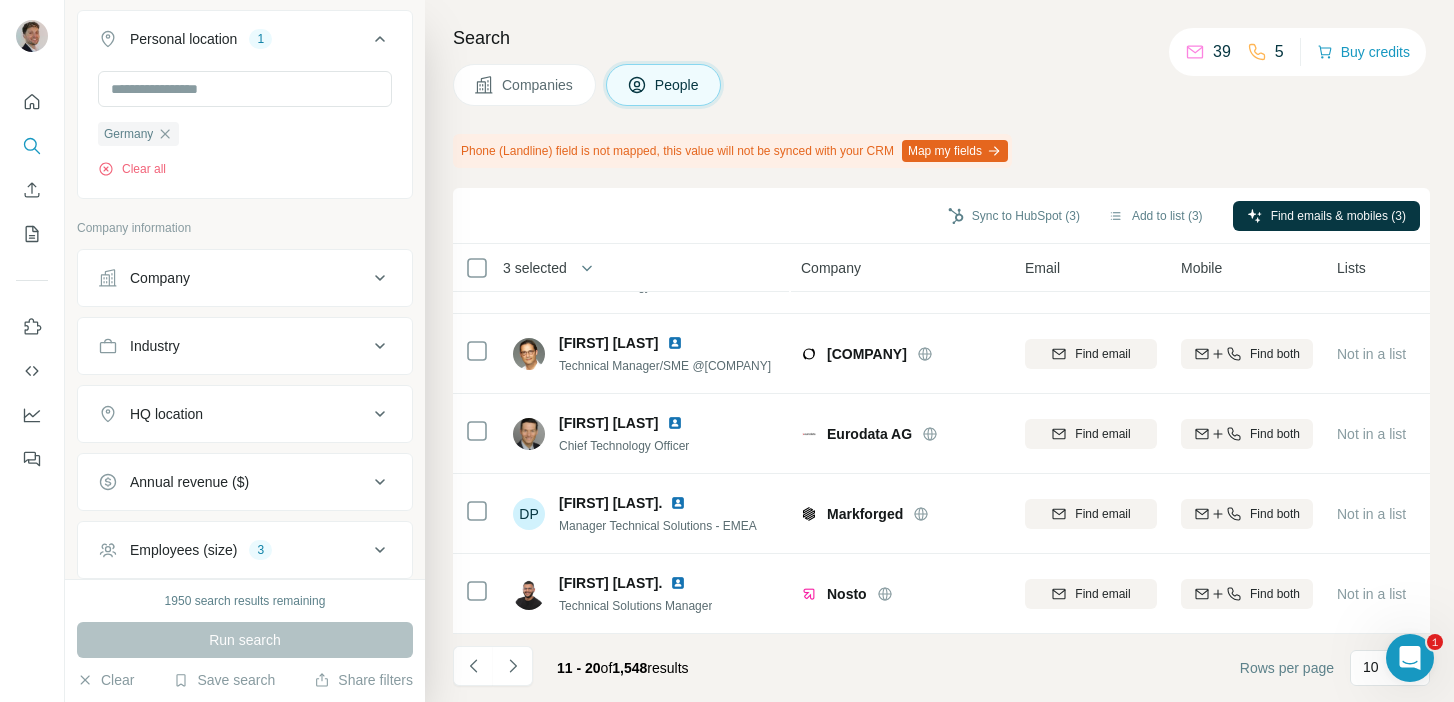 scroll, scrollTop: 459, scrollLeft: 0, axis: vertical 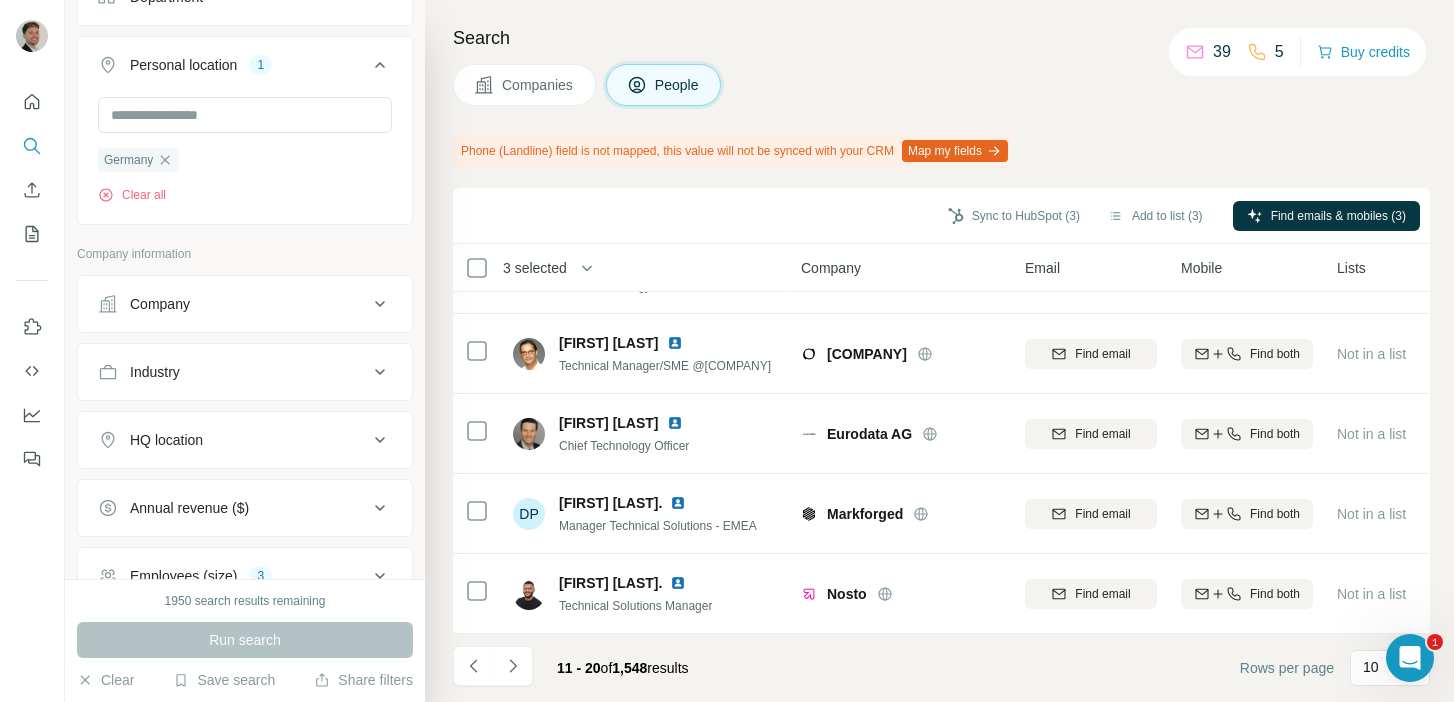click on "Industry" at bounding box center [233, 372] 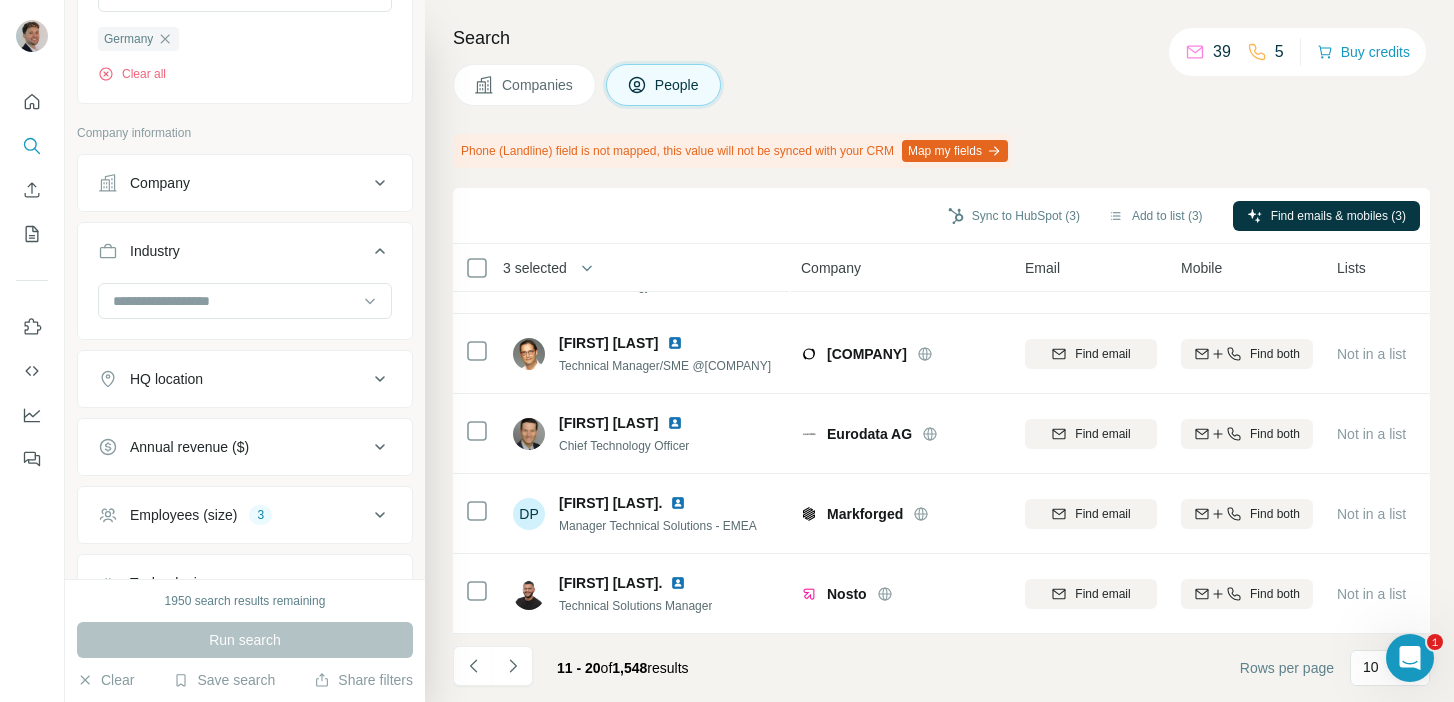 scroll, scrollTop: 600, scrollLeft: 0, axis: vertical 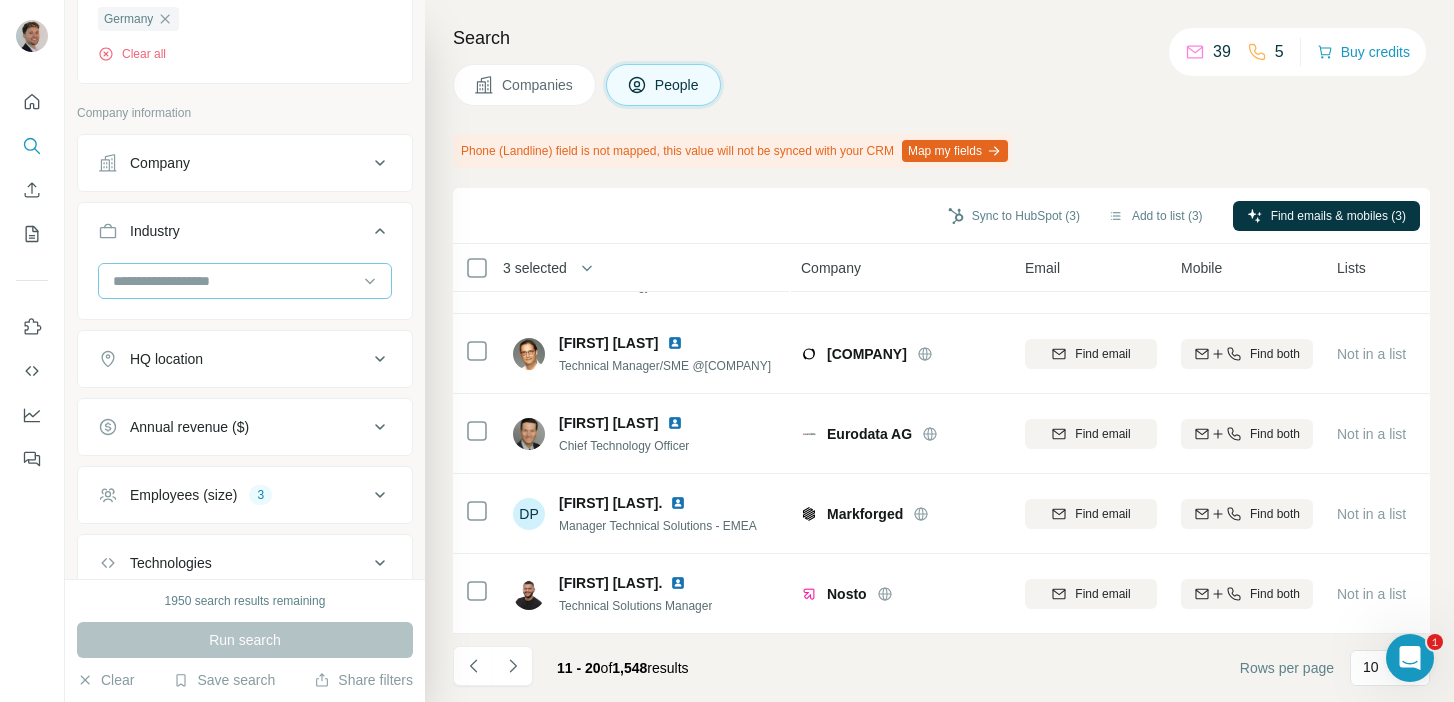 click at bounding box center [234, 281] 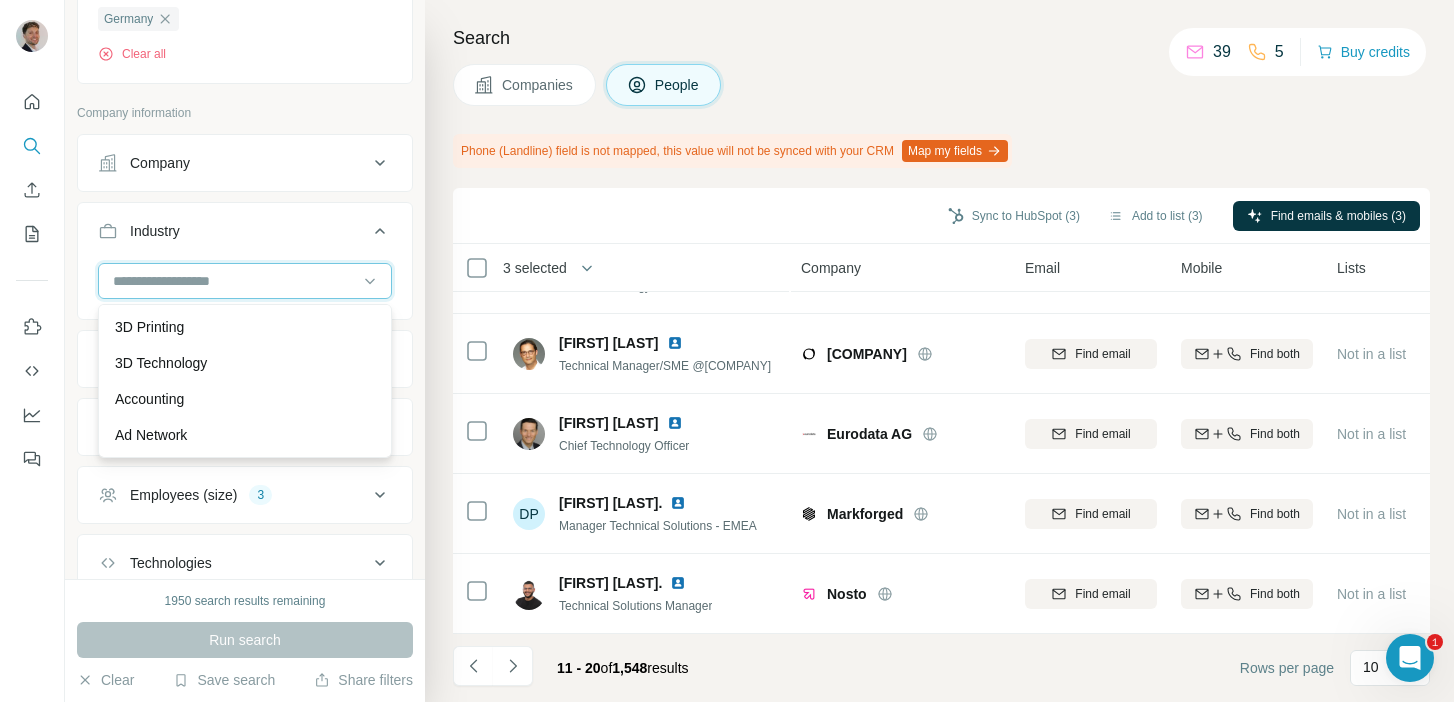 click at bounding box center [234, 281] 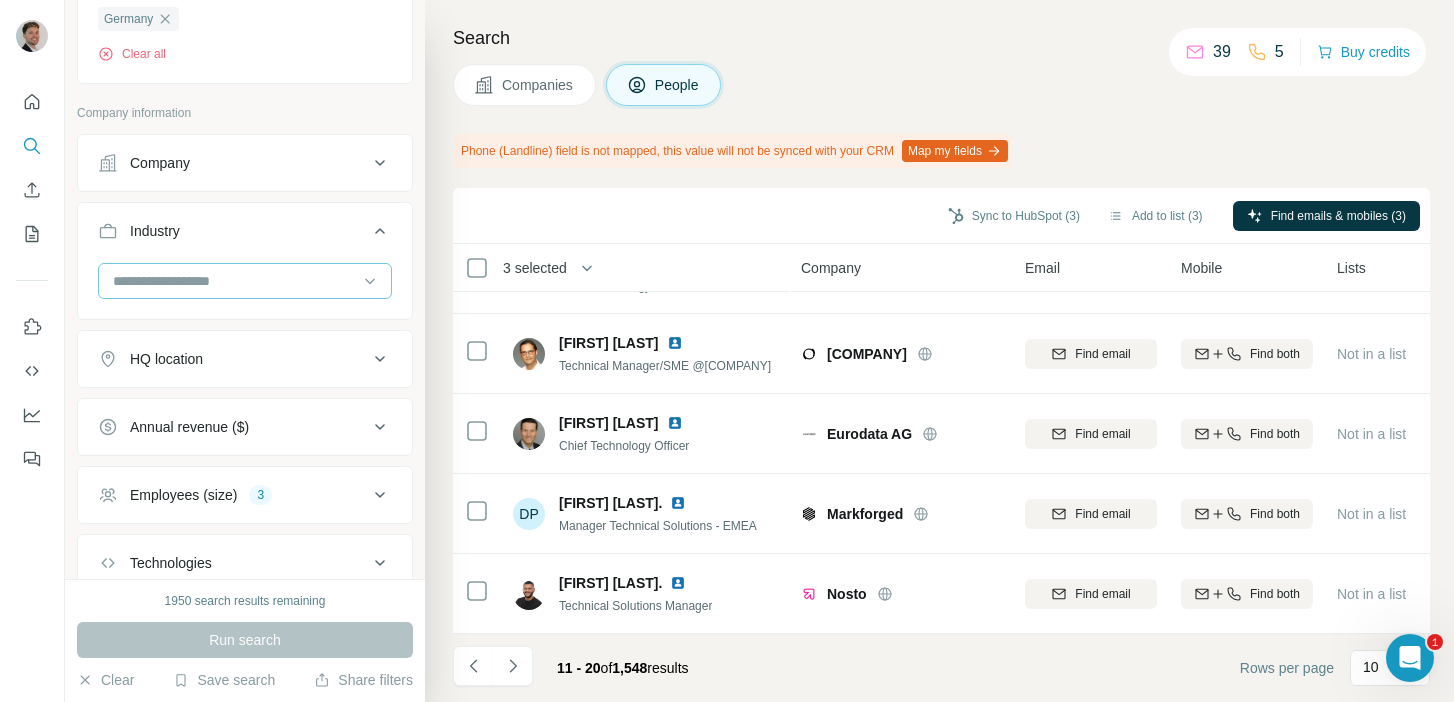 click at bounding box center [234, 281] 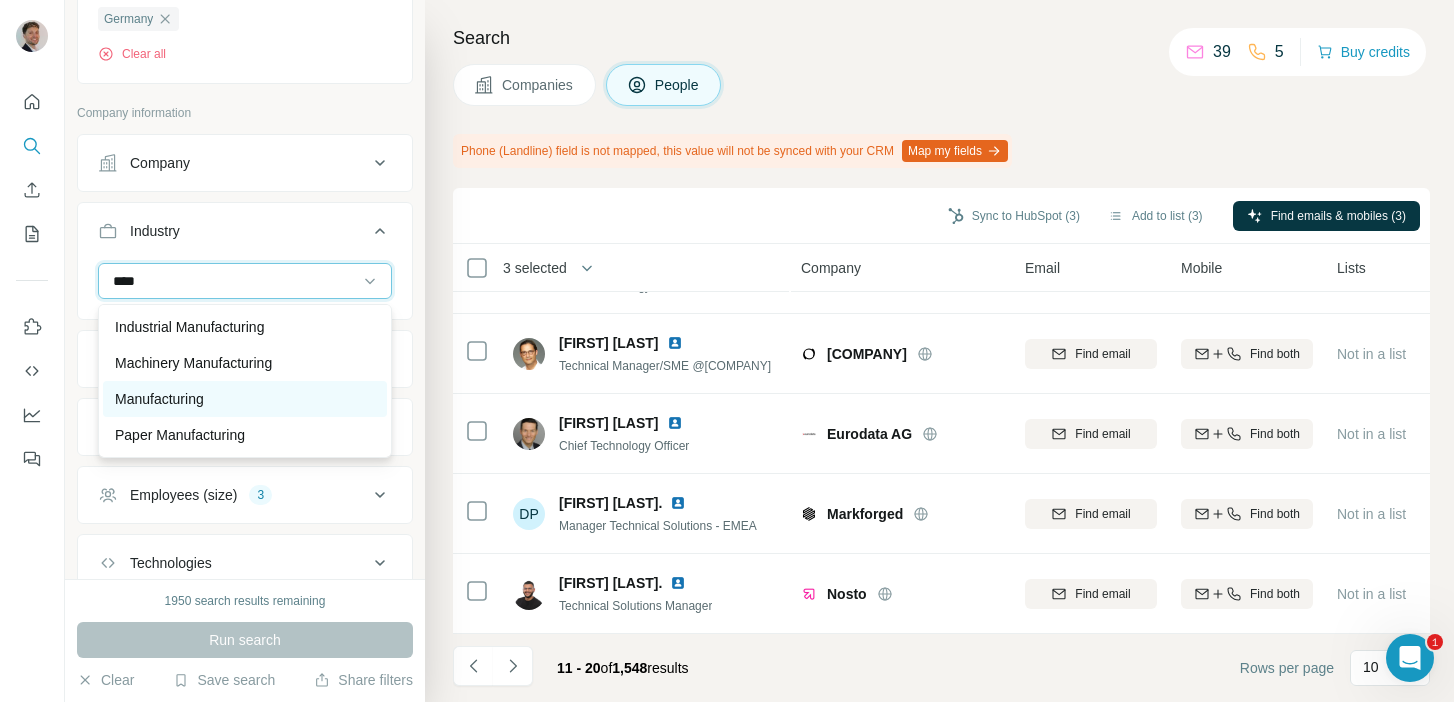type on "****" 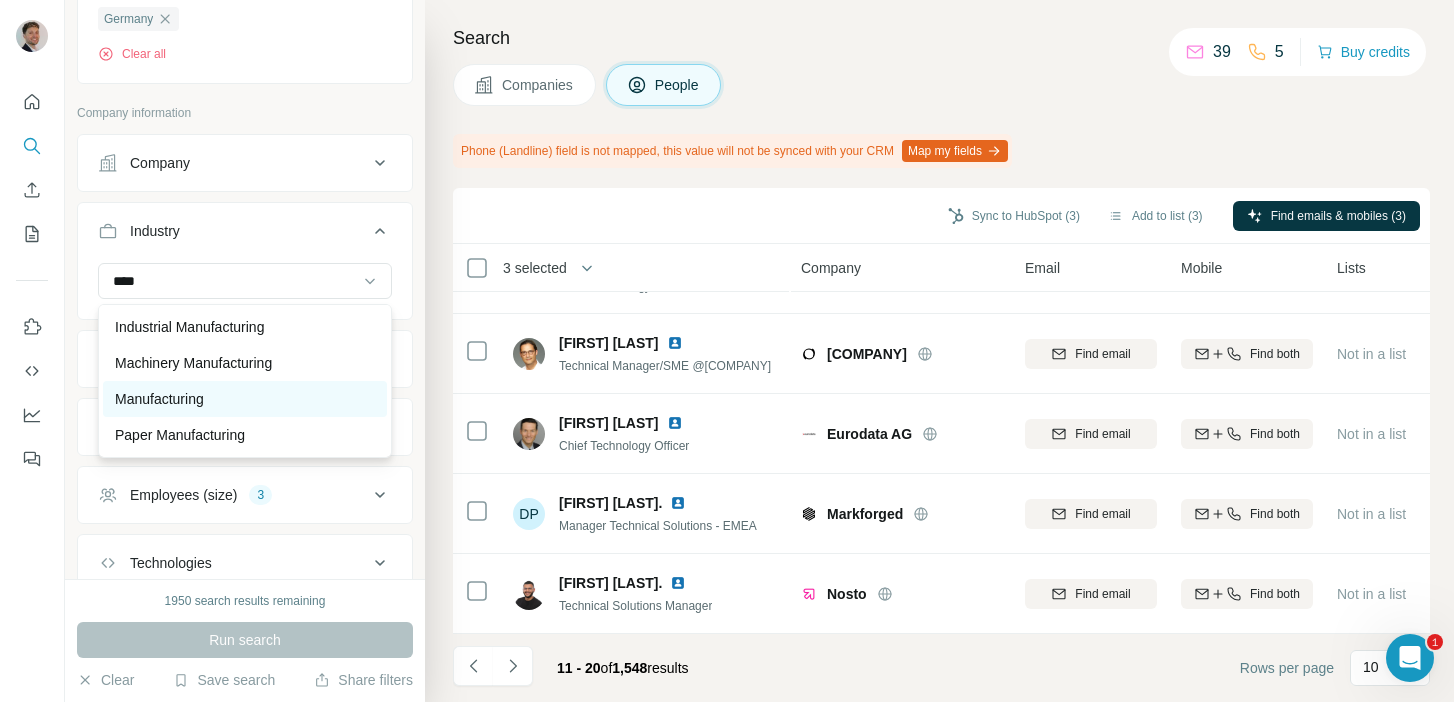 click on "Manufacturing" at bounding box center (159, 399) 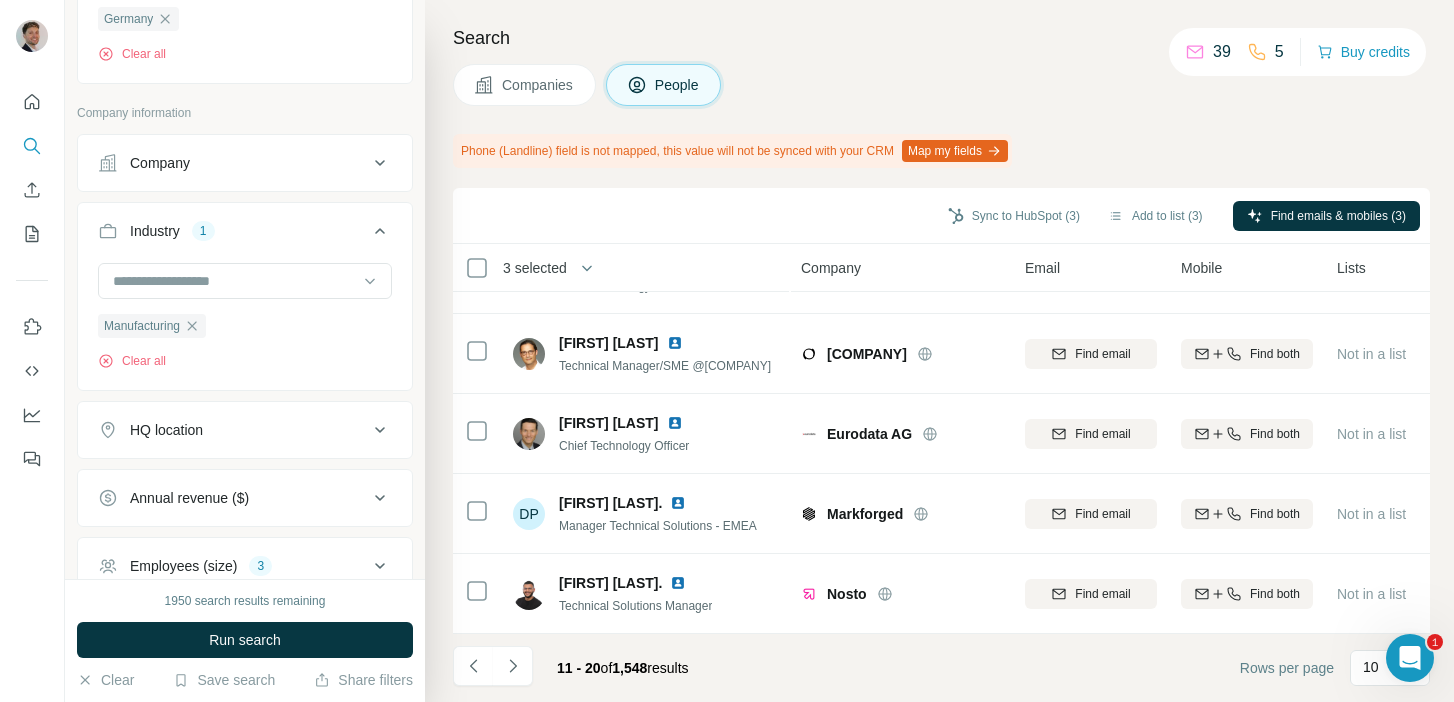 click on "Manufacturing   Clear all" at bounding box center [245, 324] 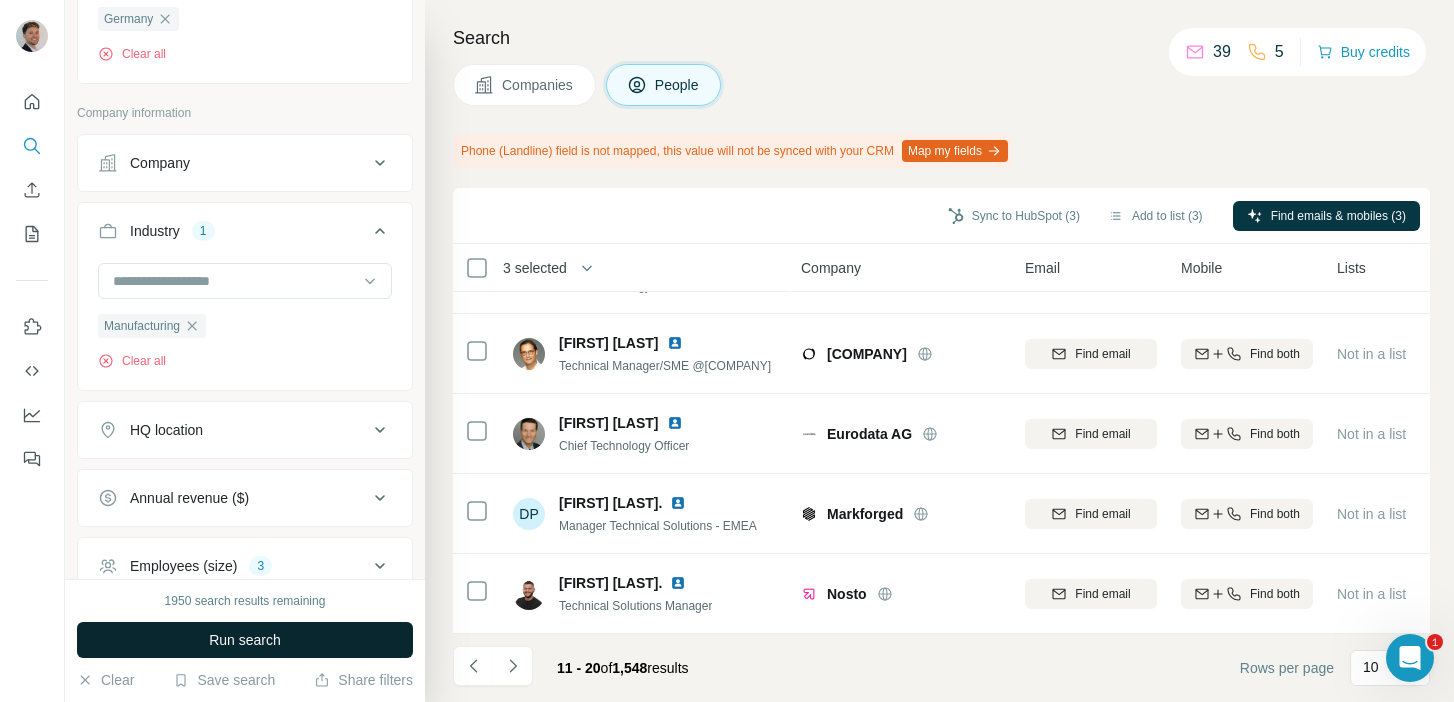 click on "Run search" at bounding box center [245, 640] 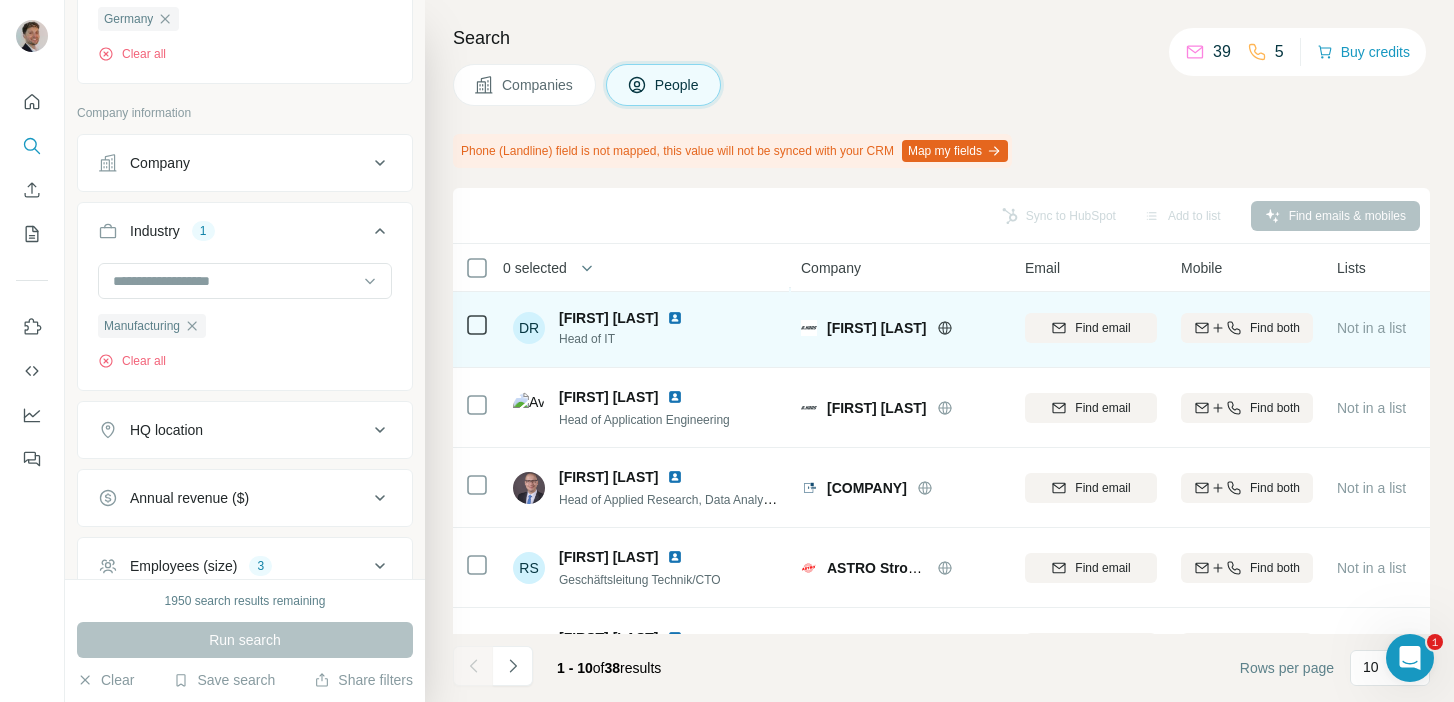scroll, scrollTop: 458, scrollLeft: 0, axis: vertical 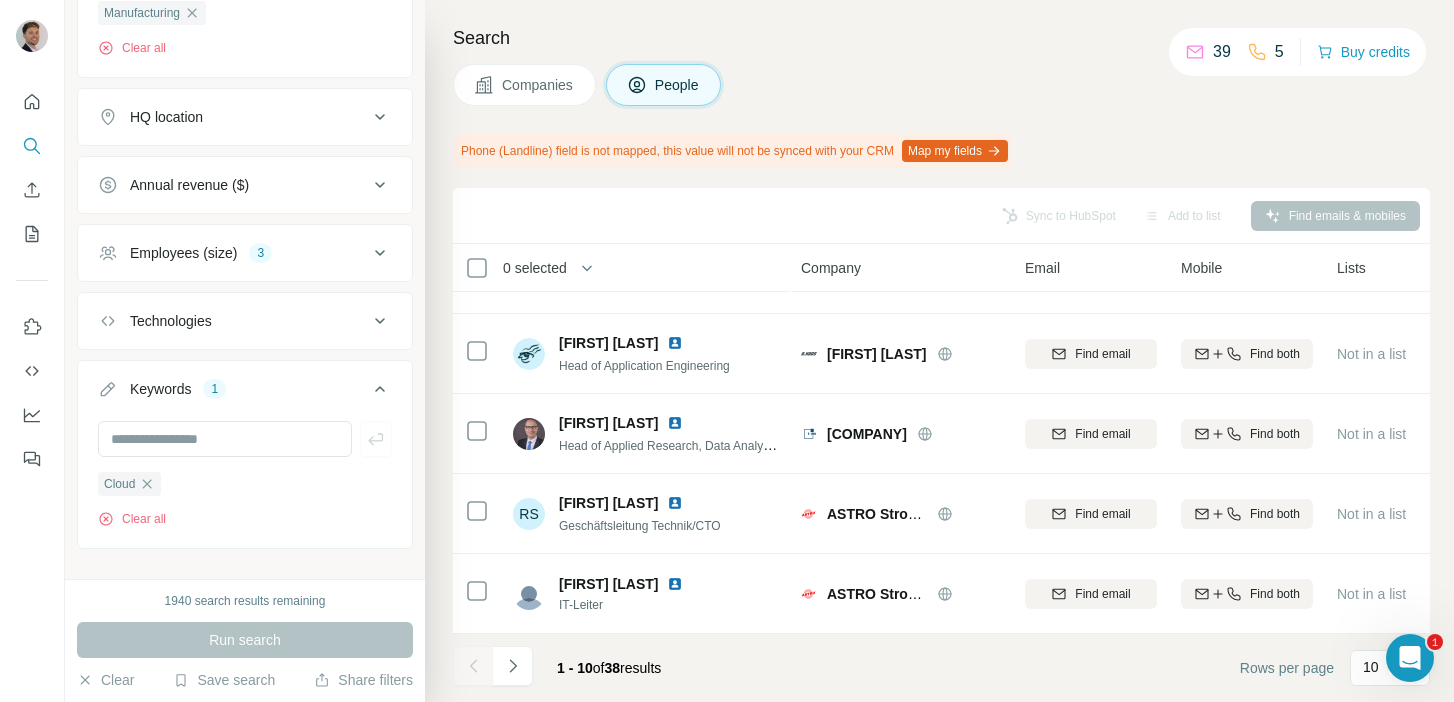 click on "Technologies" at bounding box center (233, 321) 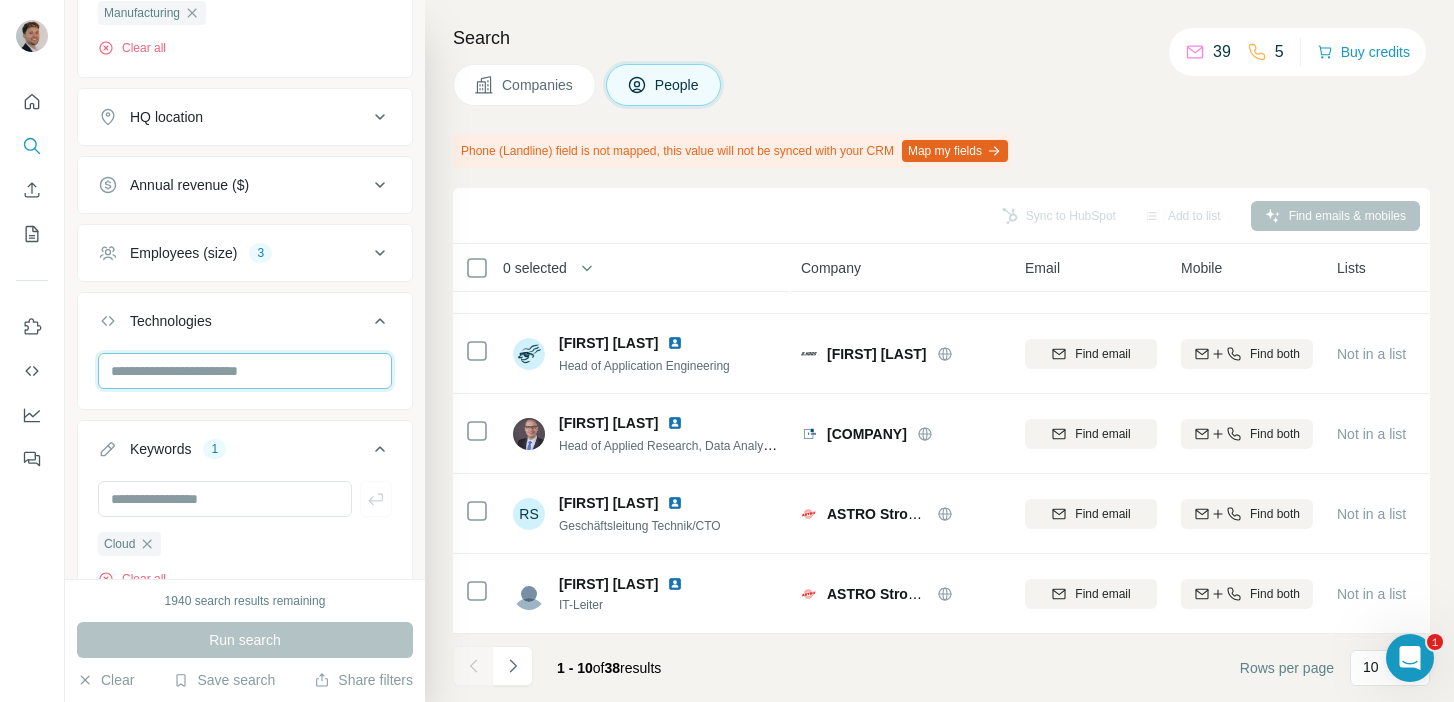 click at bounding box center [245, 371] 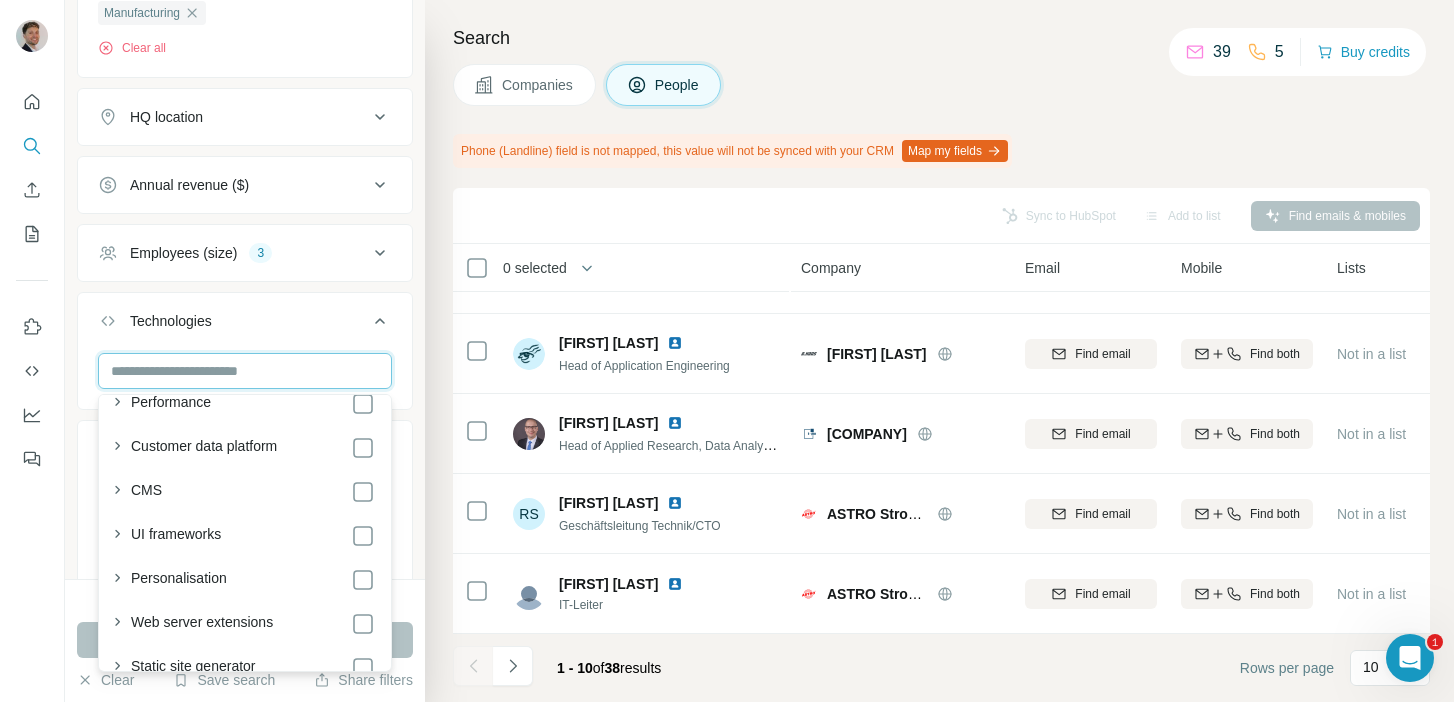 scroll, scrollTop: 0, scrollLeft: 0, axis: both 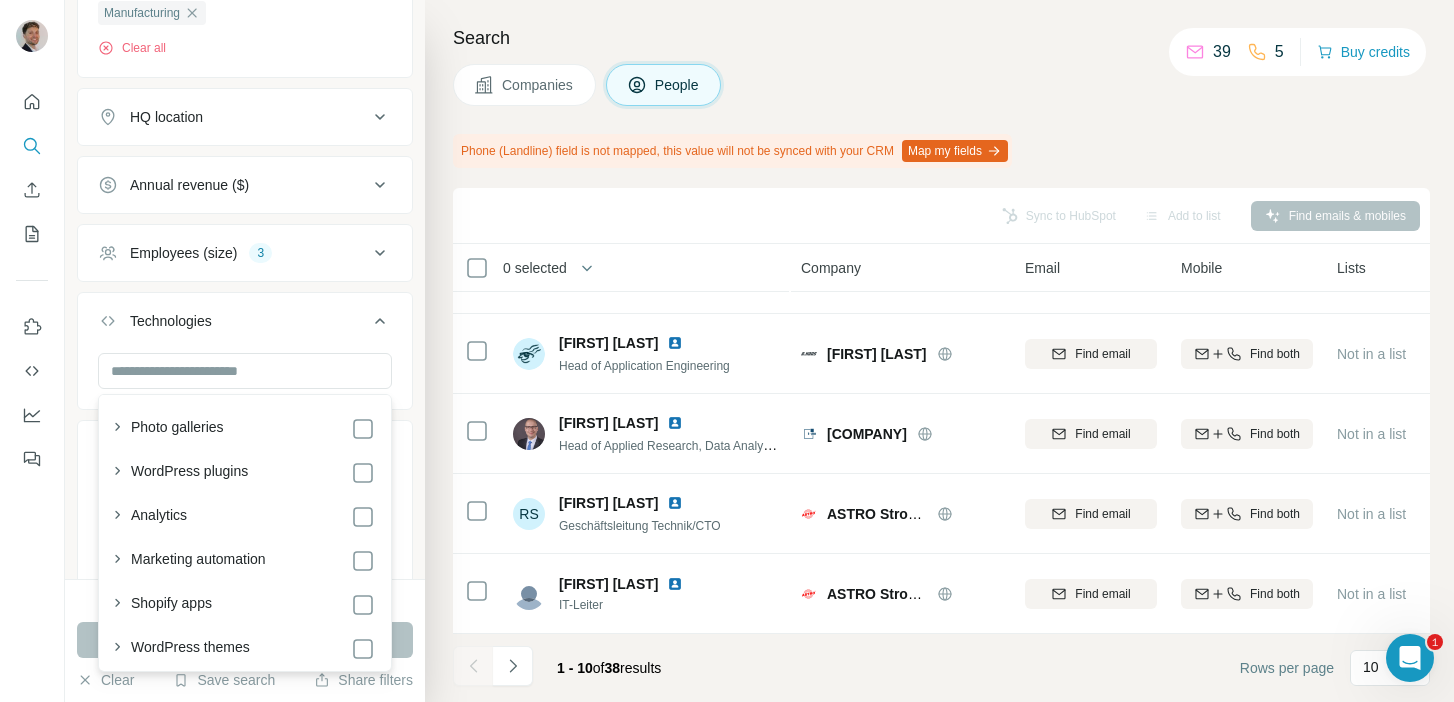 click 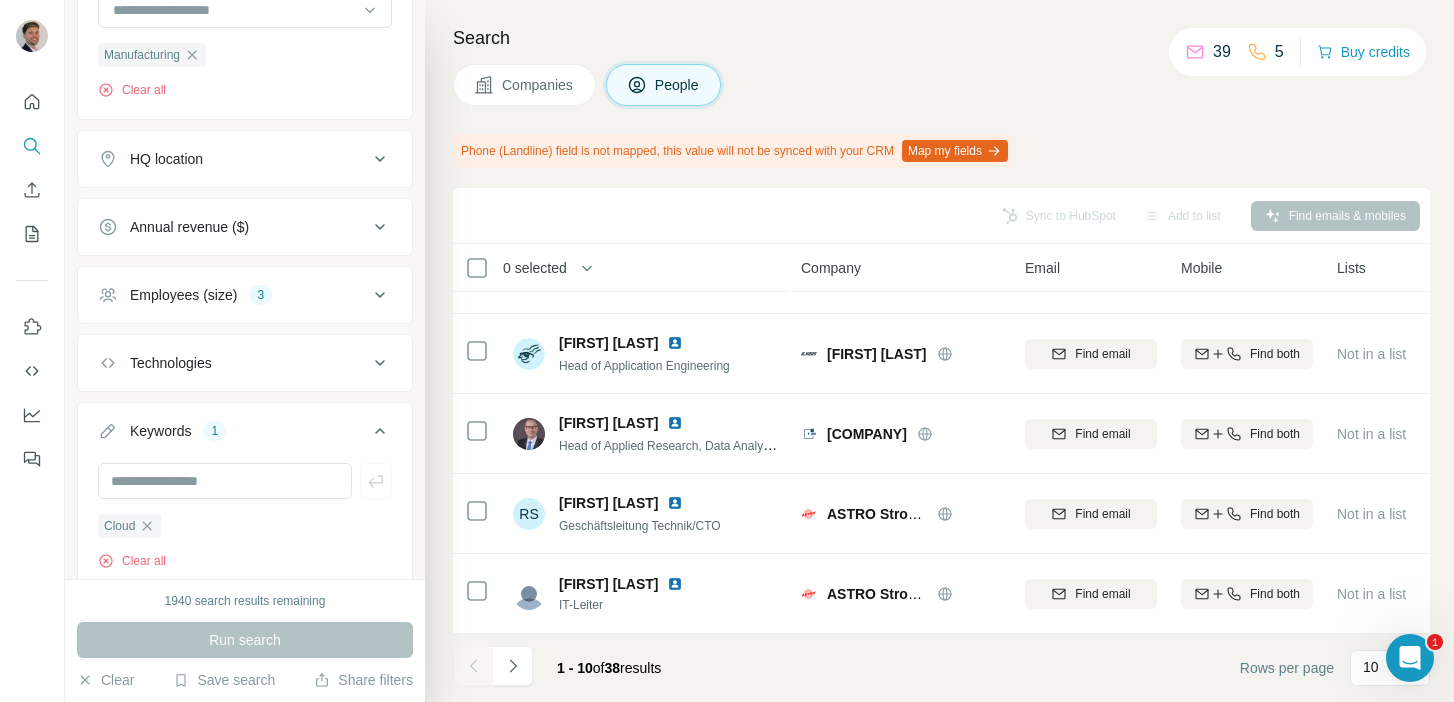 scroll, scrollTop: 941, scrollLeft: 0, axis: vertical 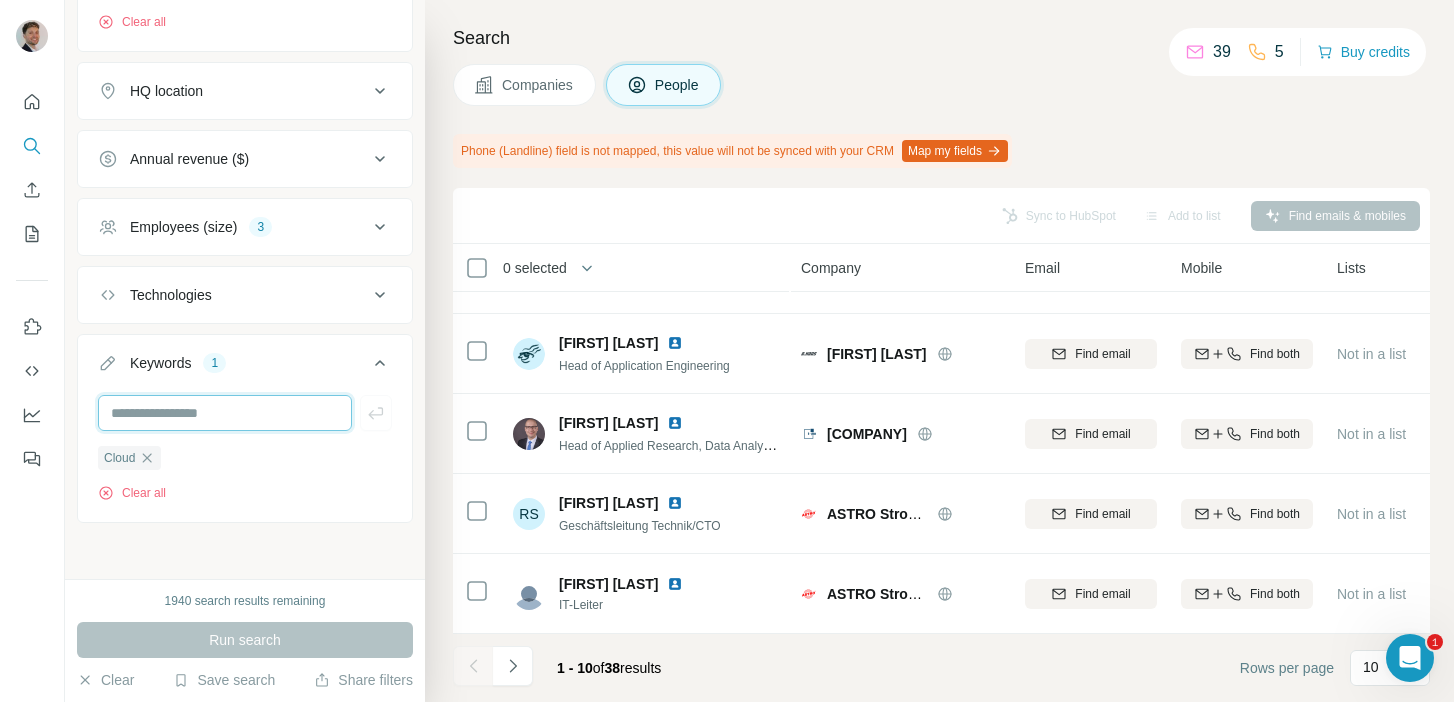 click at bounding box center (225, 413) 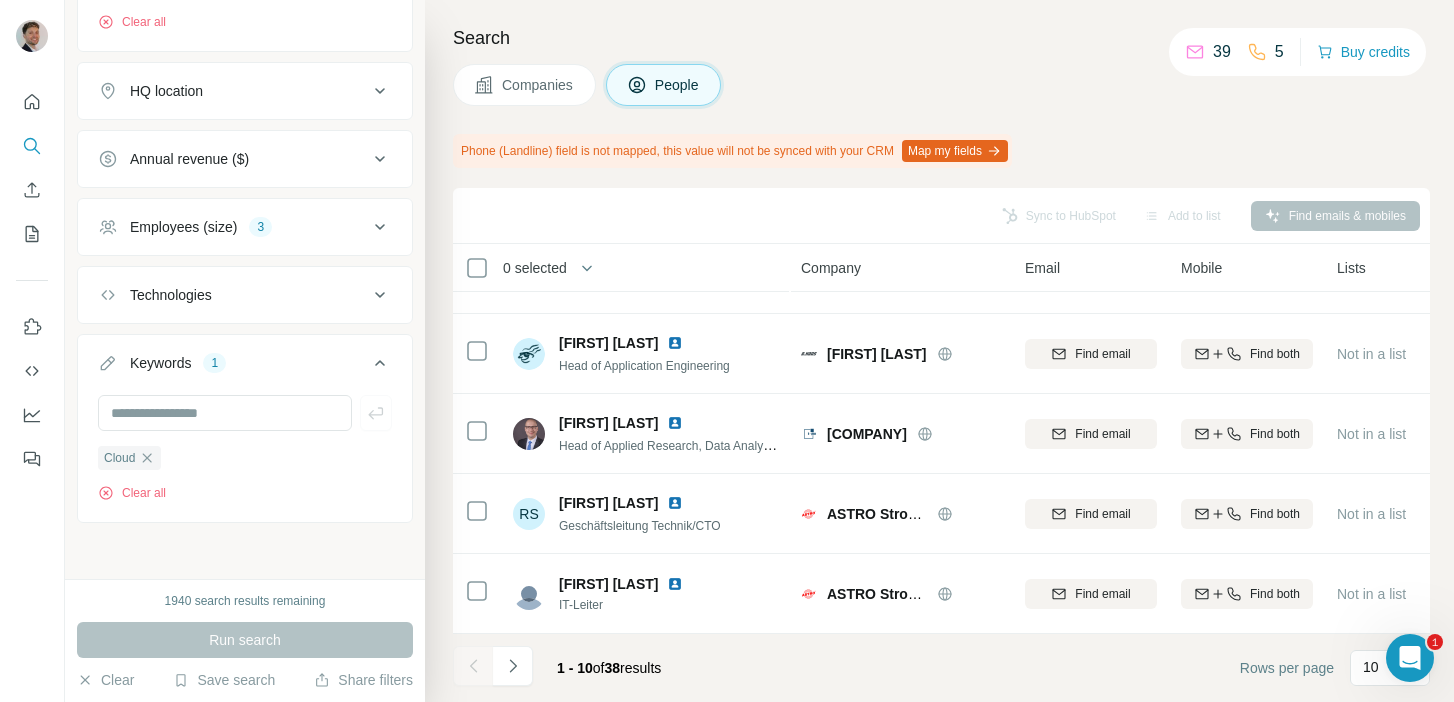 click on "Run search" at bounding box center (245, 640) 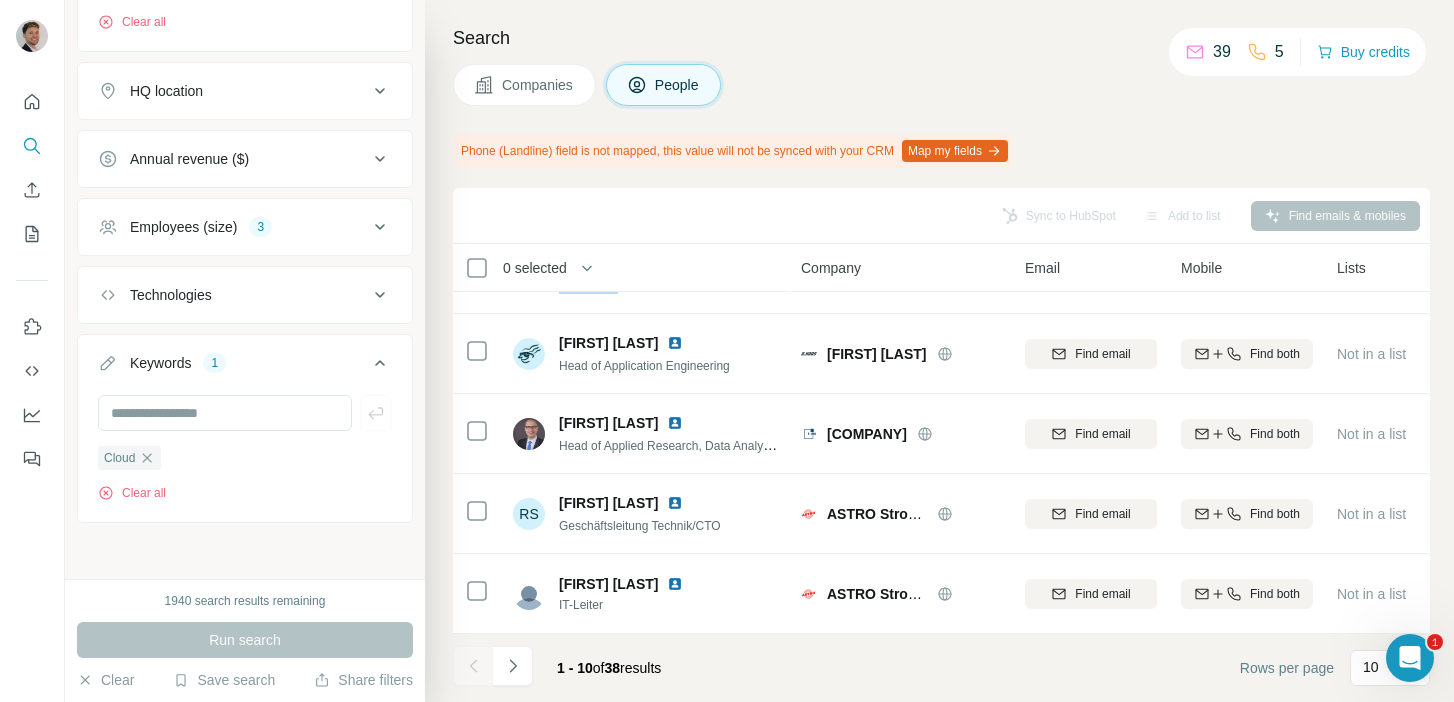 drag, startPoint x: 453, startPoint y: 332, endPoint x: 443, endPoint y: 256, distance: 76.655075 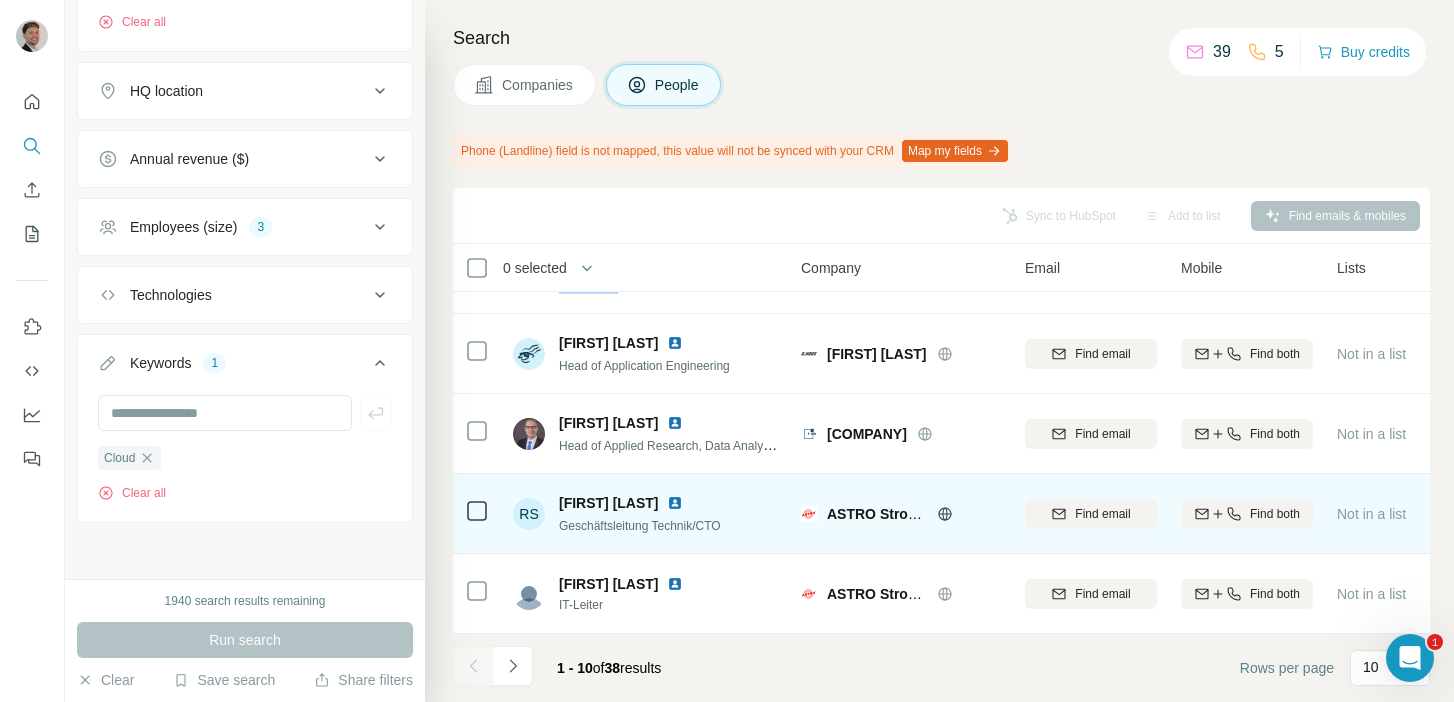 click at bounding box center [675, 503] 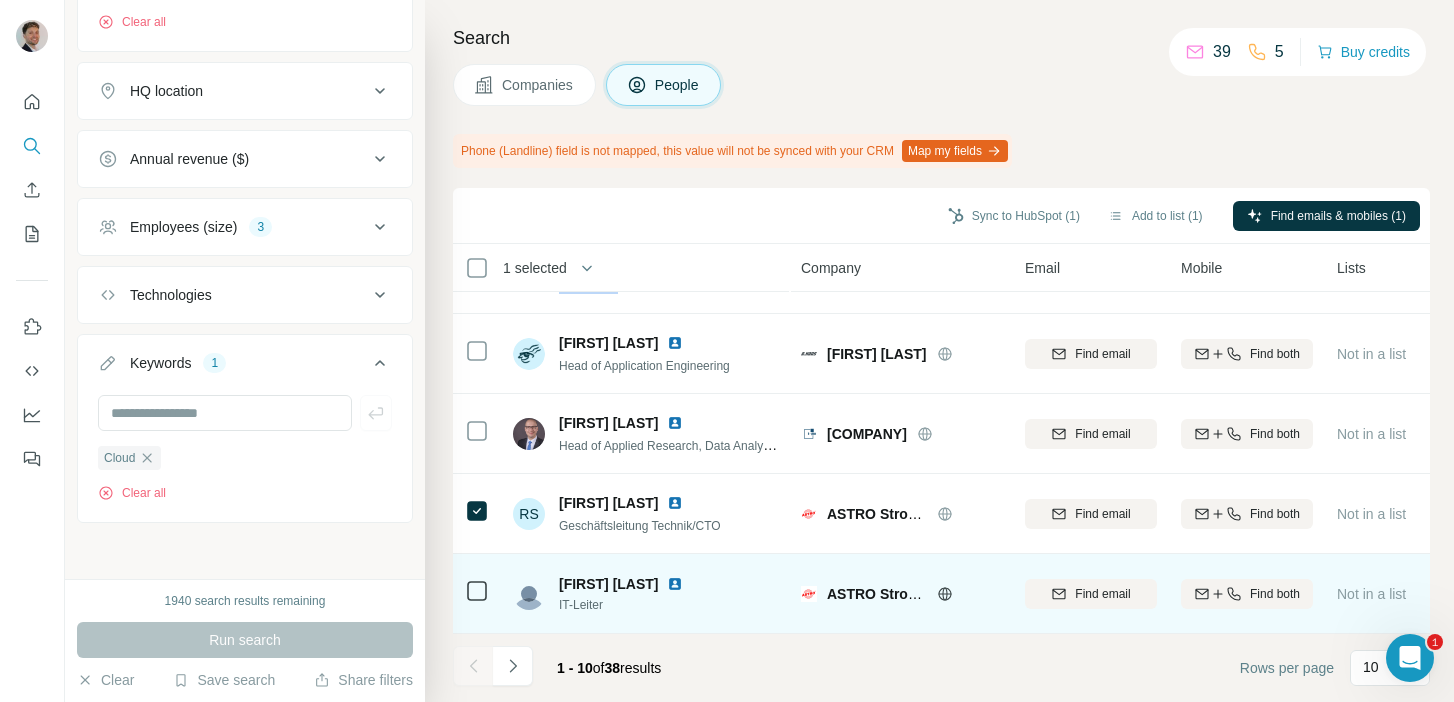 click at bounding box center [675, 584] 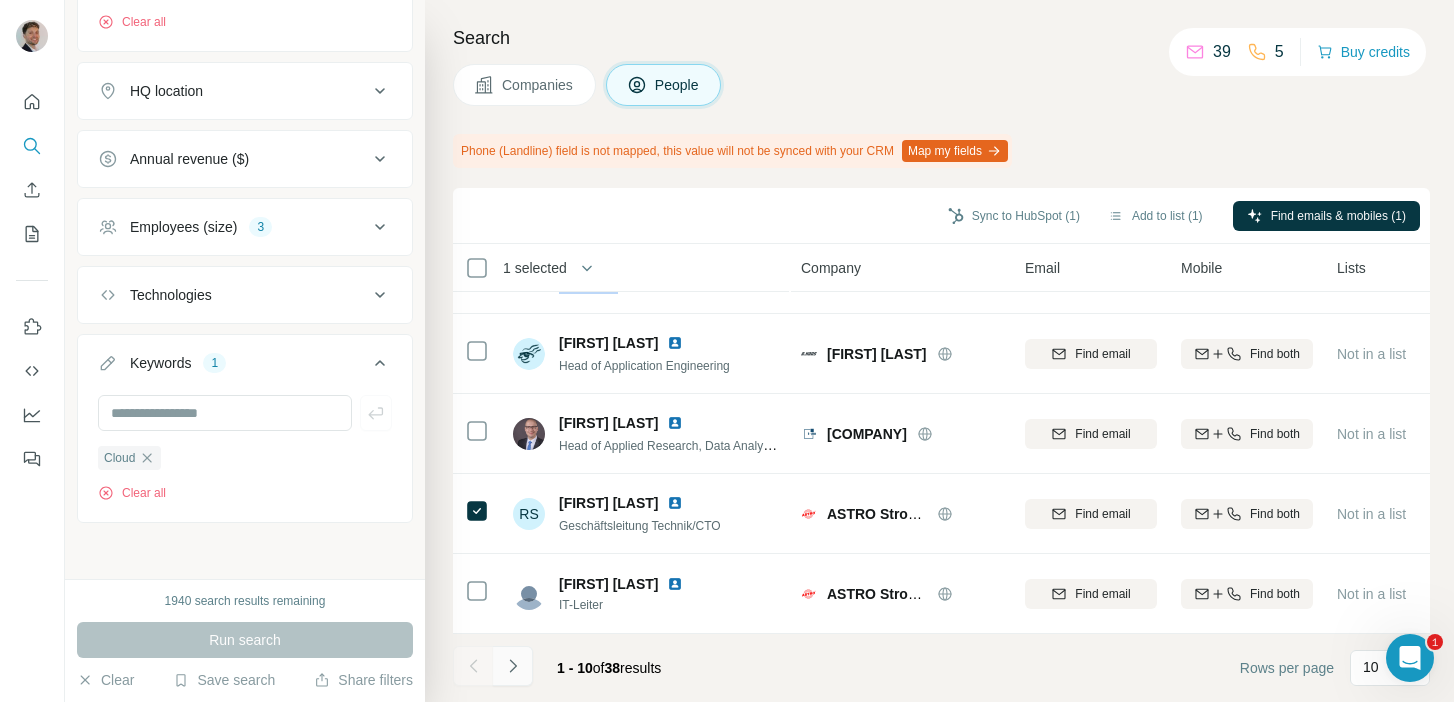 click 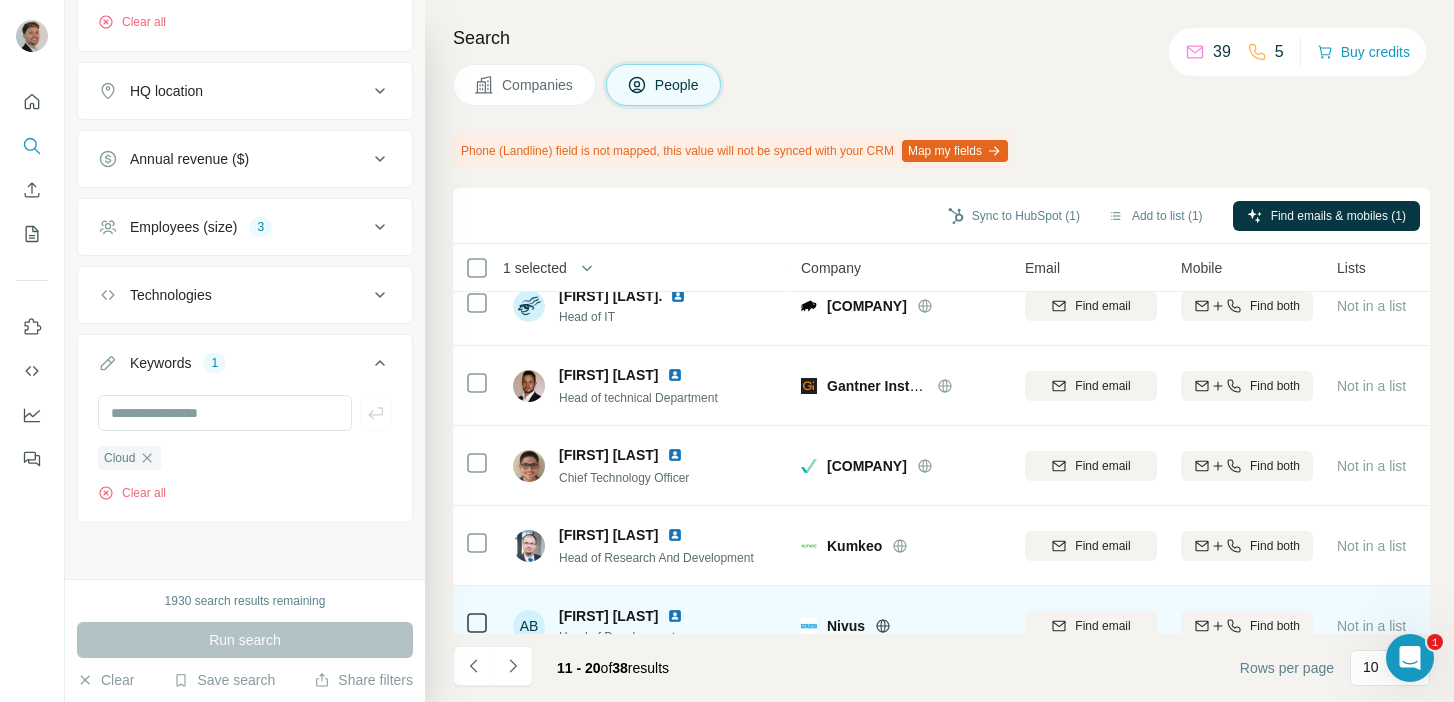 scroll, scrollTop: 0, scrollLeft: 0, axis: both 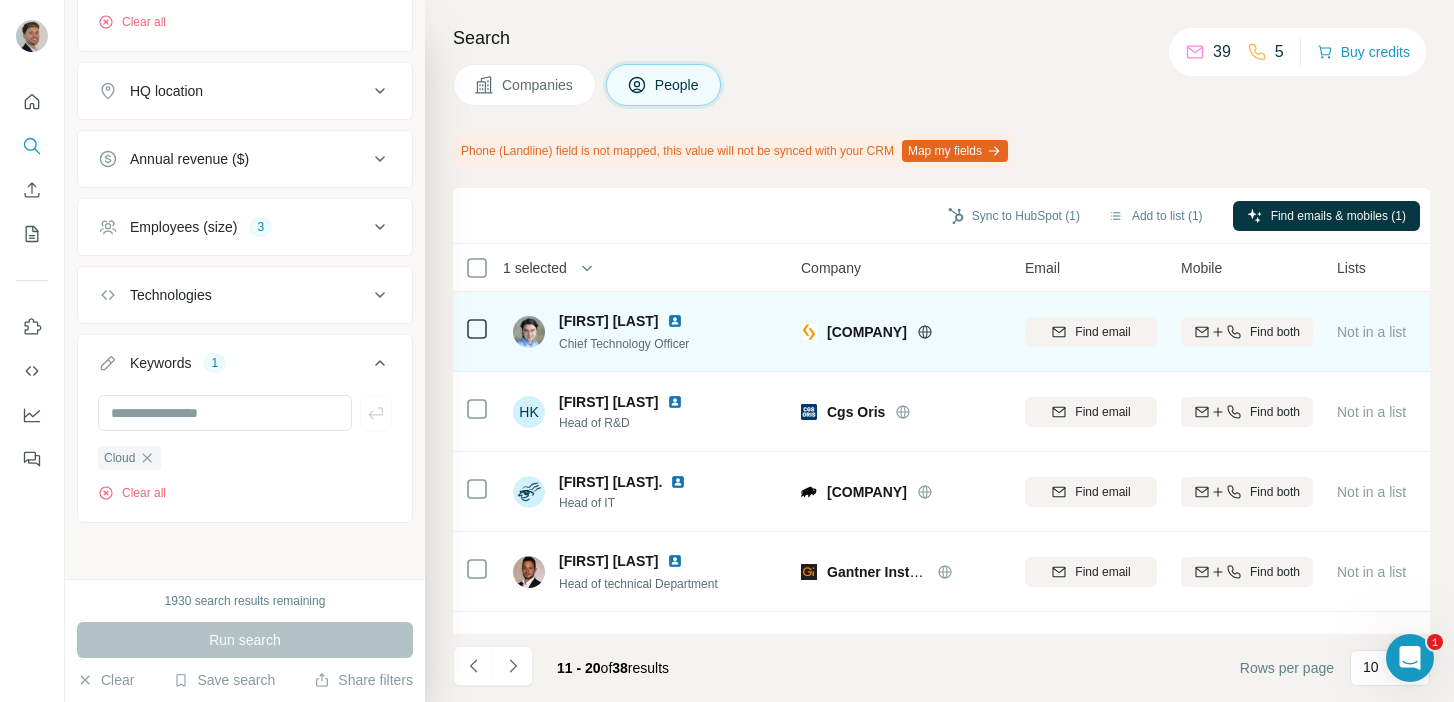 click at bounding box center (675, 321) 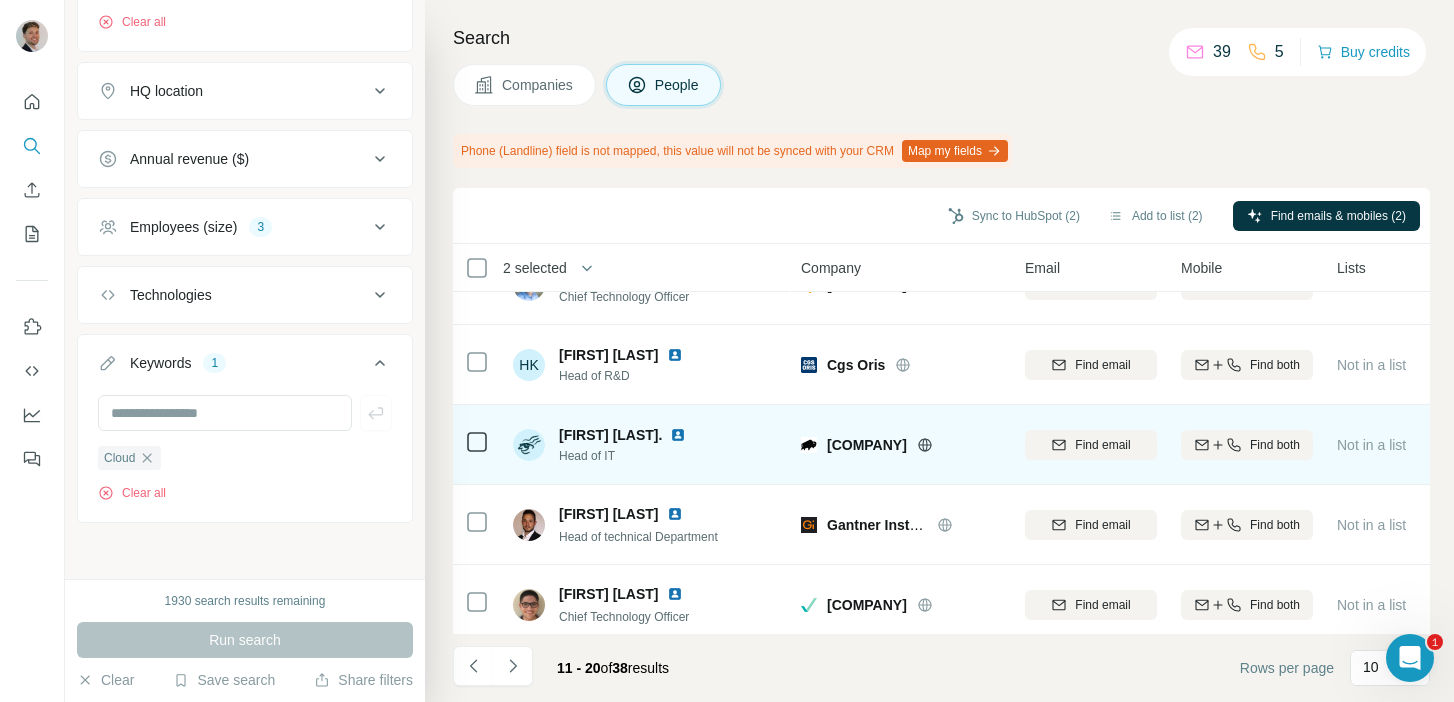 scroll, scrollTop: 49, scrollLeft: 0, axis: vertical 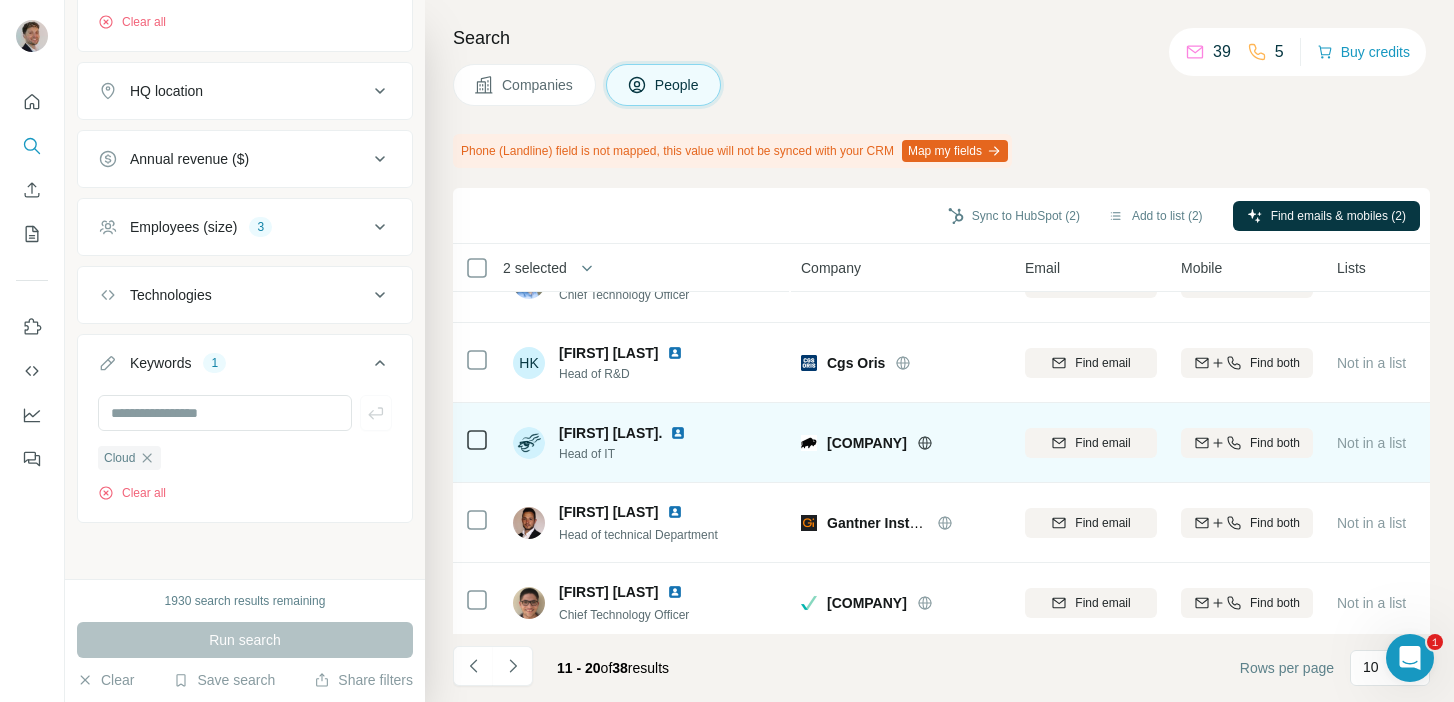 click at bounding box center (678, 433) 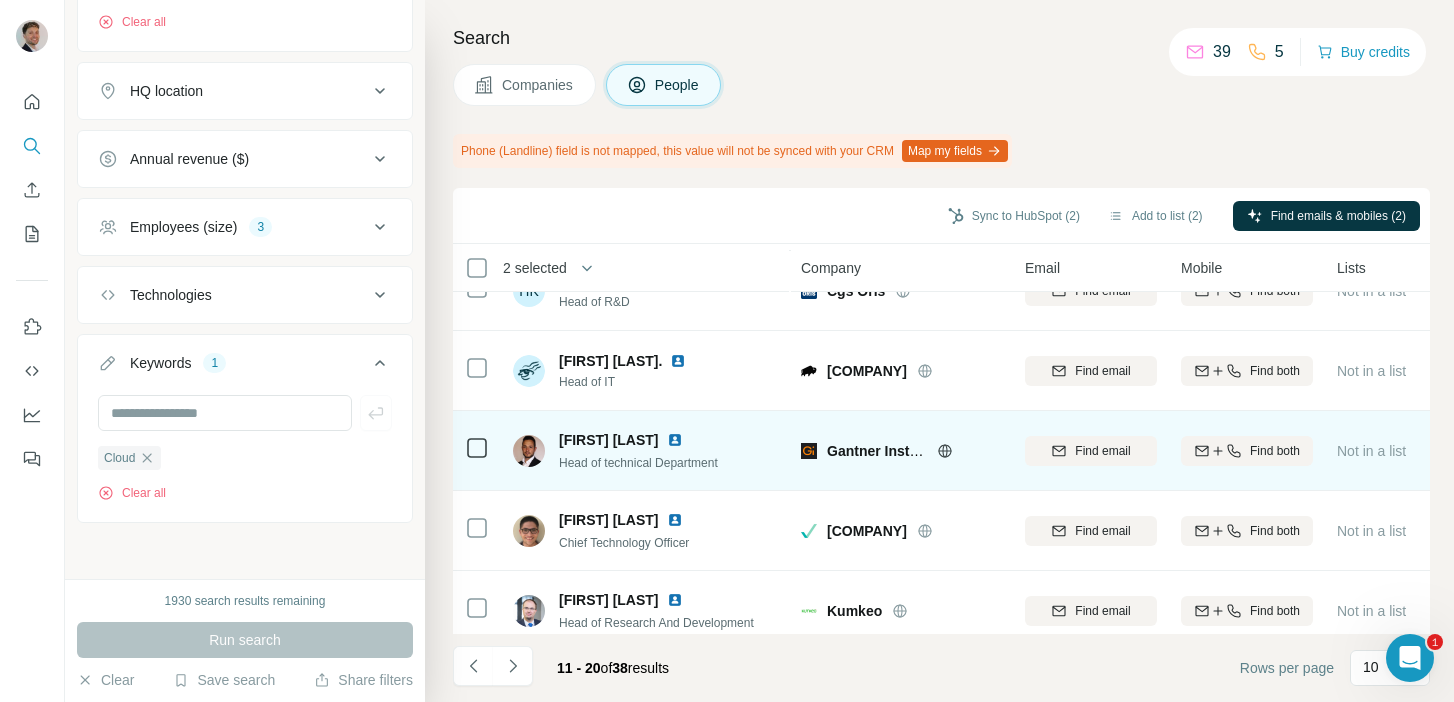 scroll, scrollTop: 124, scrollLeft: 0, axis: vertical 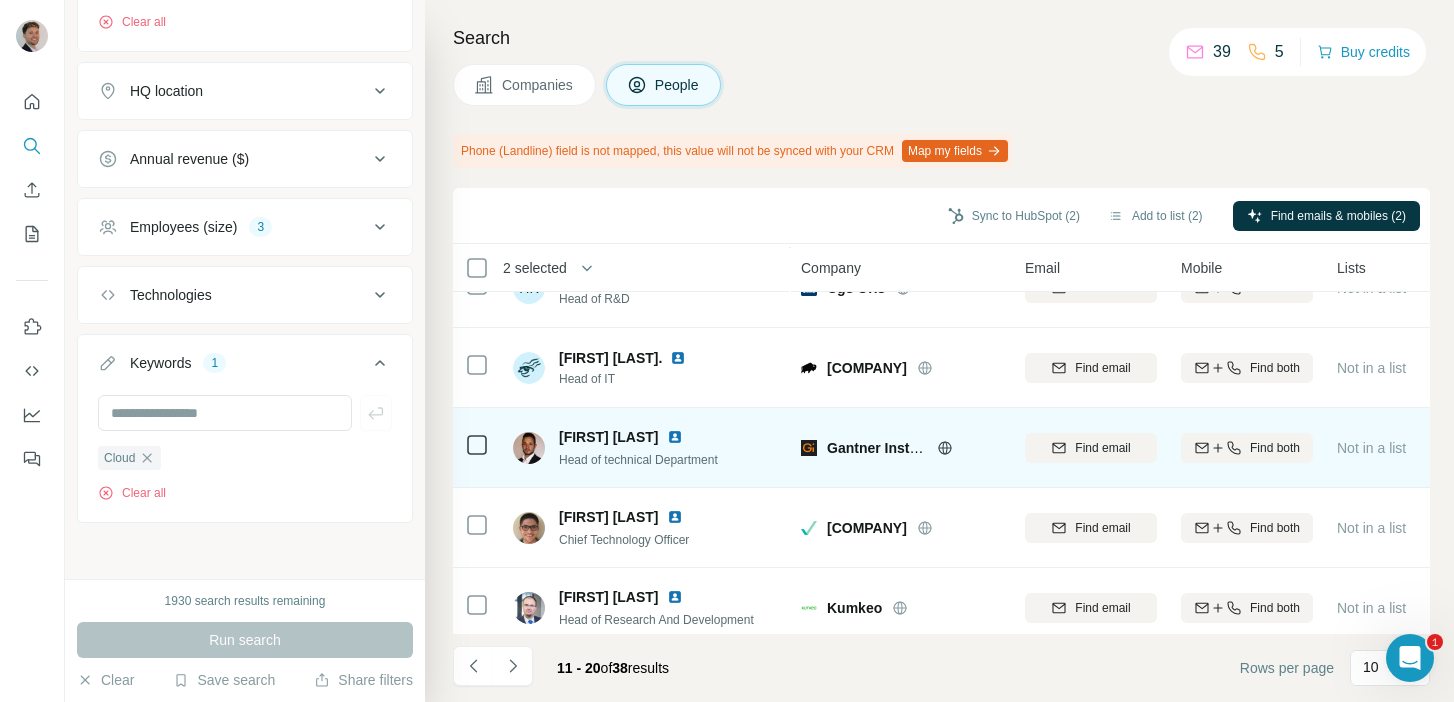 click at bounding box center (675, 437) 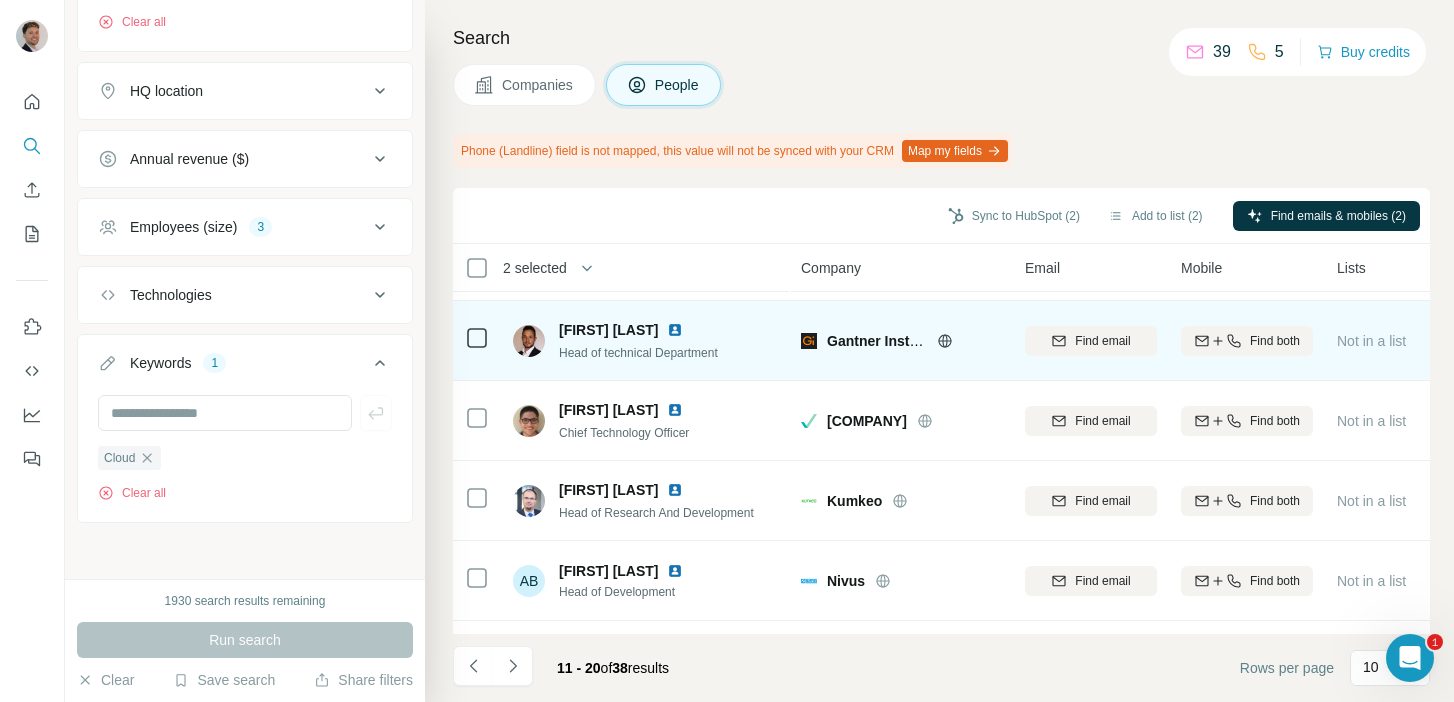 scroll, scrollTop: 238, scrollLeft: 0, axis: vertical 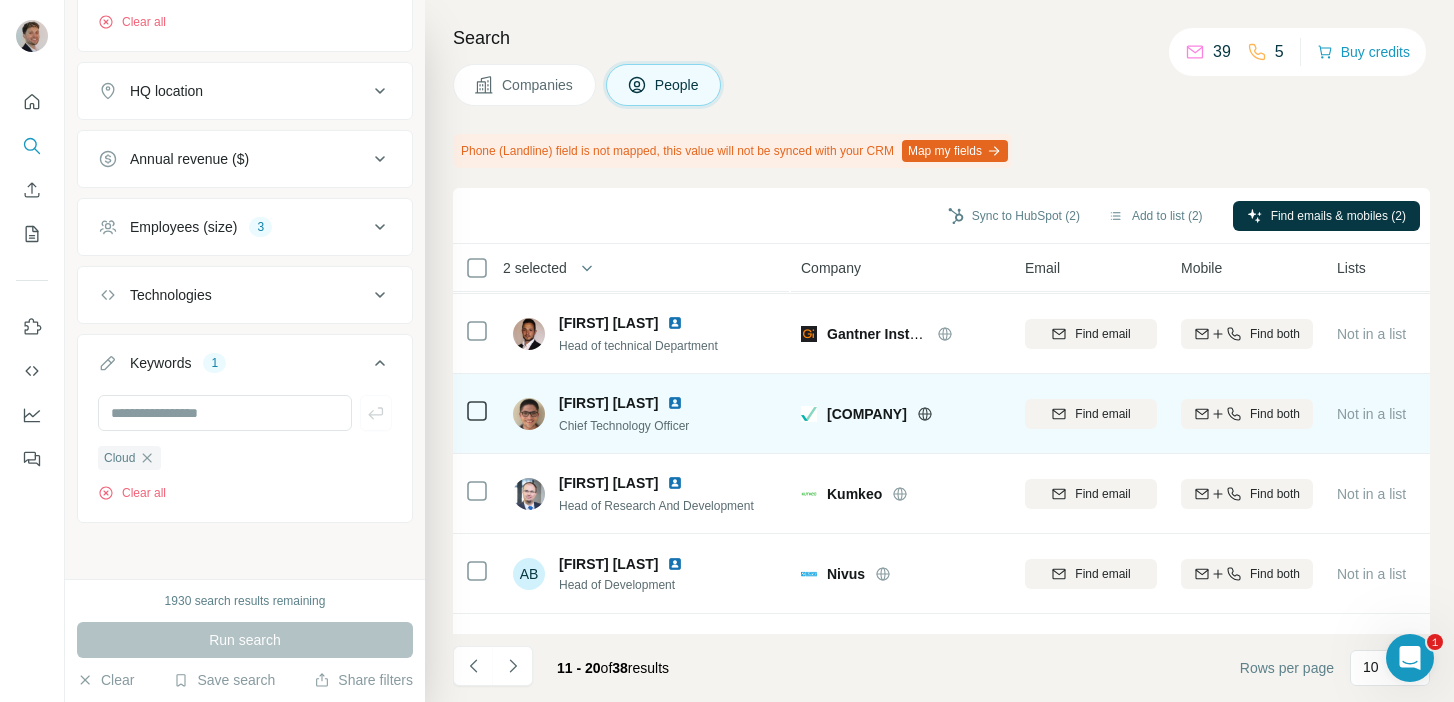 click at bounding box center [675, 403] 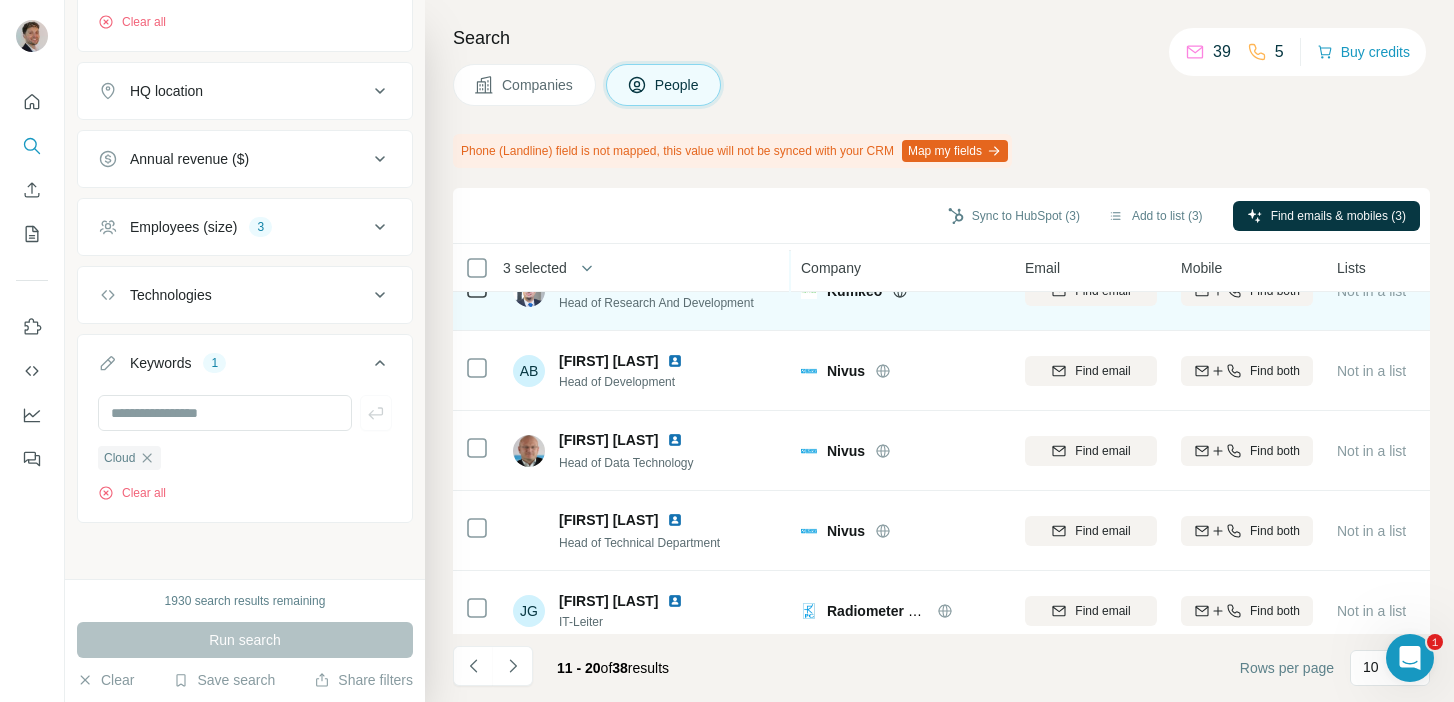 scroll, scrollTop: 453, scrollLeft: 0, axis: vertical 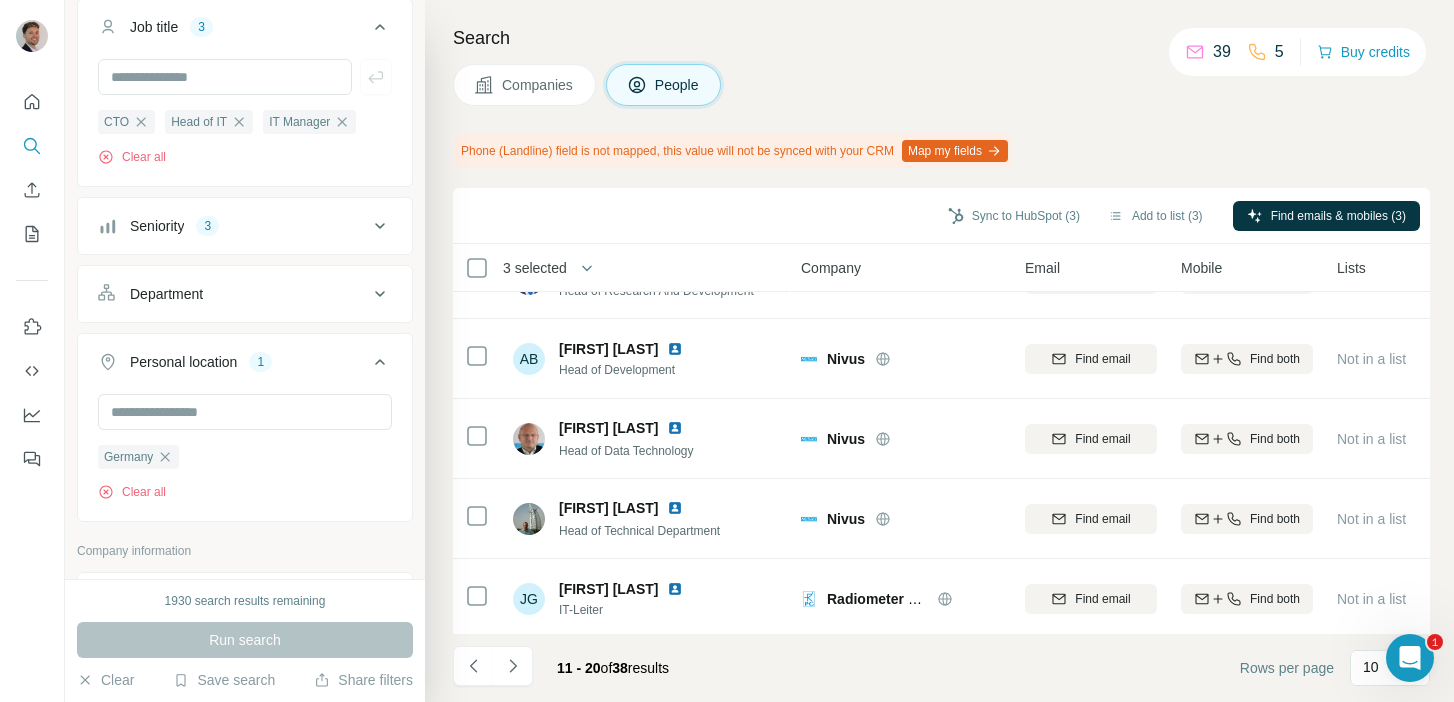 click on "Seniority 3" at bounding box center (233, 226) 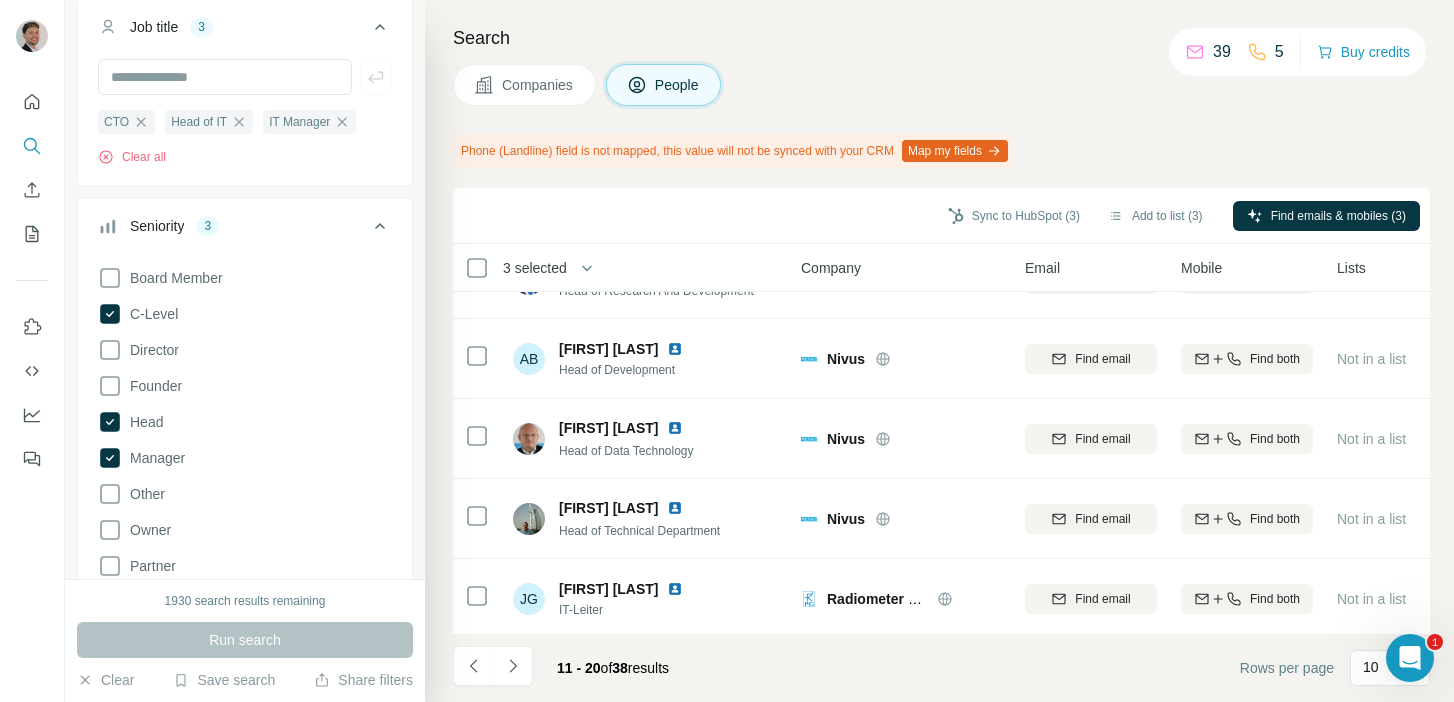 click on "Seniority 3" at bounding box center (233, 226) 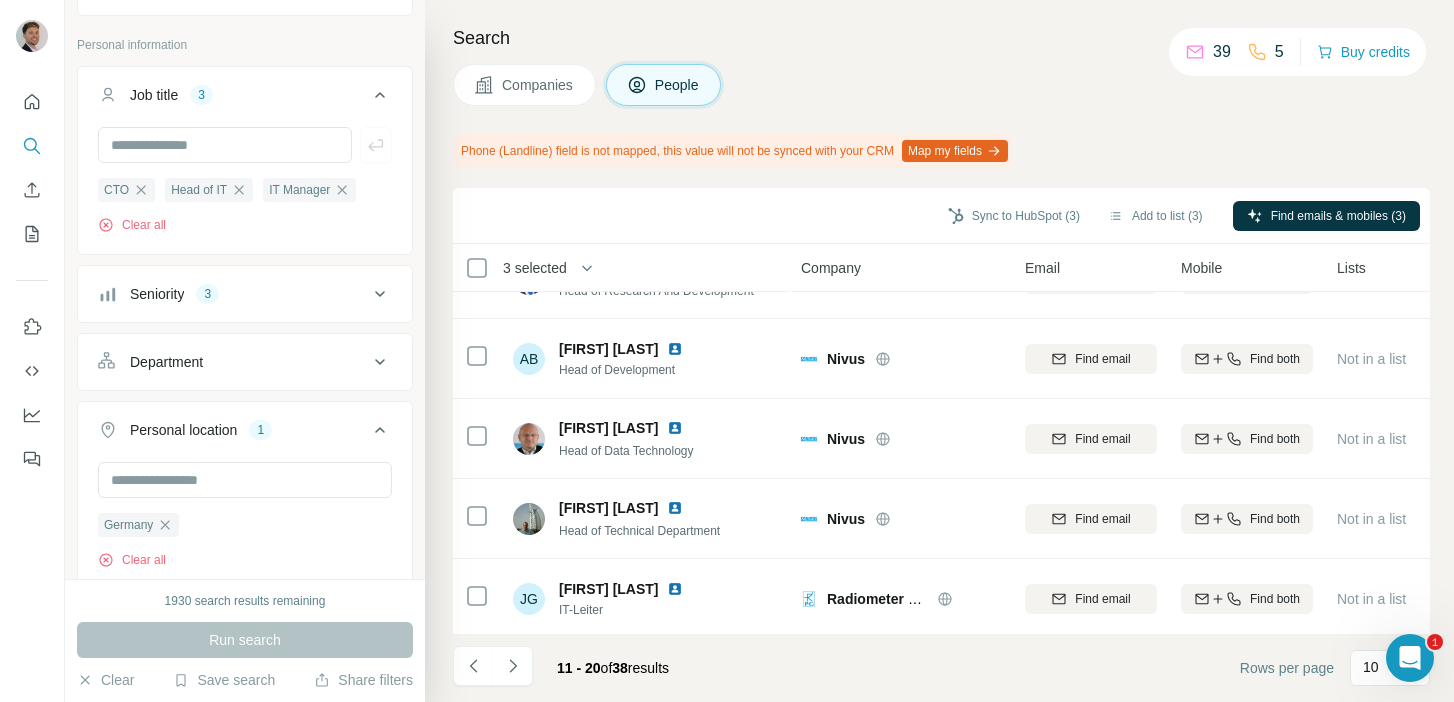 scroll, scrollTop: 32, scrollLeft: 0, axis: vertical 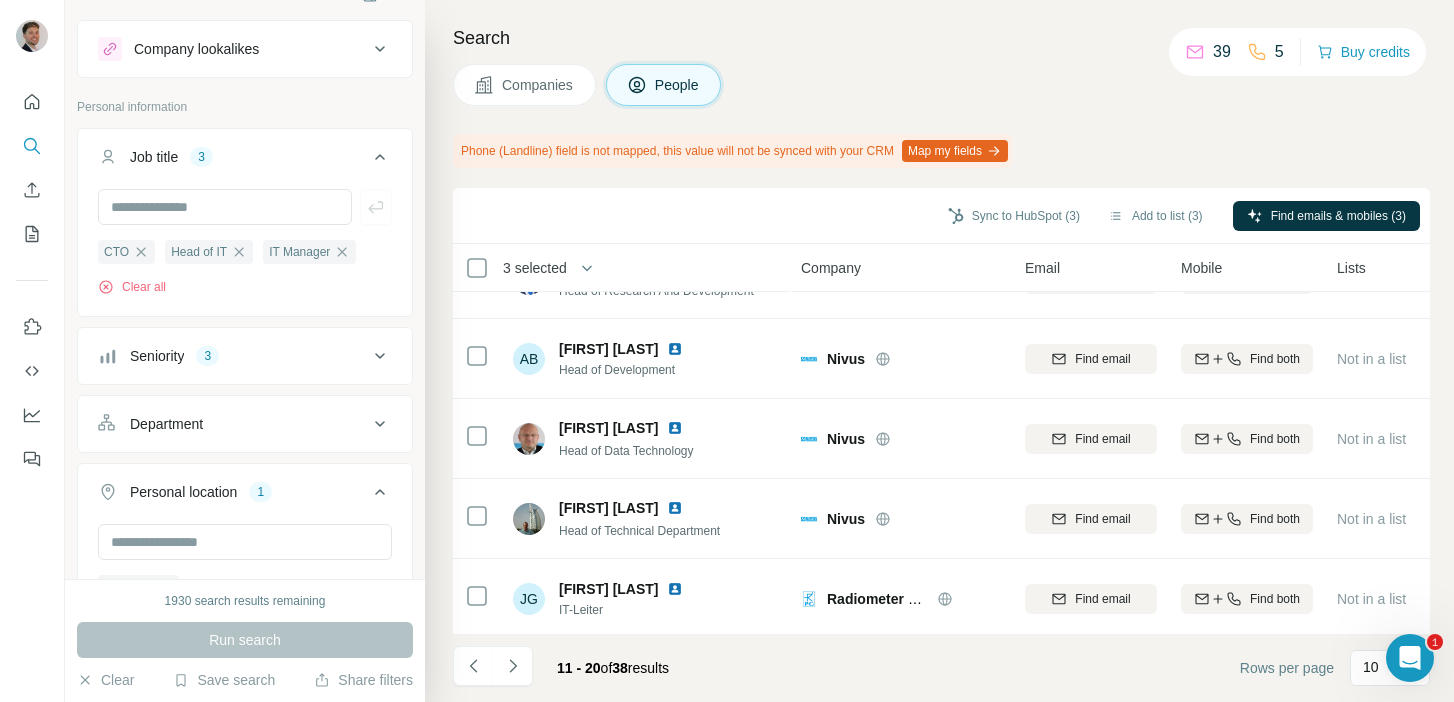 click on "CTO   Head of IT   IT Manager   Clear all" at bounding box center [245, 250] 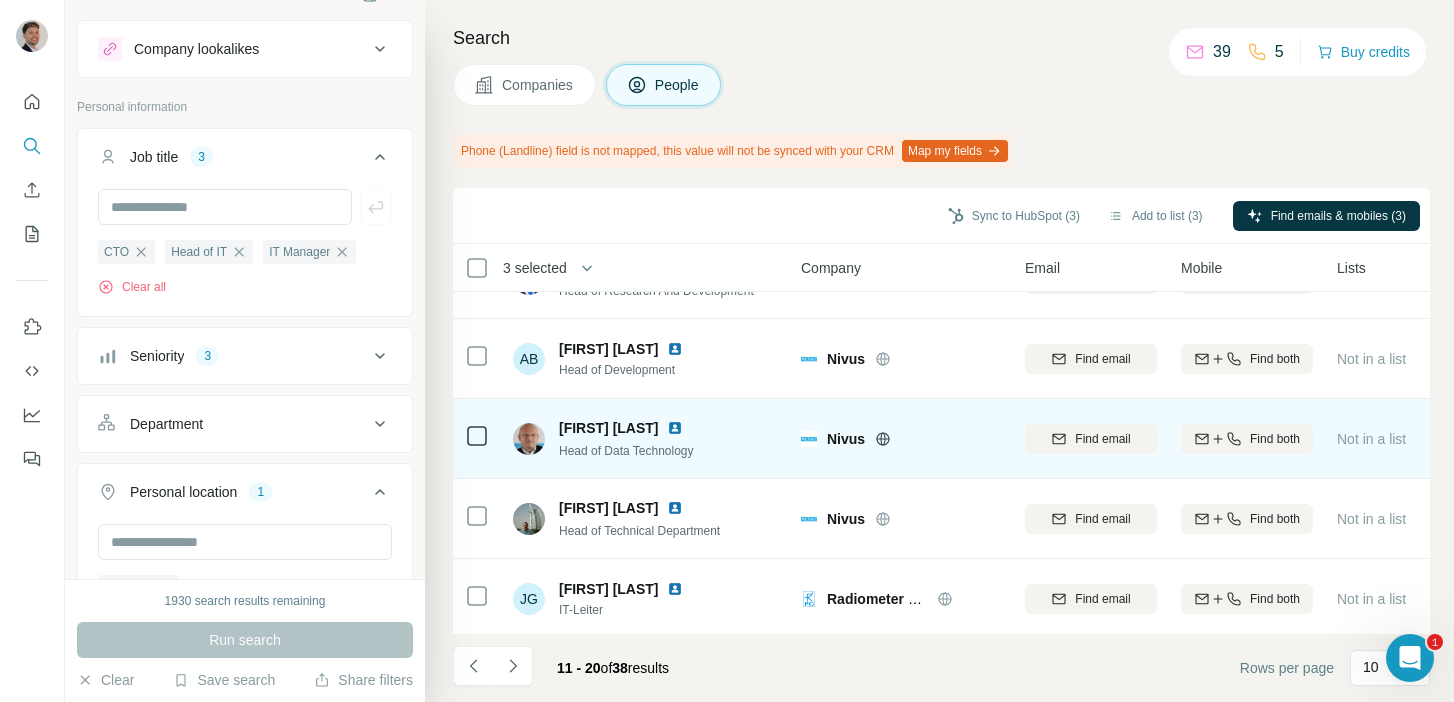 scroll, scrollTop: 458, scrollLeft: 0, axis: vertical 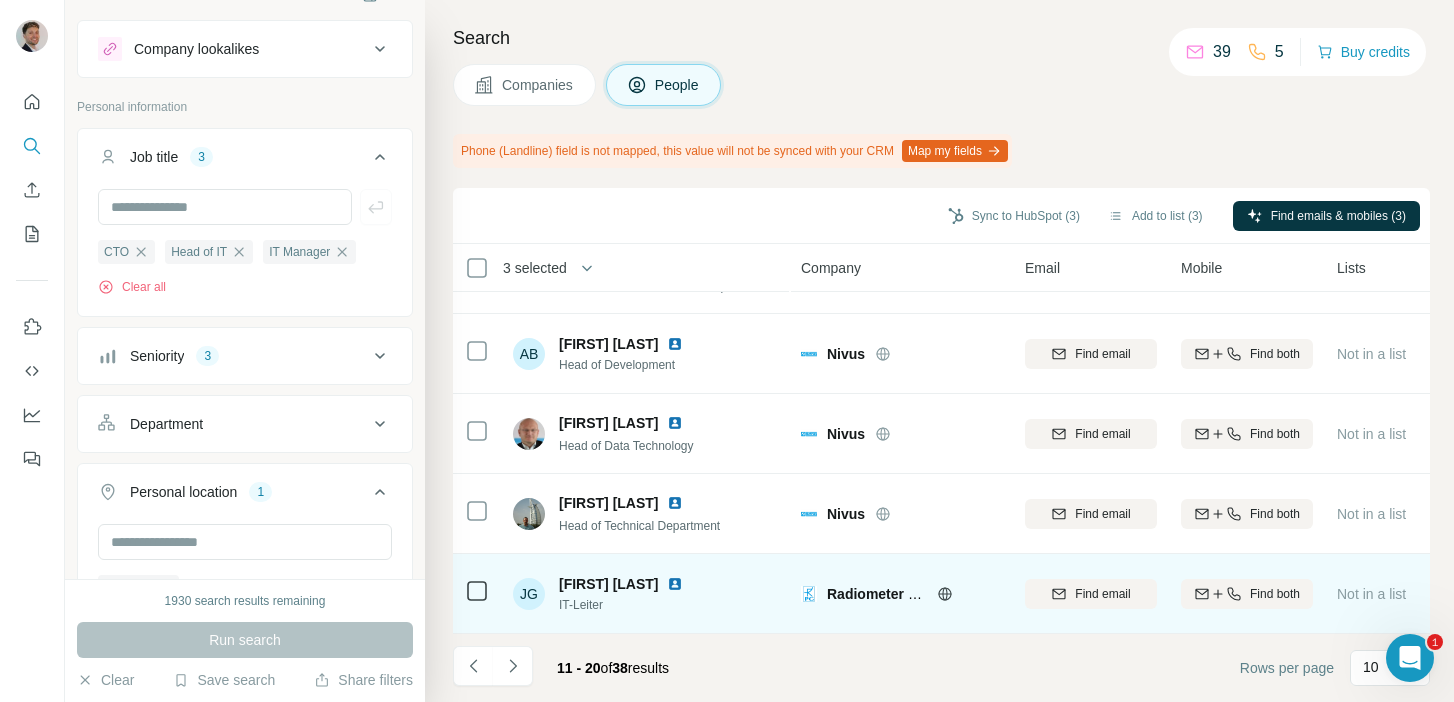 click at bounding box center (675, 584) 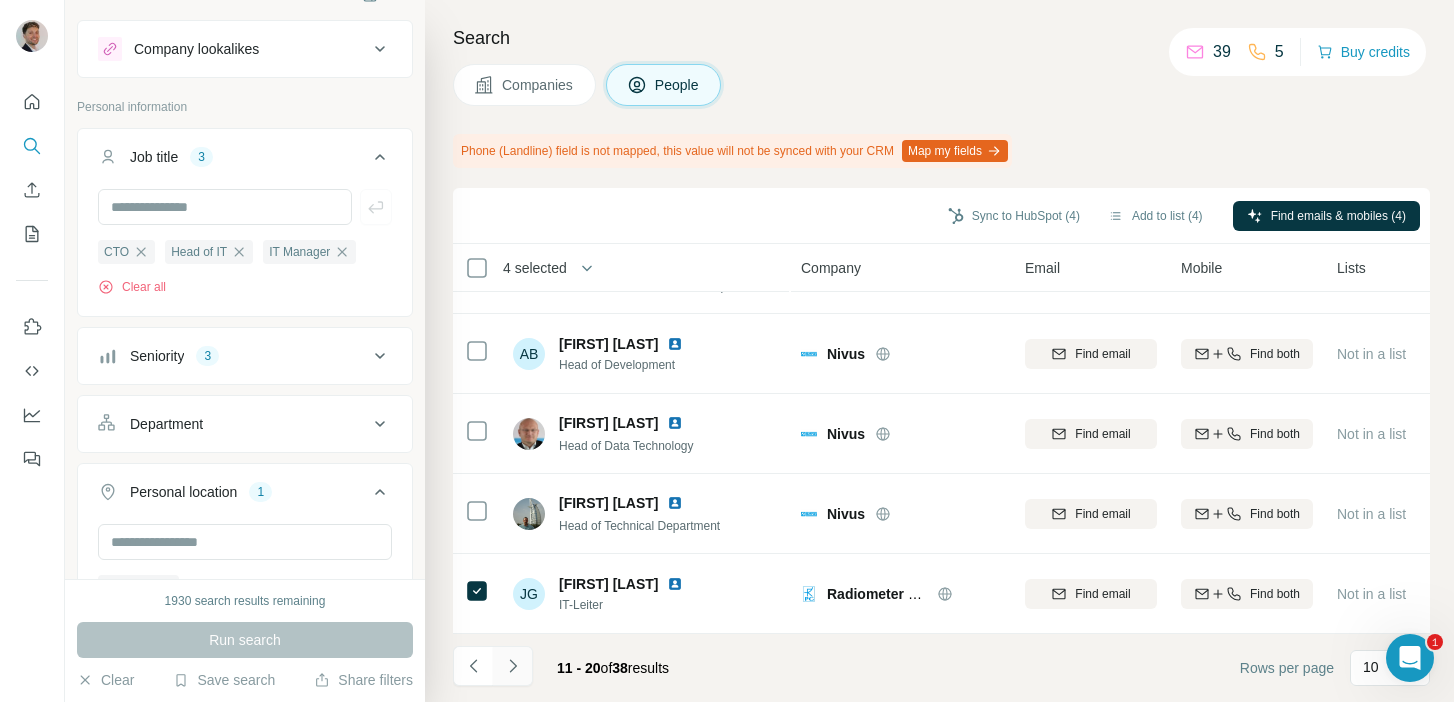 click at bounding box center (513, 666) 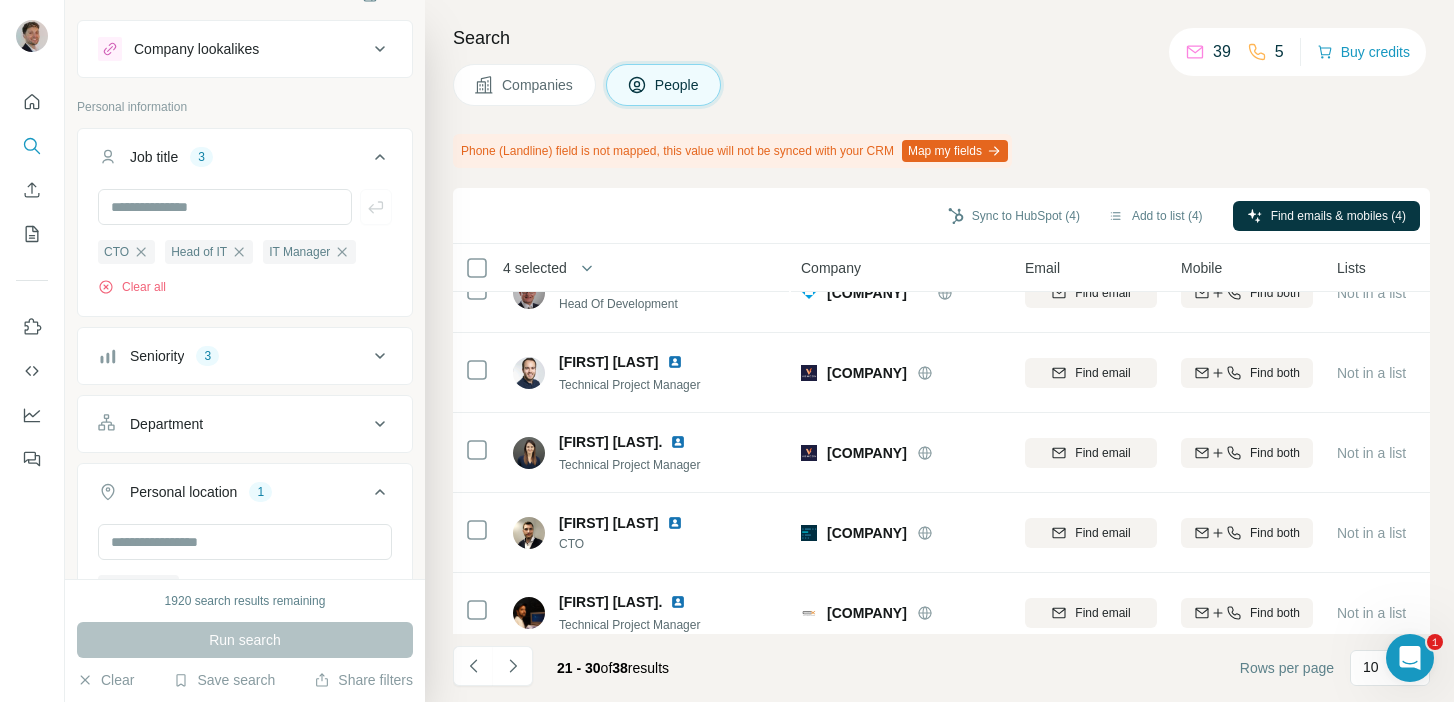 scroll, scrollTop: 0, scrollLeft: 0, axis: both 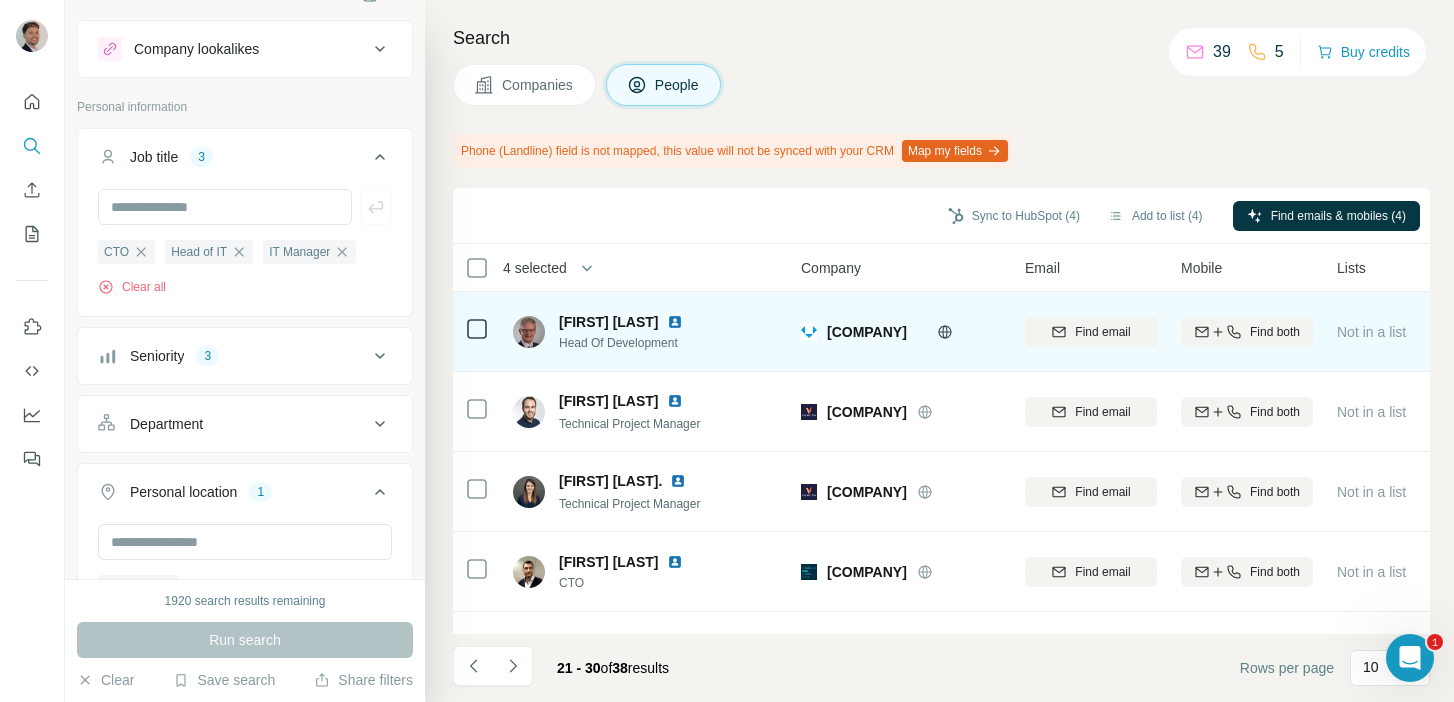 click at bounding box center [675, 322] 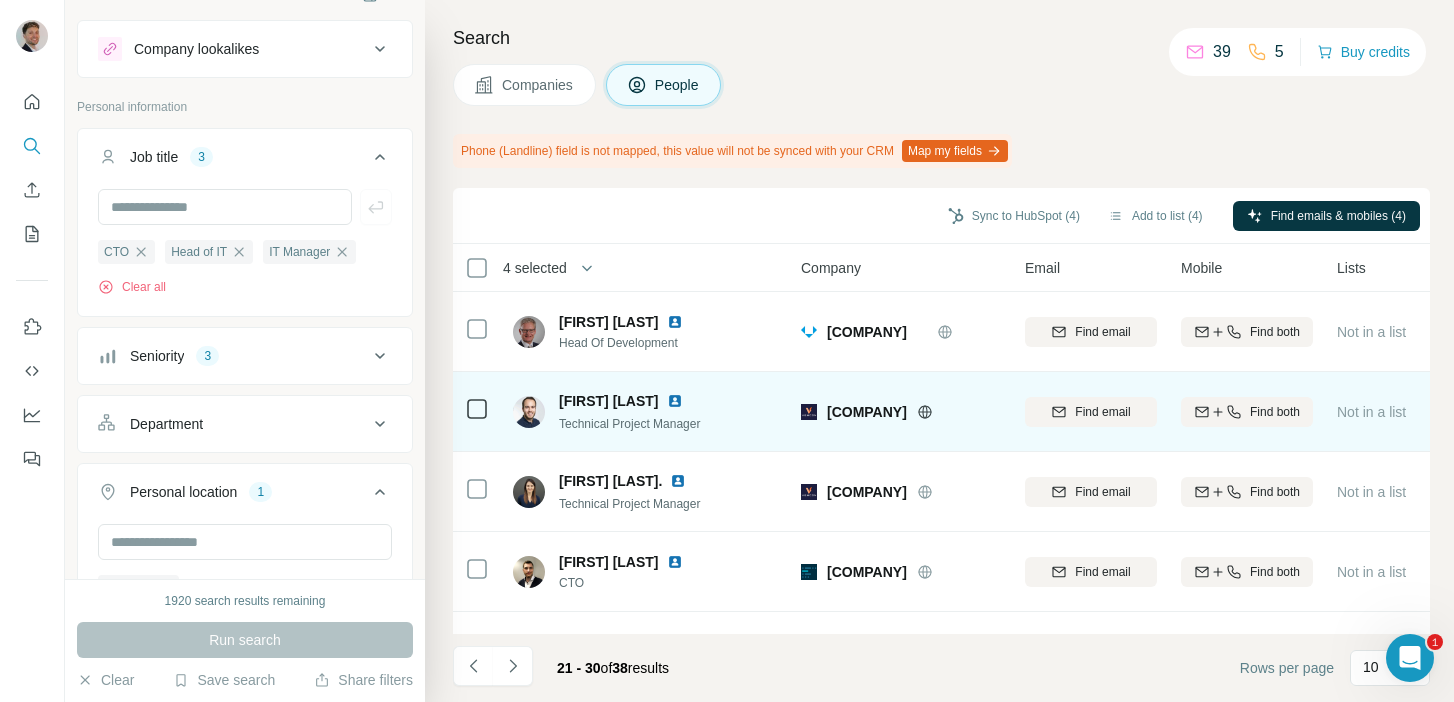 click at bounding box center (675, 401) 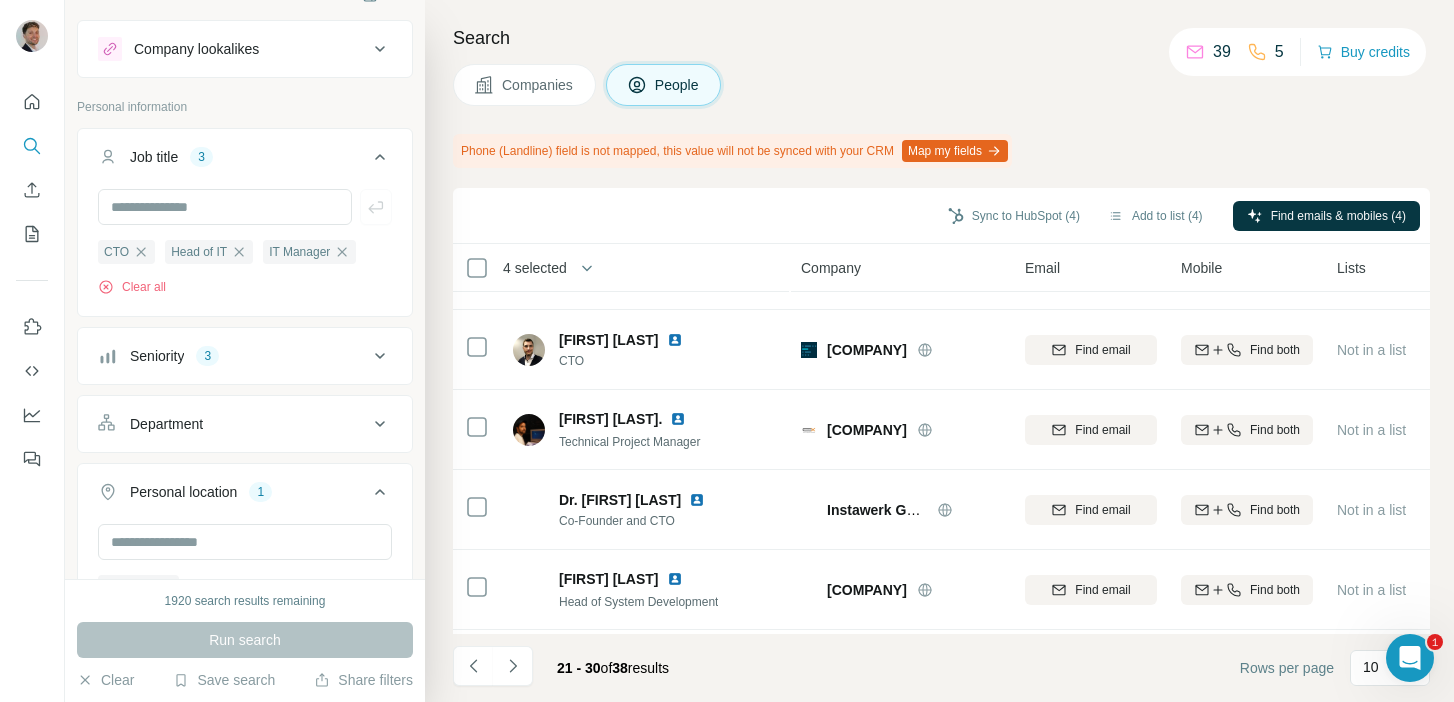 scroll, scrollTop: 215, scrollLeft: 0, axis: vertical 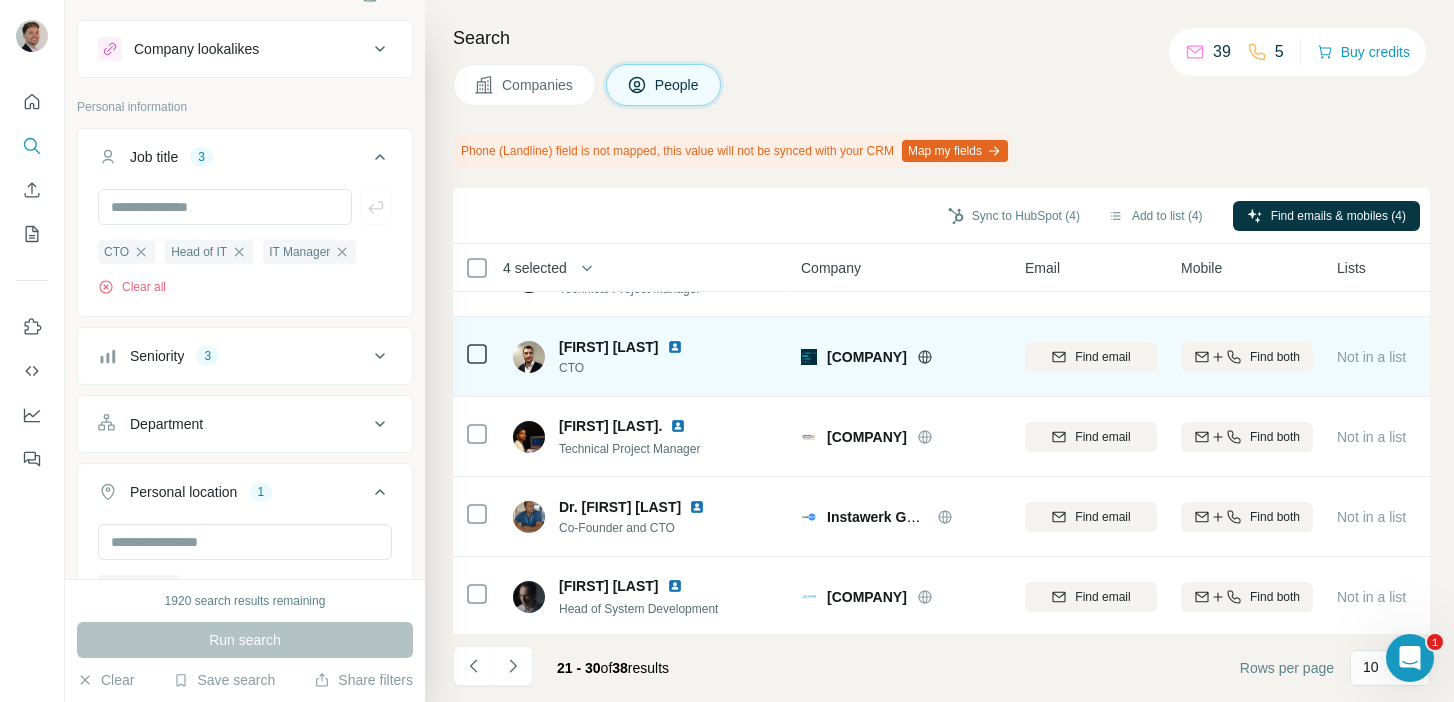 click at bounding box center [675, 347] 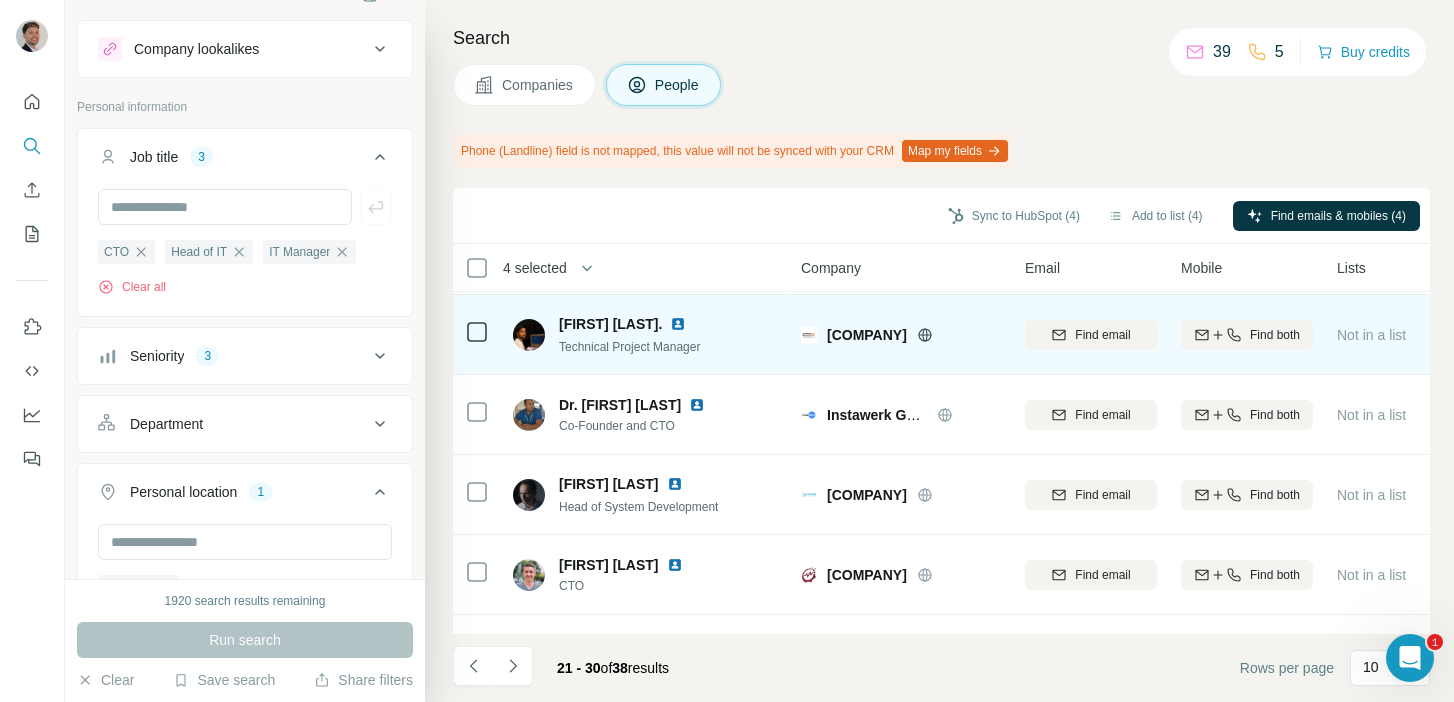 scroll, scrollTop: 322, scrollLeft: 0, axis: vertical 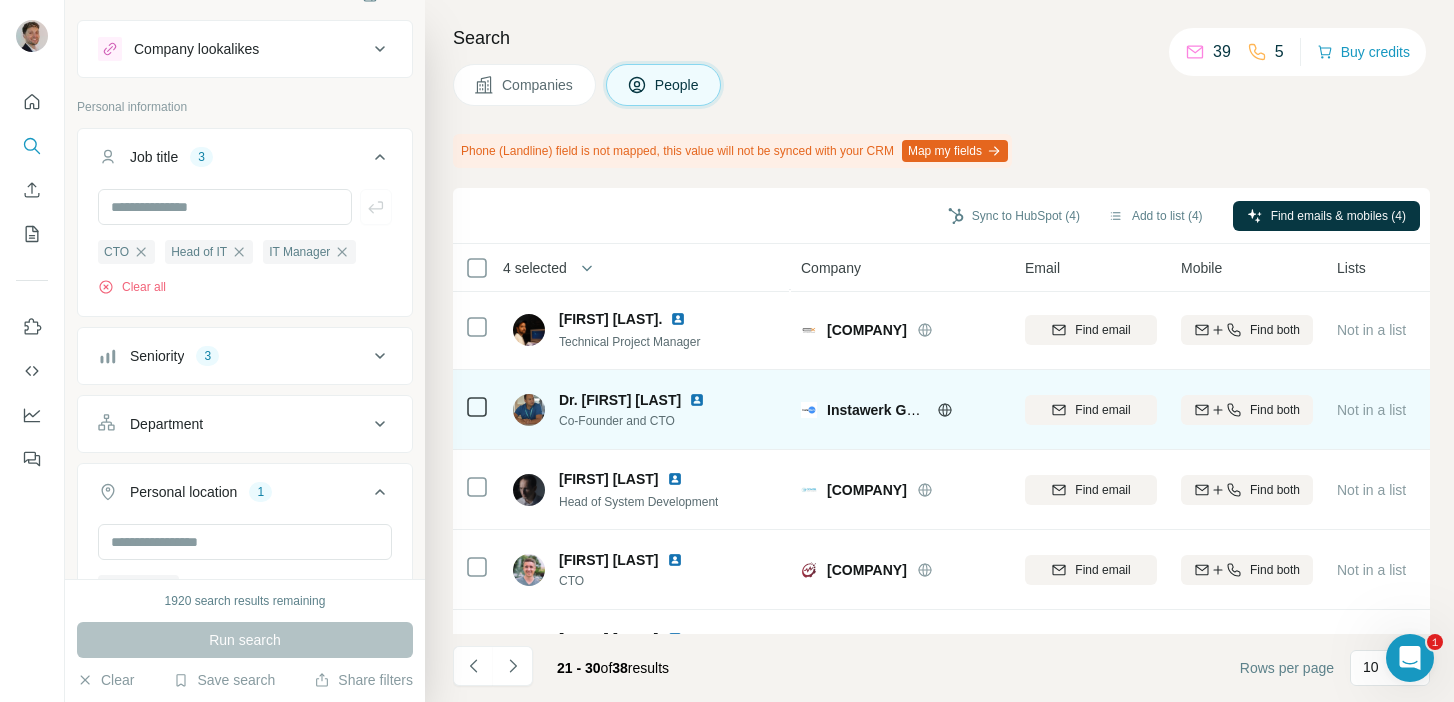 click at bounding box center [697, 400] 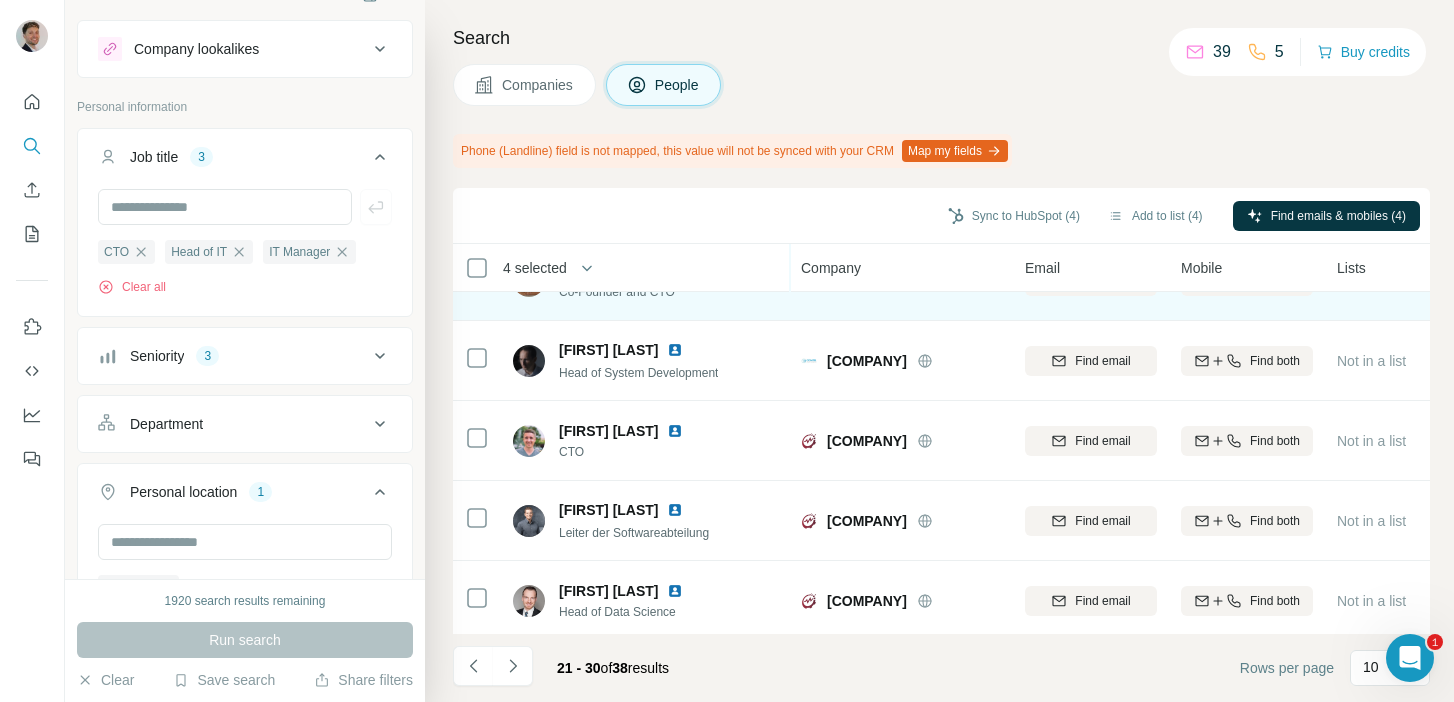 scroll, scrollTop: 458, scrollLeft: 0, axis: vertical 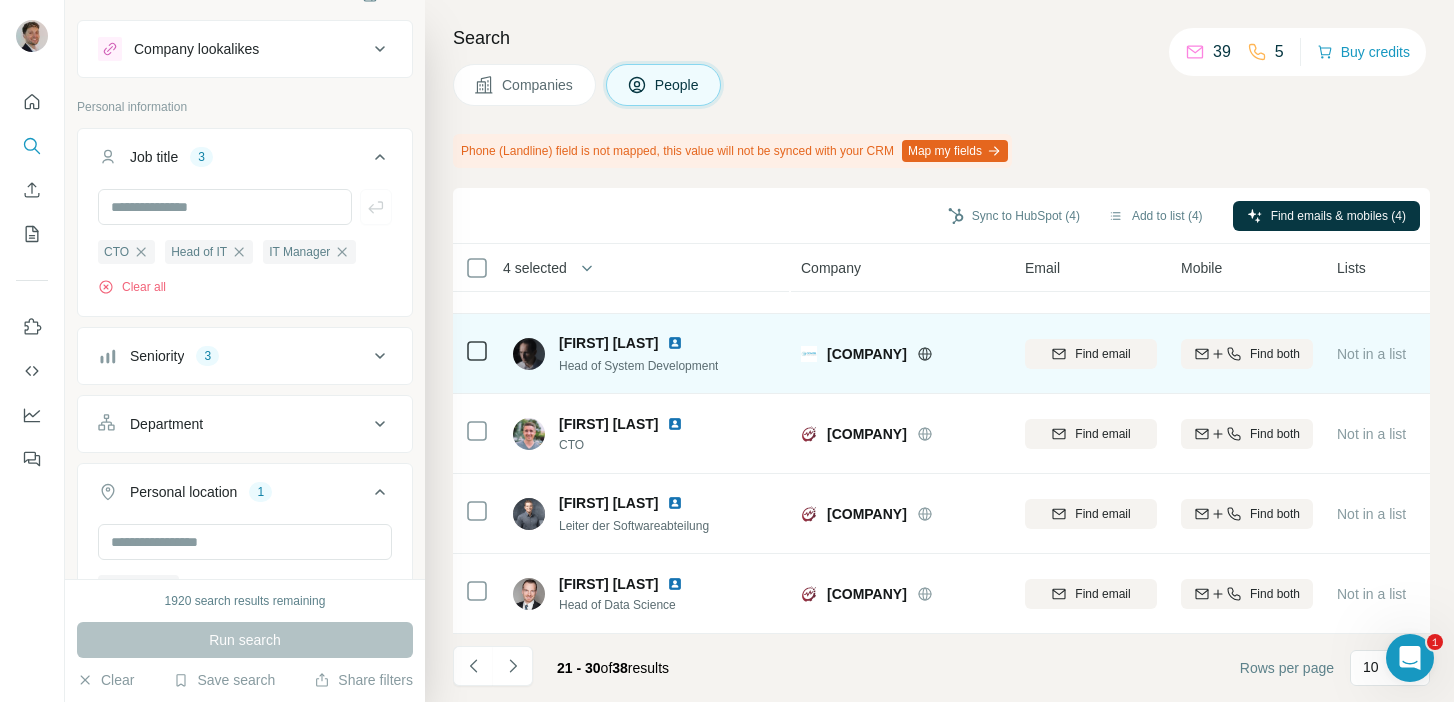 click at bounding box center (675, 343) 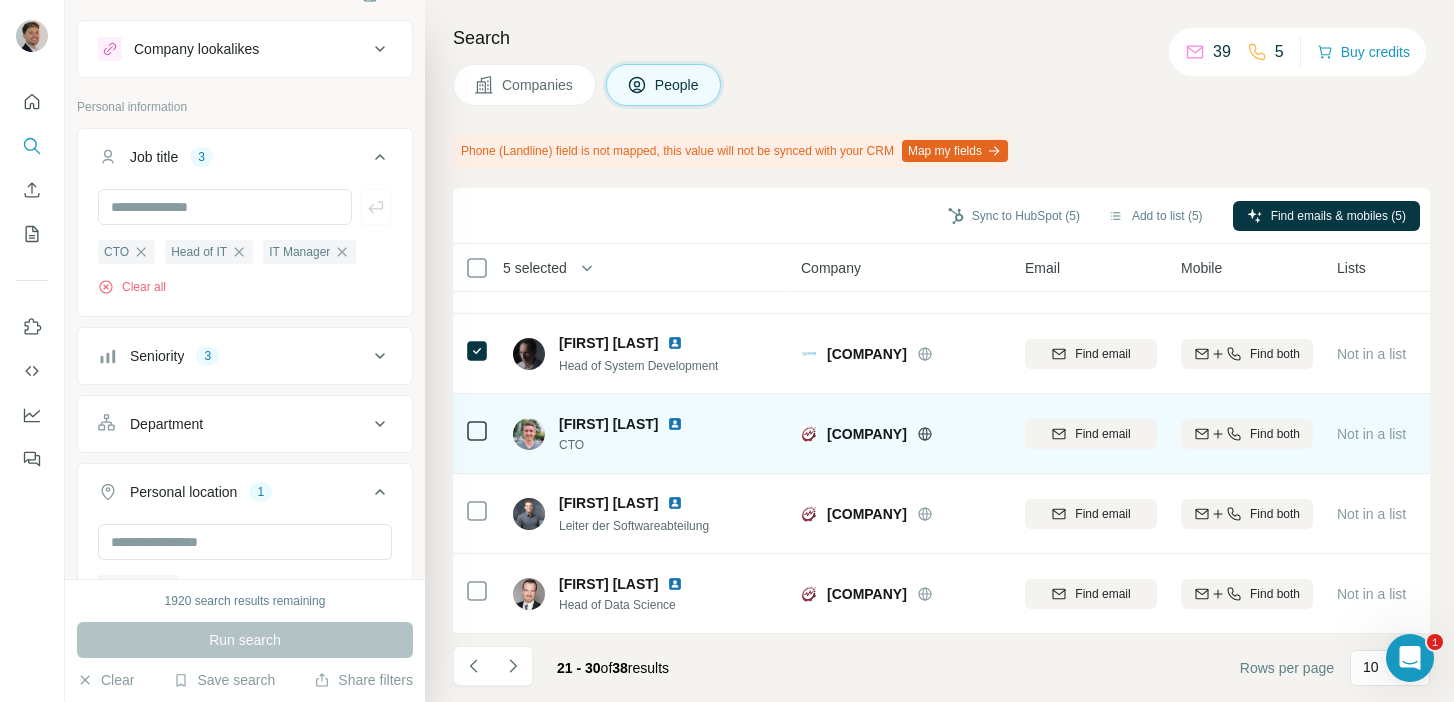 click at bounding box center [675, 424] 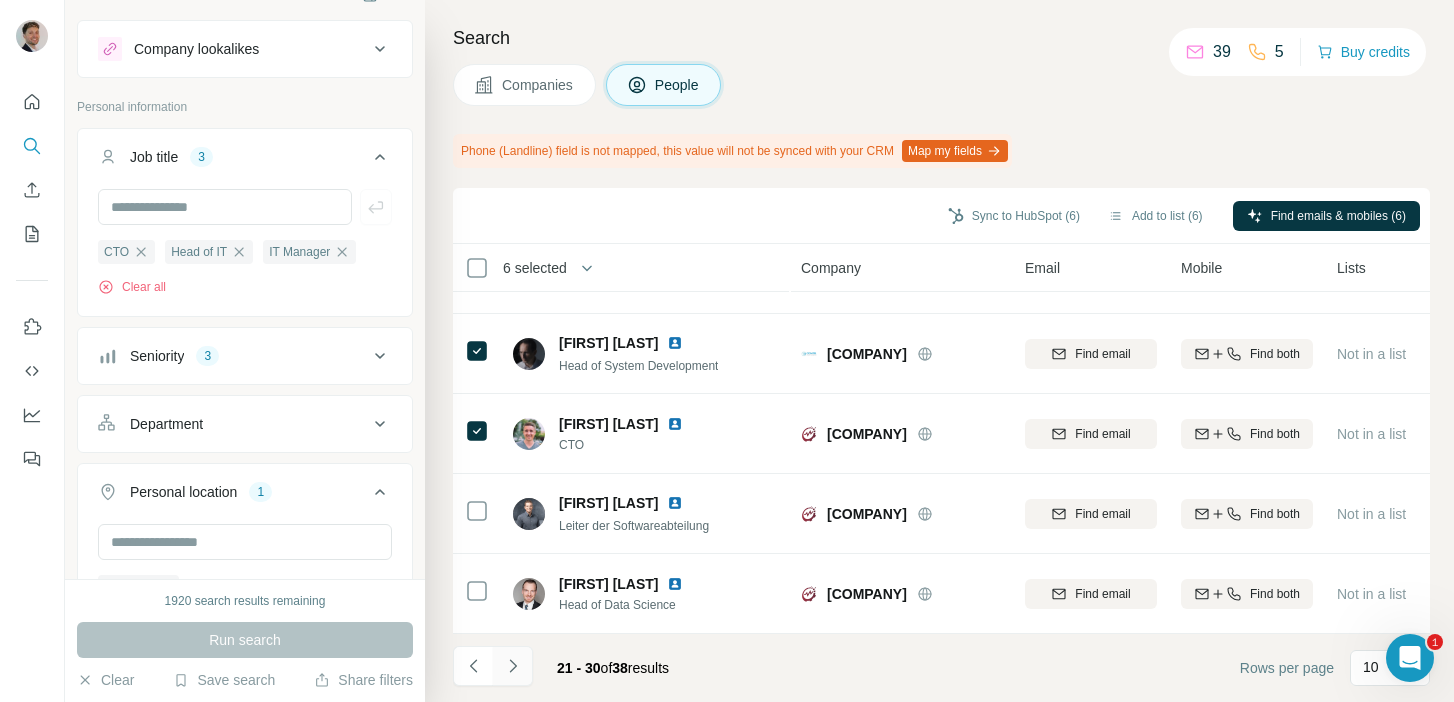 click 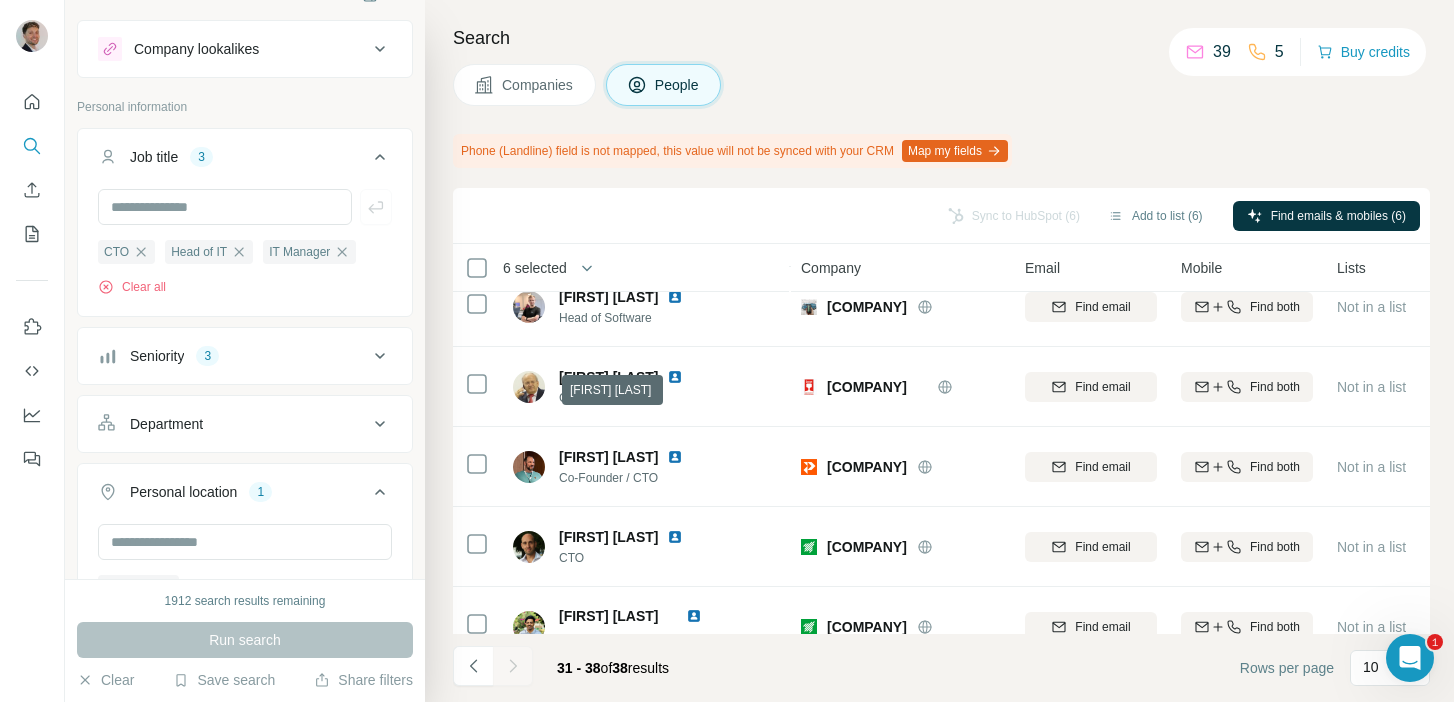 scroll, scrollTop: 0, scrollLeft: 0, axis: both 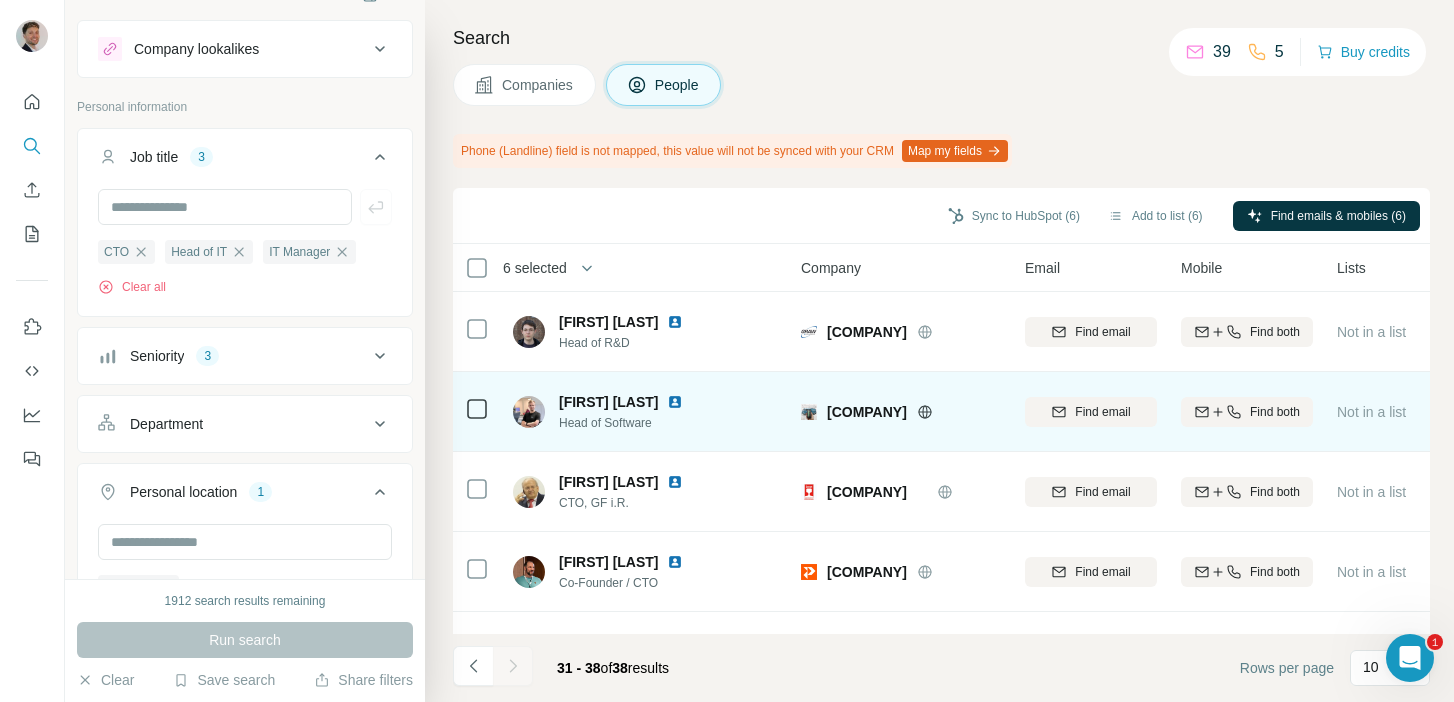 click at bounding box center (675, 402) 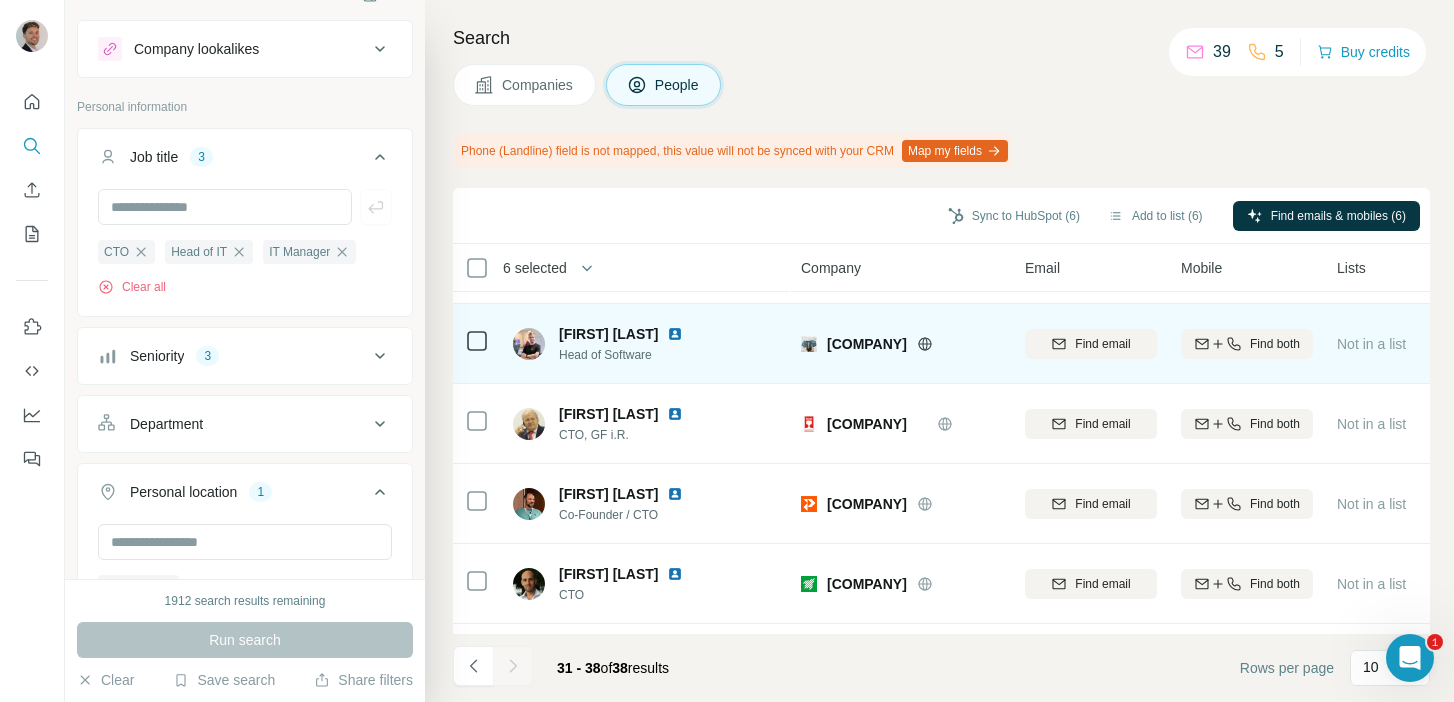 scroll, scrollTop: 87, scrollLeft: 0, axis: vertical 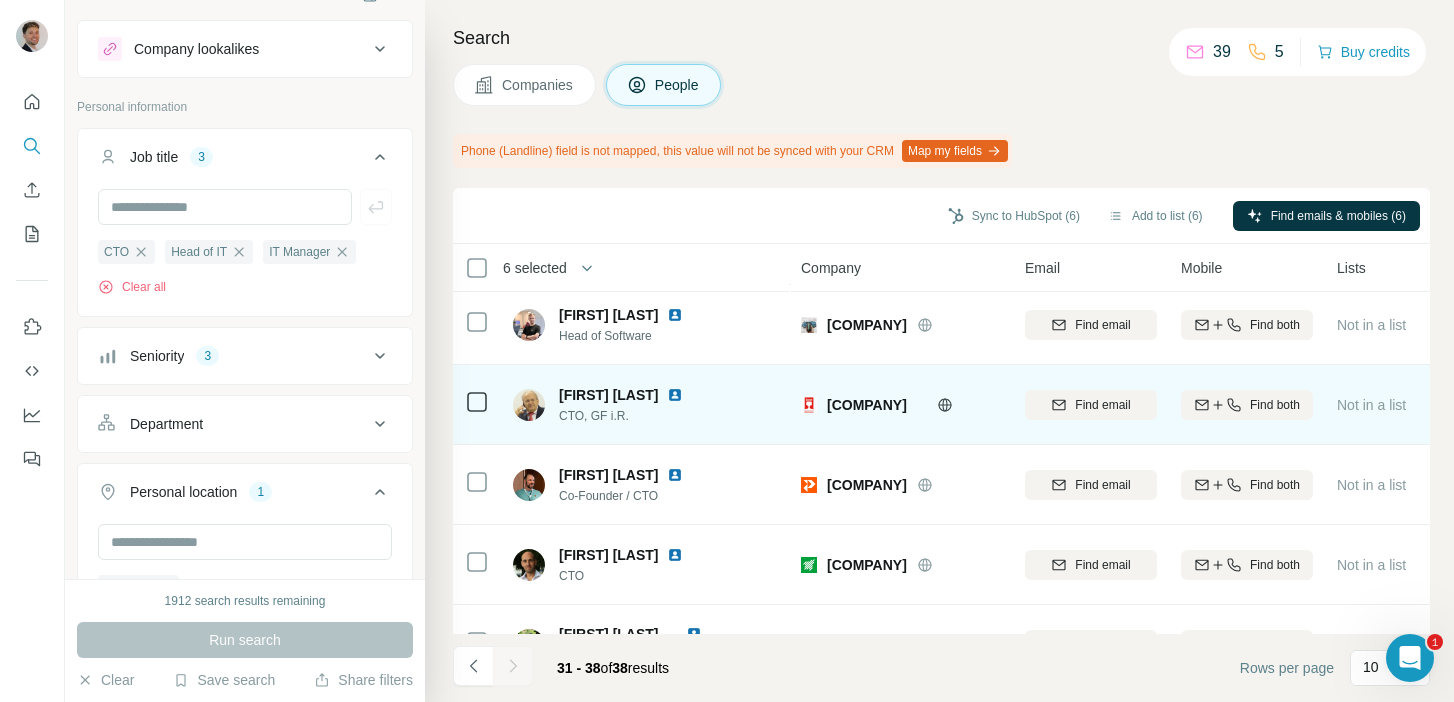 click at bounding box center (675, 395) 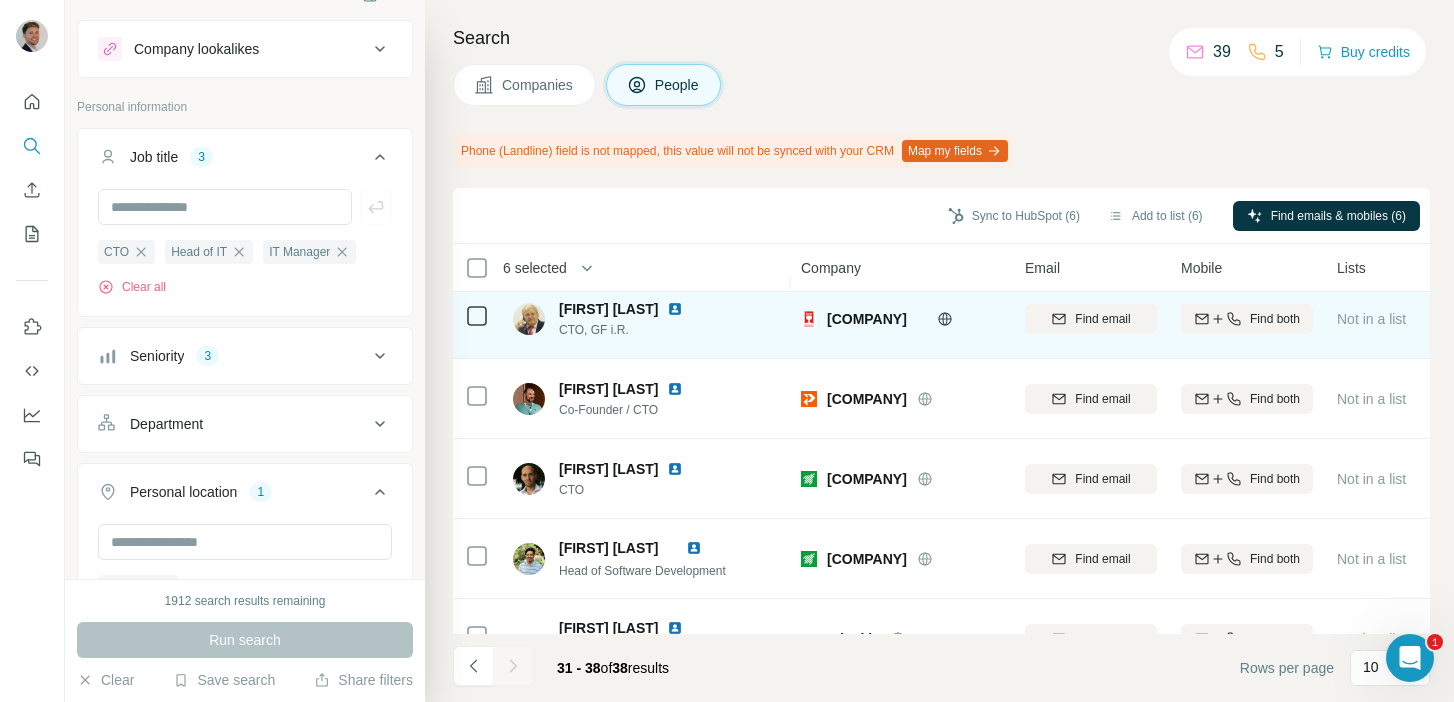 scroll, scrollTop: 182, scrollLeft: 0, axis: vertical 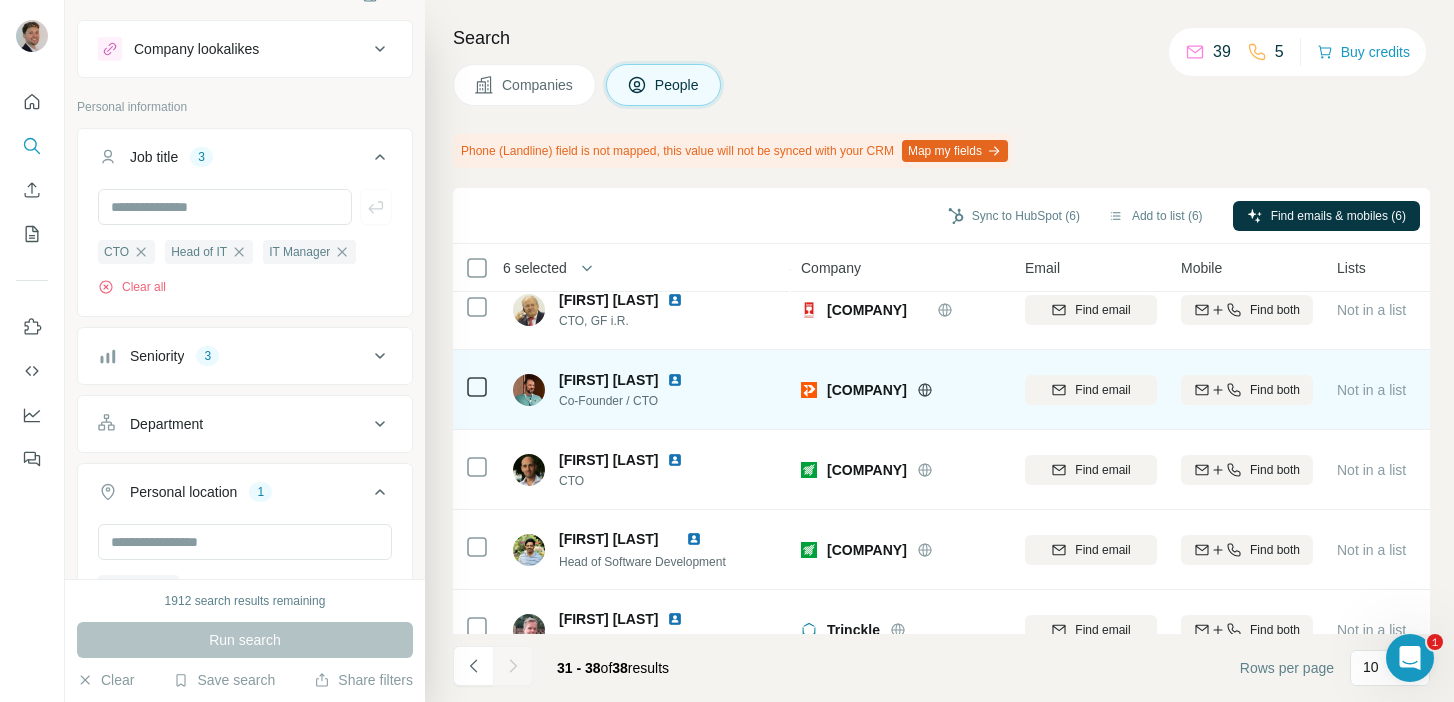 click at bounding box center [675, 380] 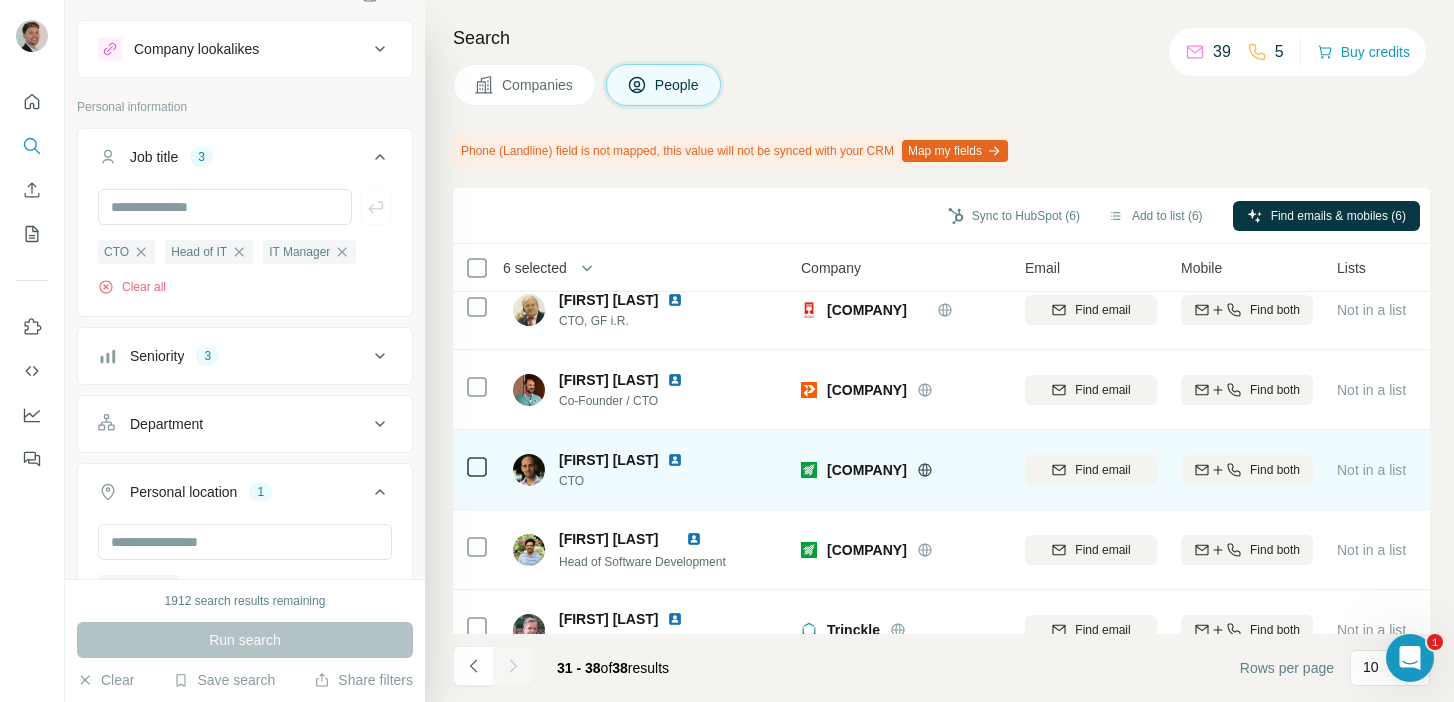 click at bounding box center [675, 460] 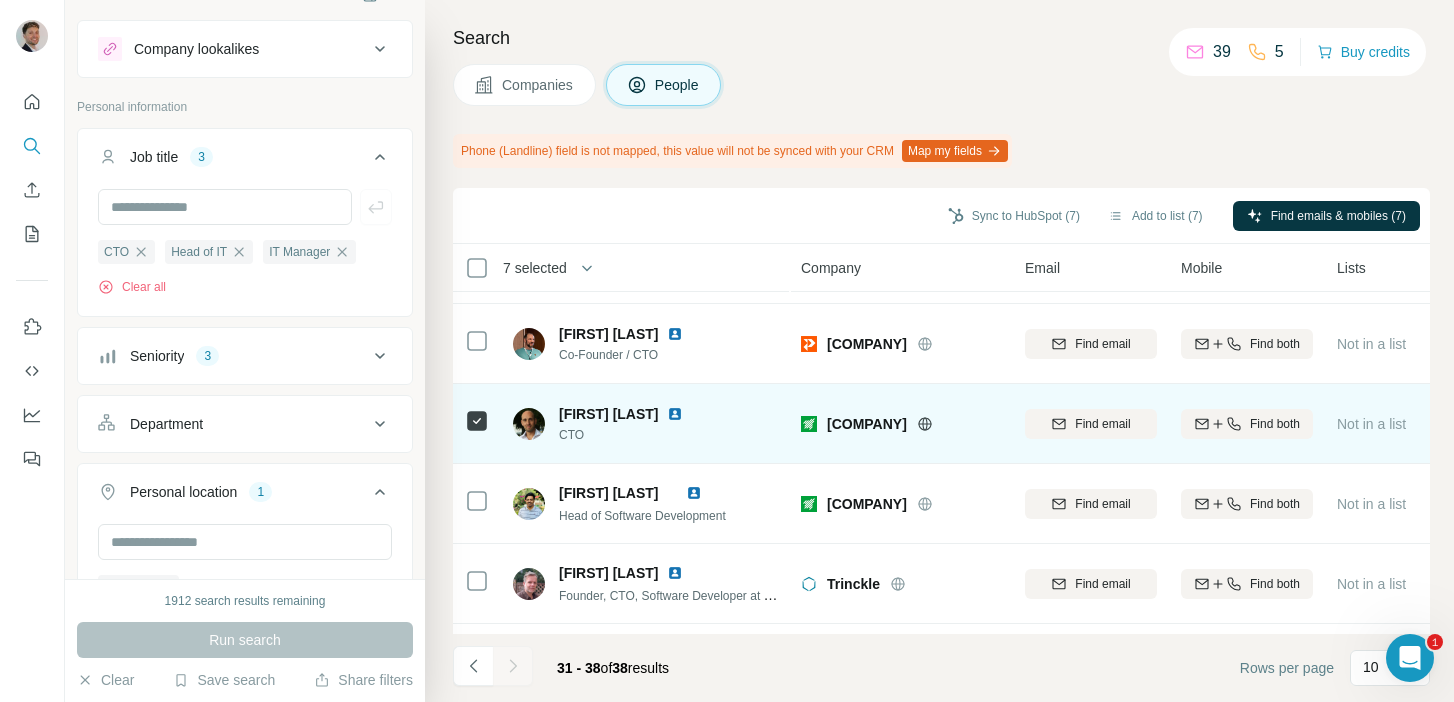 scroll, scrollTop: 229, scrollLeft: 0, axis: vertical 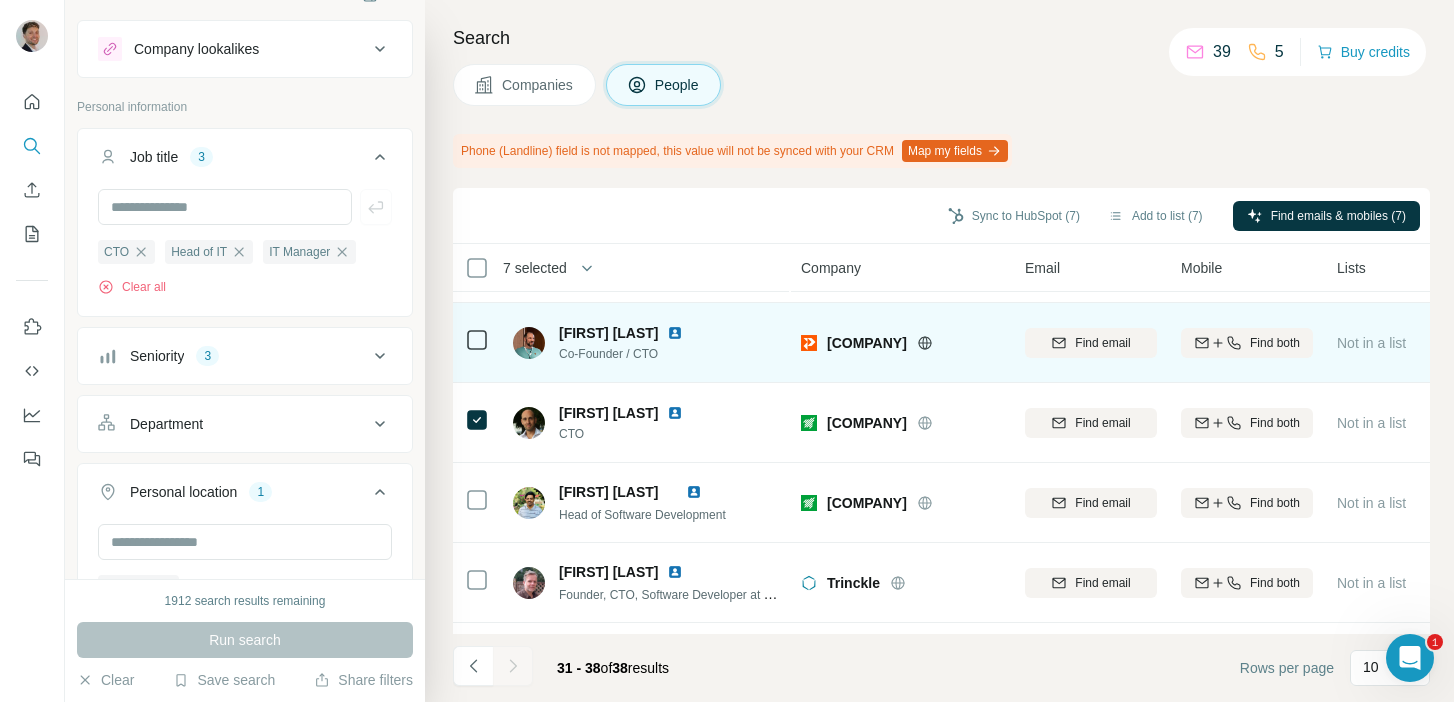 click at bounding box center [675, 333] 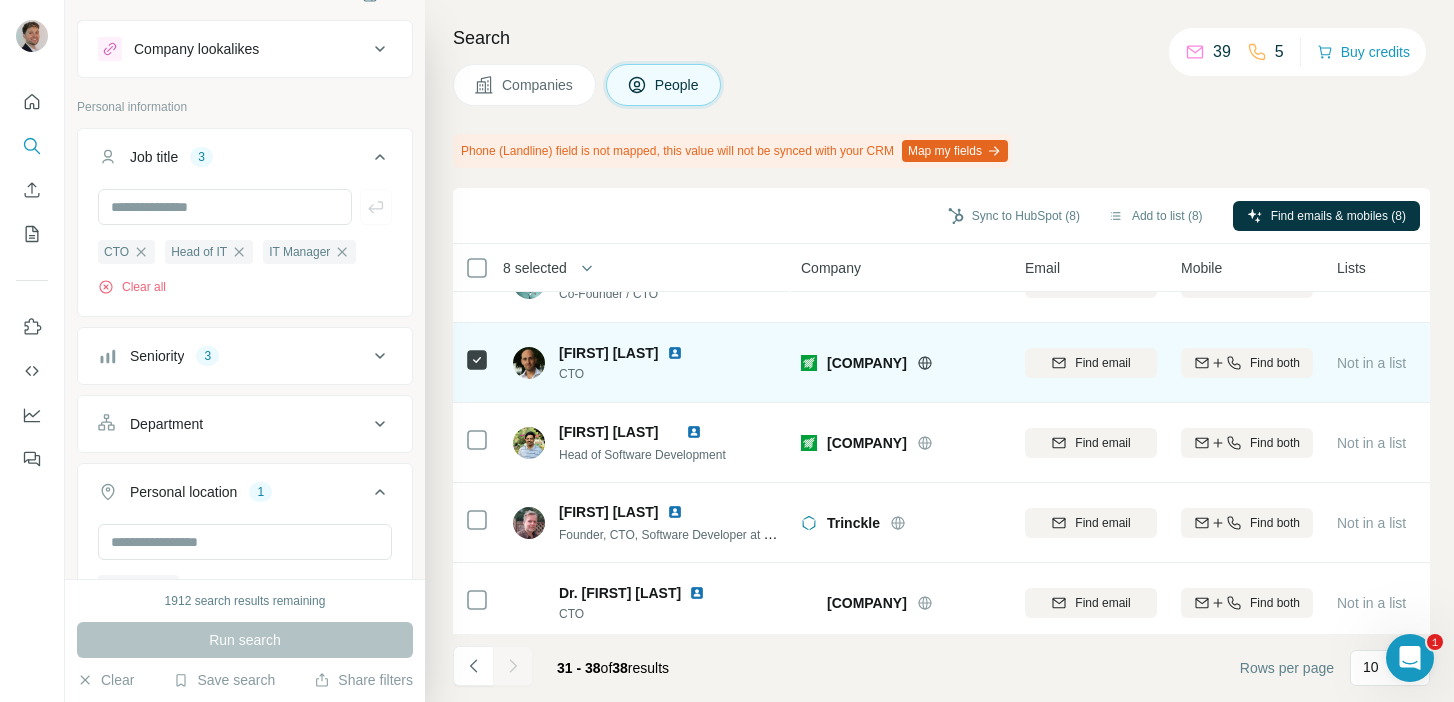 scroll, scrollTop: 298, scrollLeft: 0, axis: vertical 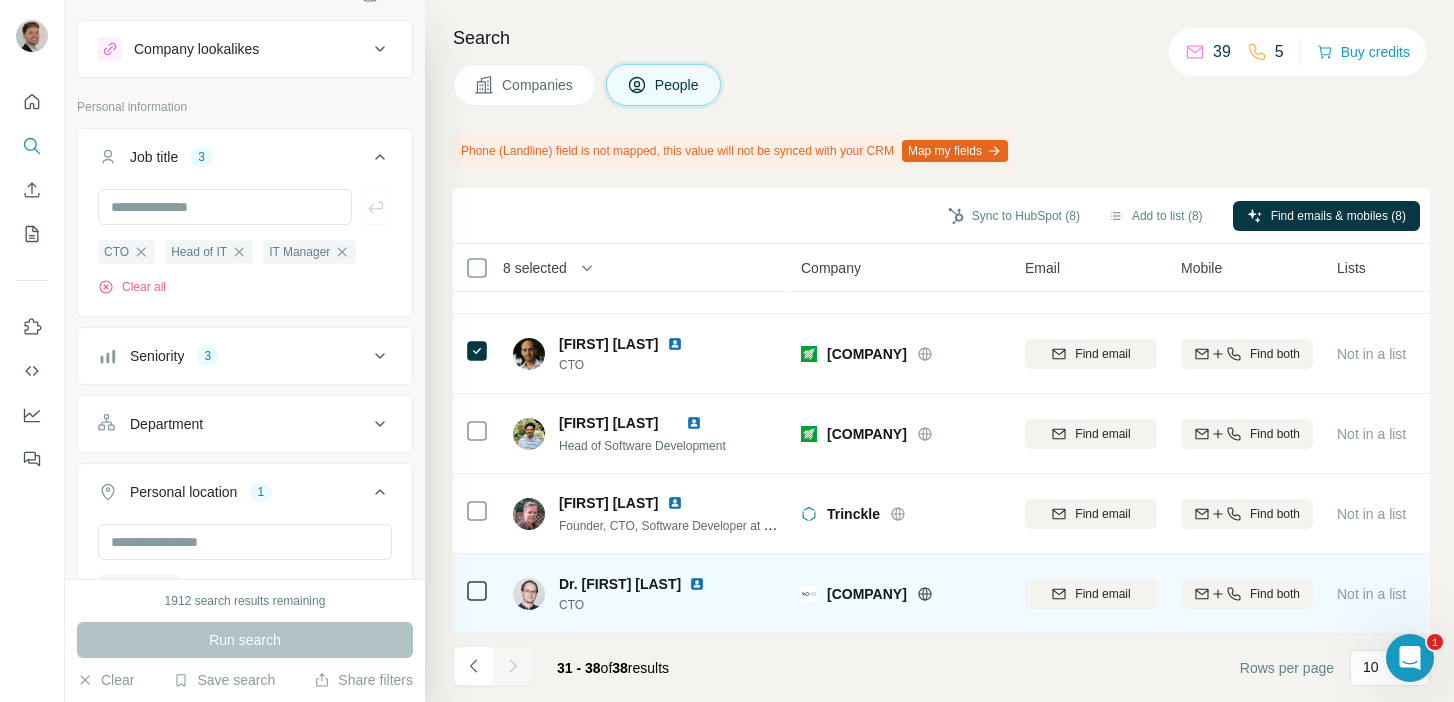click at bounding box center [697, 584] 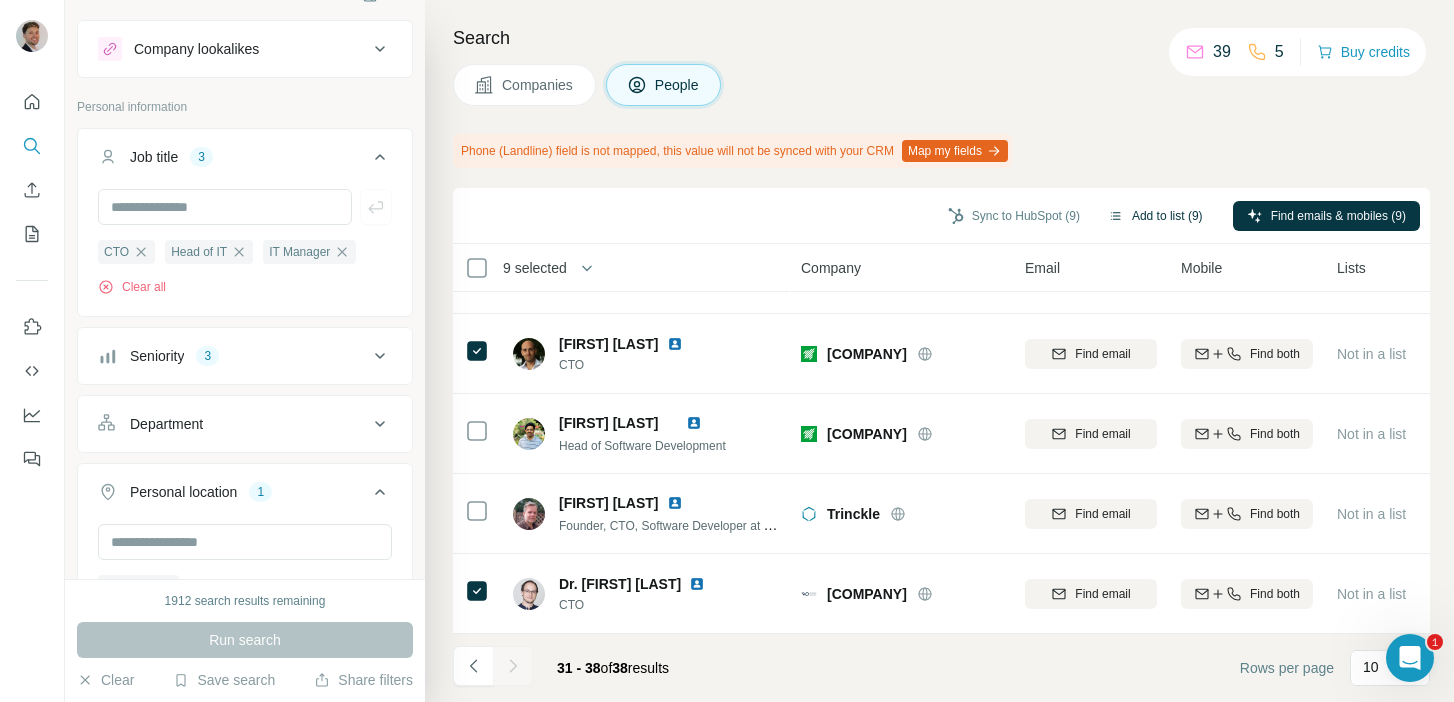 click on "Add to list (9)" at bounding box center [1155, 216] 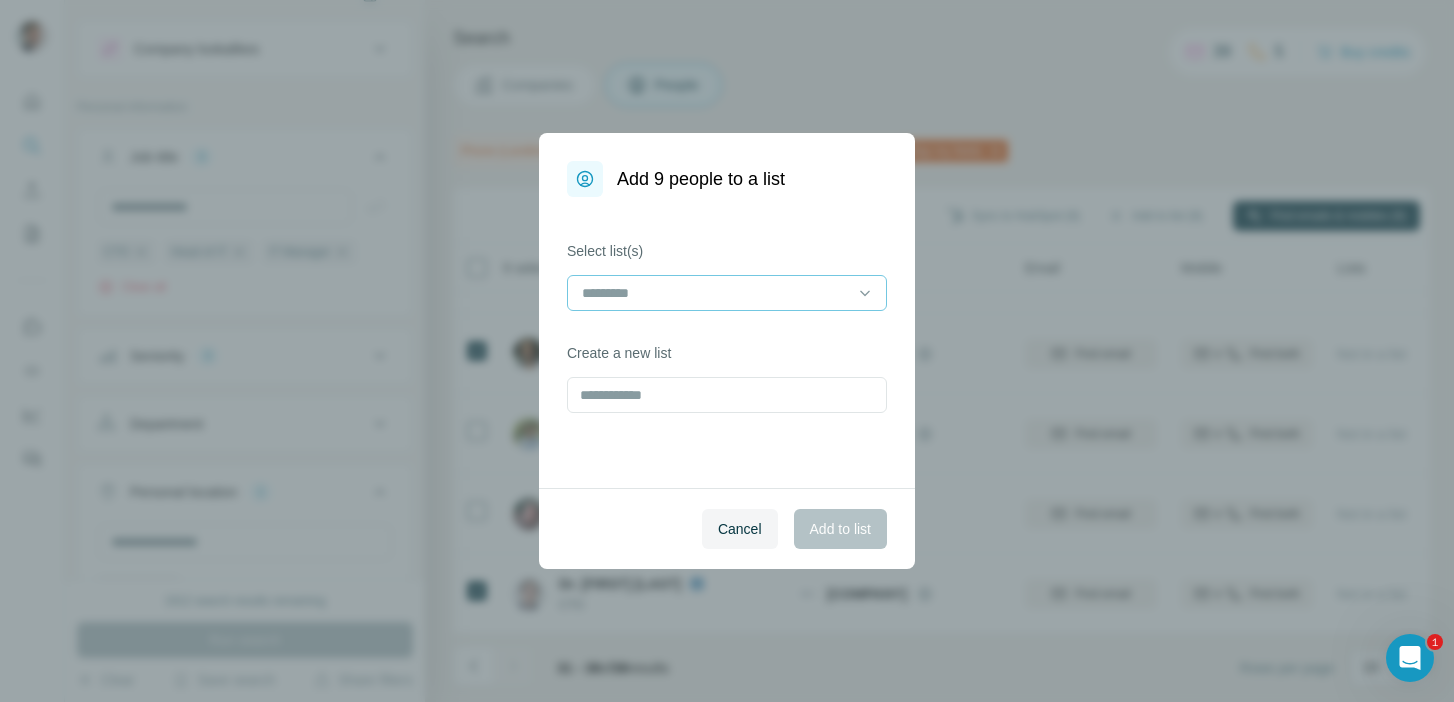 click at bounding box center [715, 293] 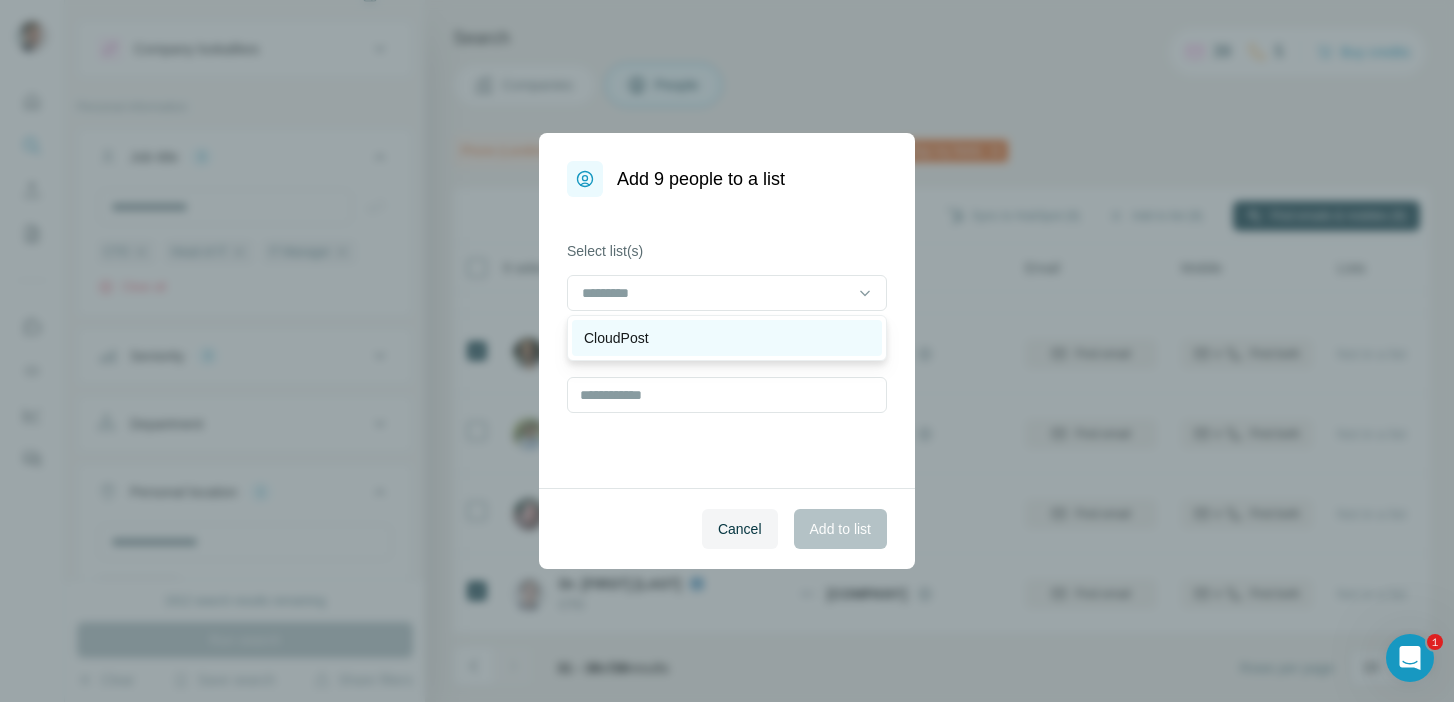 click on "CloudPost" at bounding box center (727, 338) 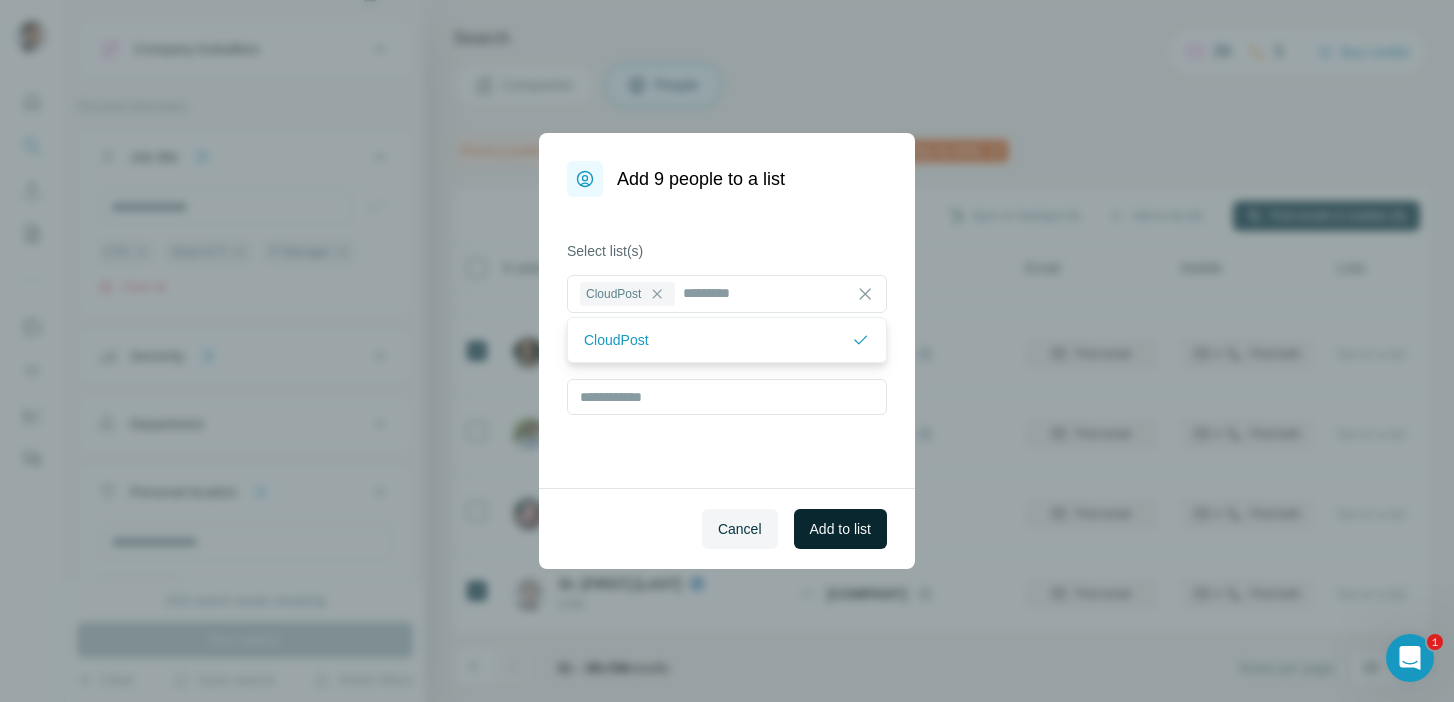 click on "Add to list" at bounding box center [840, 529] 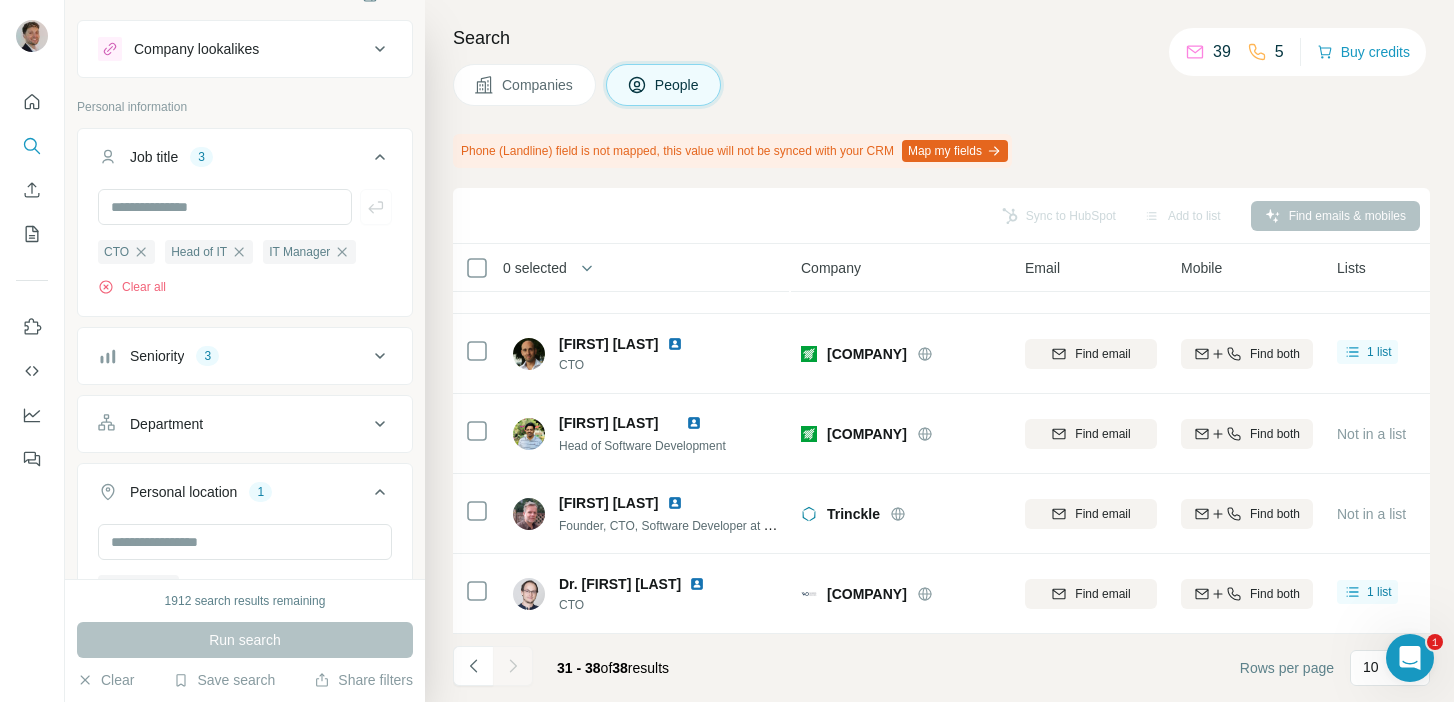 click on "Search" at bounding box center [941, 38] 